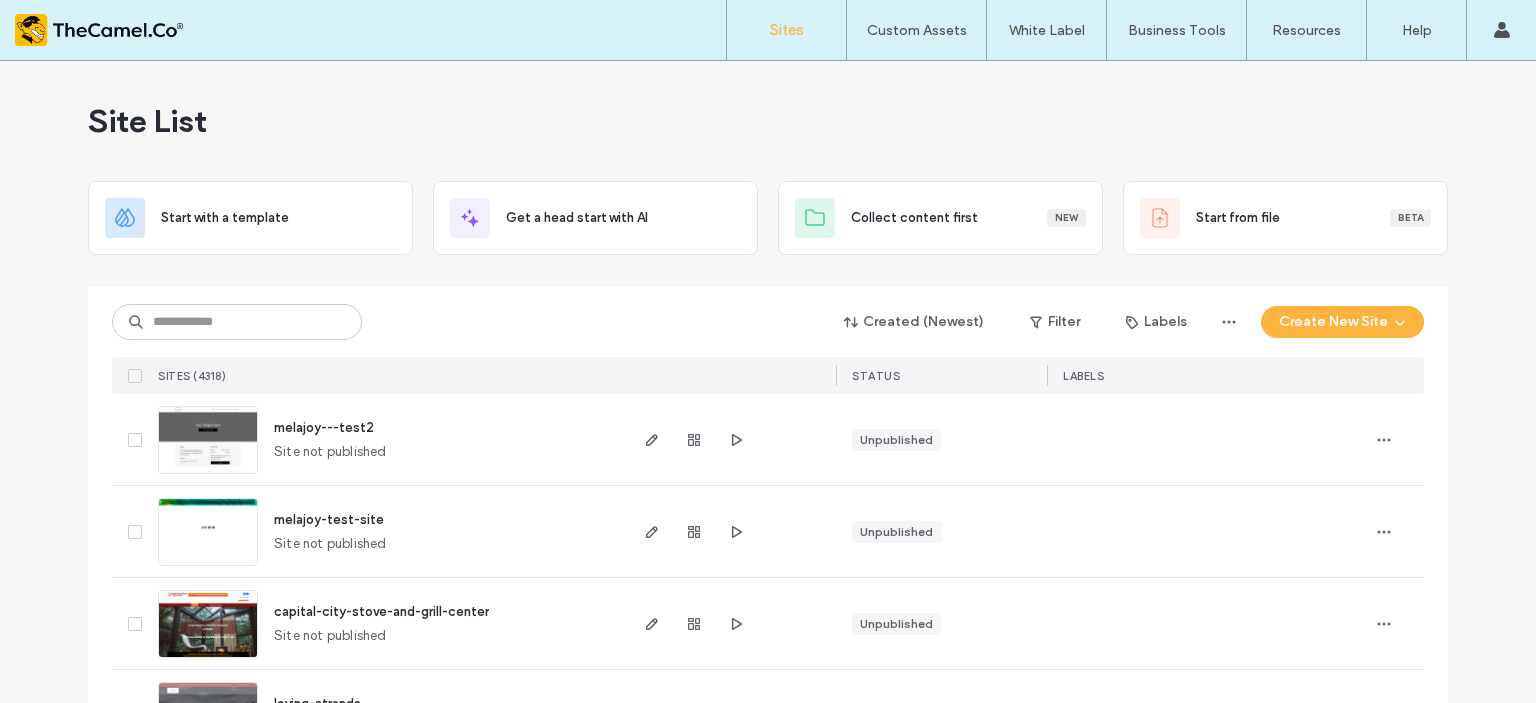 scroll, scrollTop: 0, scrollLeft: 0, axis: both 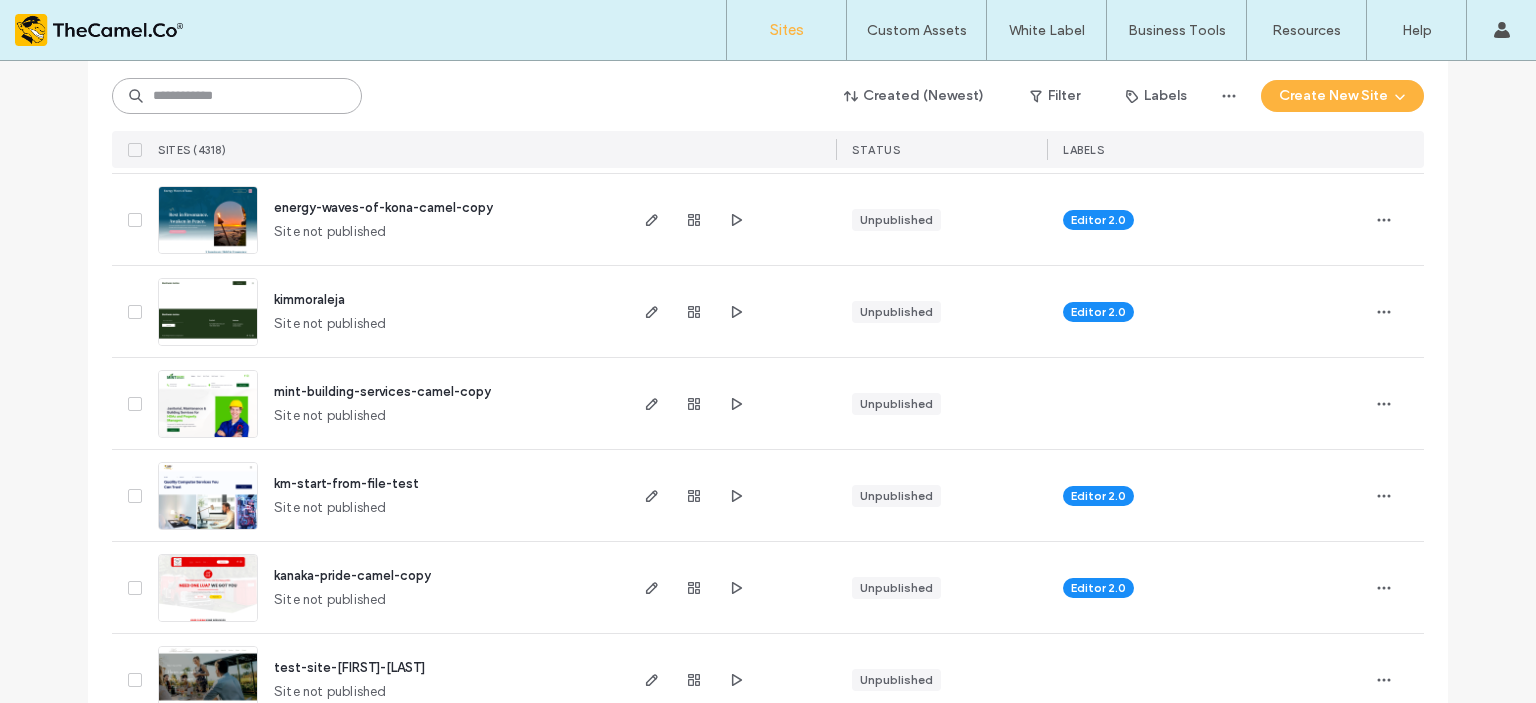 click at bounding box center (237, 96) 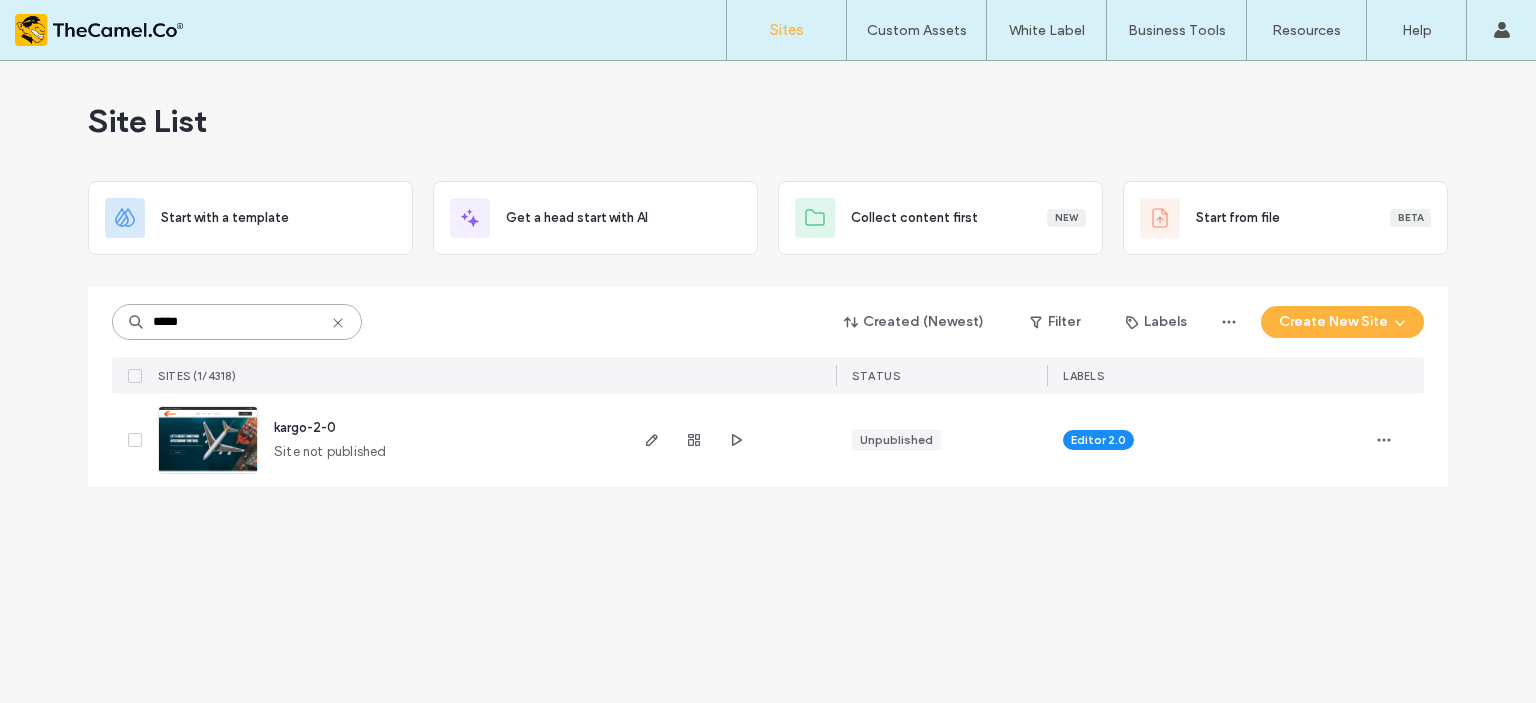 scroll, scrollTop: 0, scrollLeft: 0, axis: both 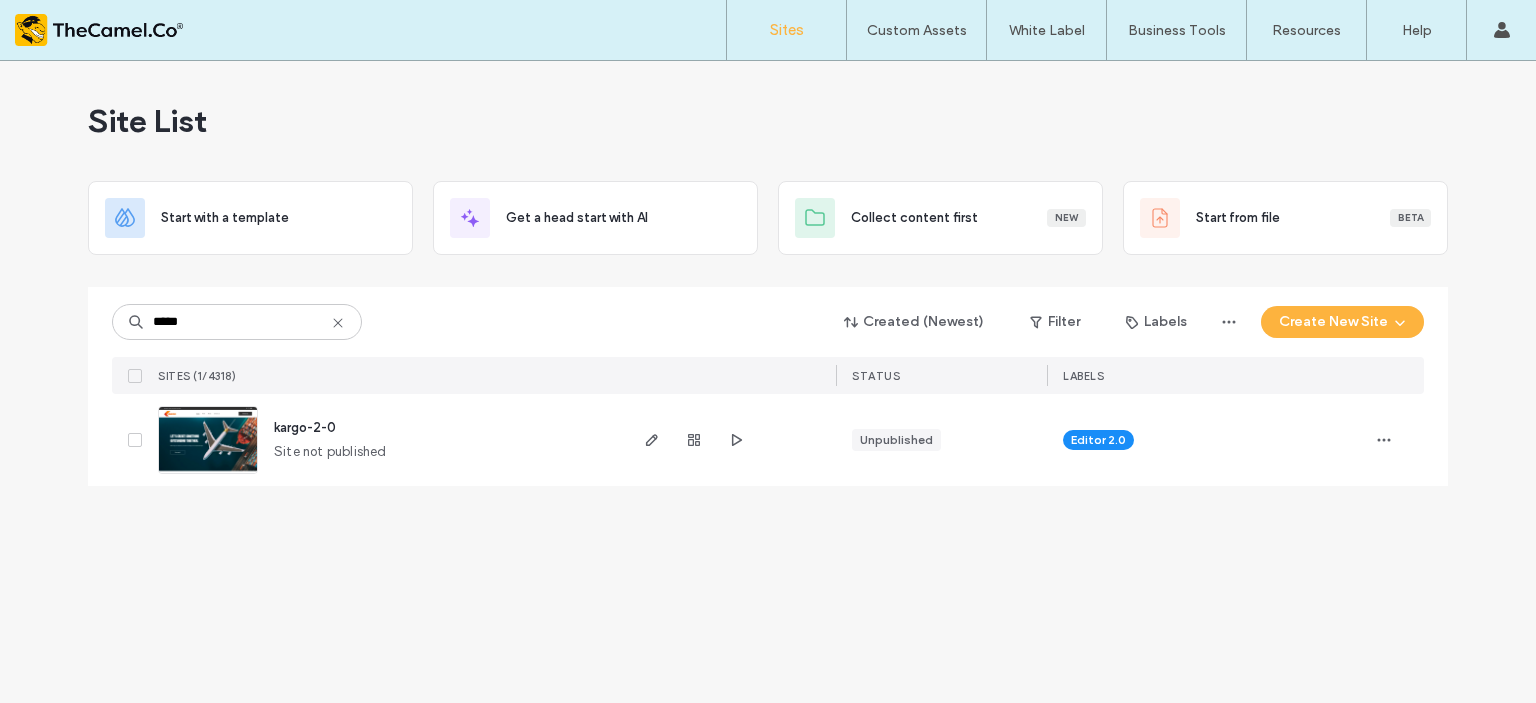 click on "kargo-2-0" at bounding box center (305, 427) 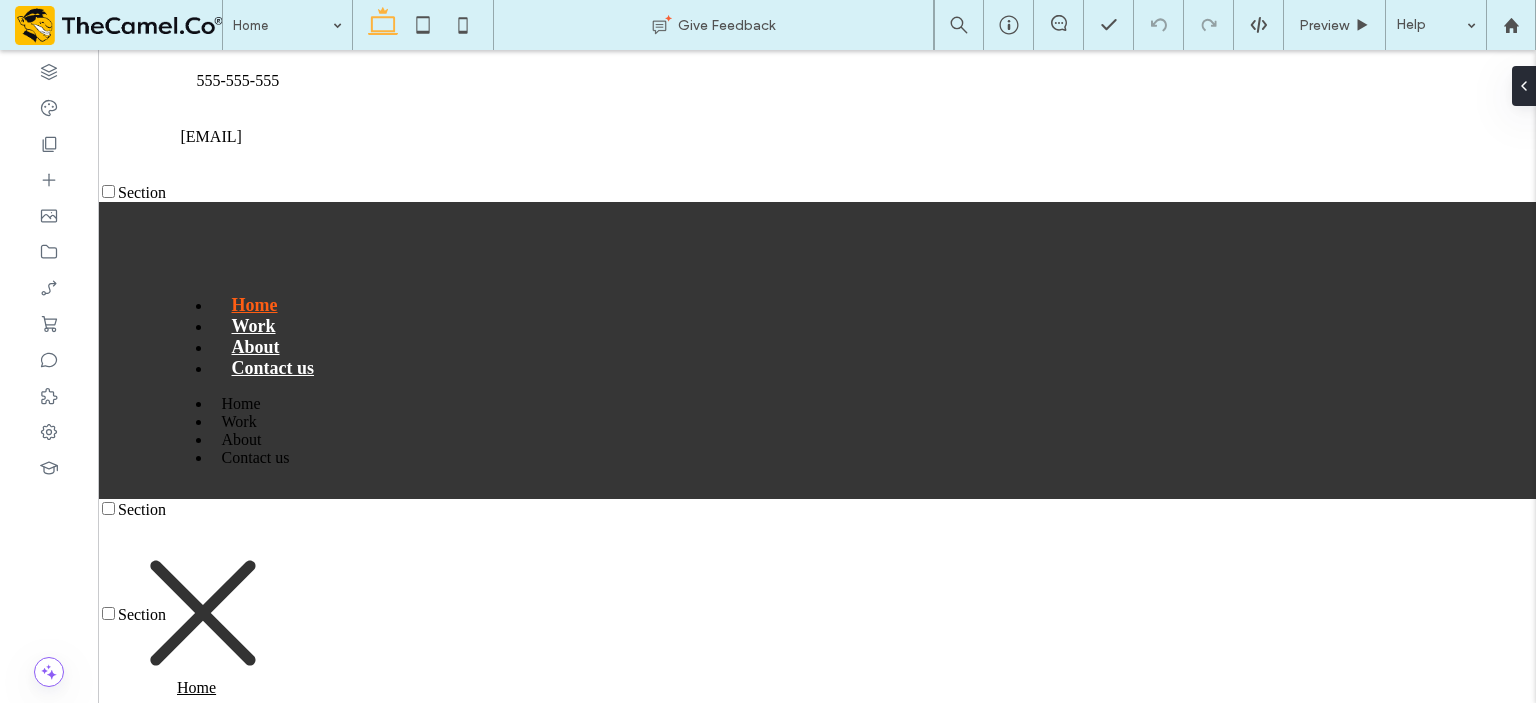 scroll, scrollTop: 0, scrollLeft: 0, axis: both 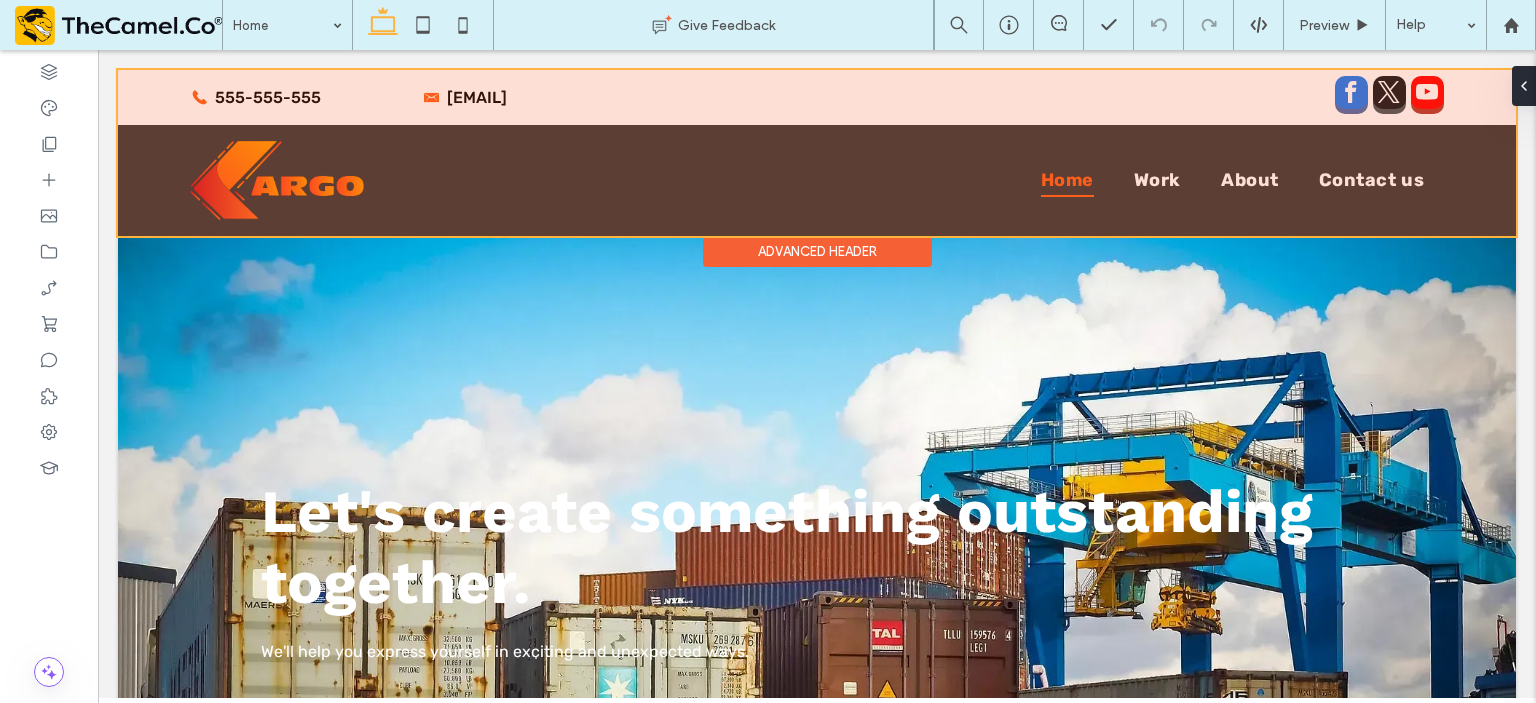 click at bounding box center [817, 153] 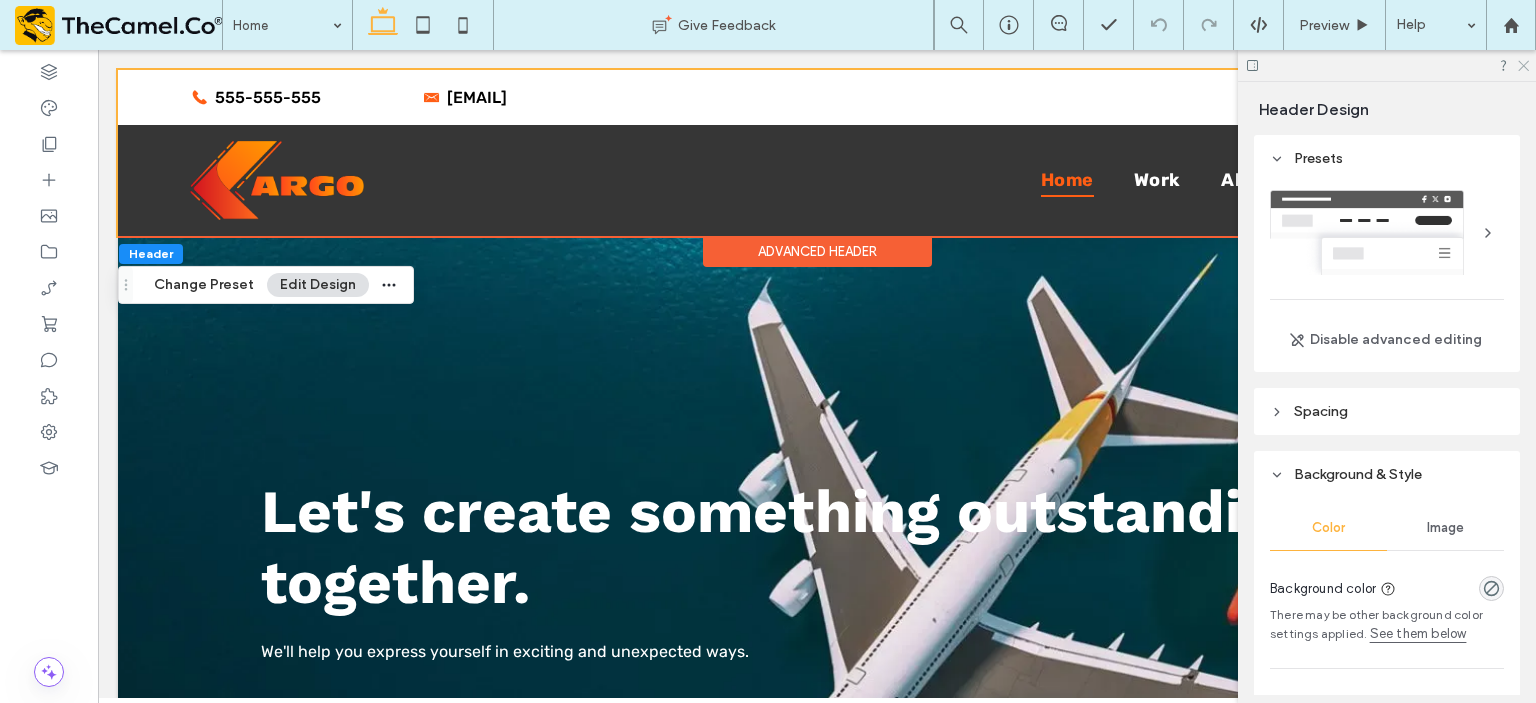 click 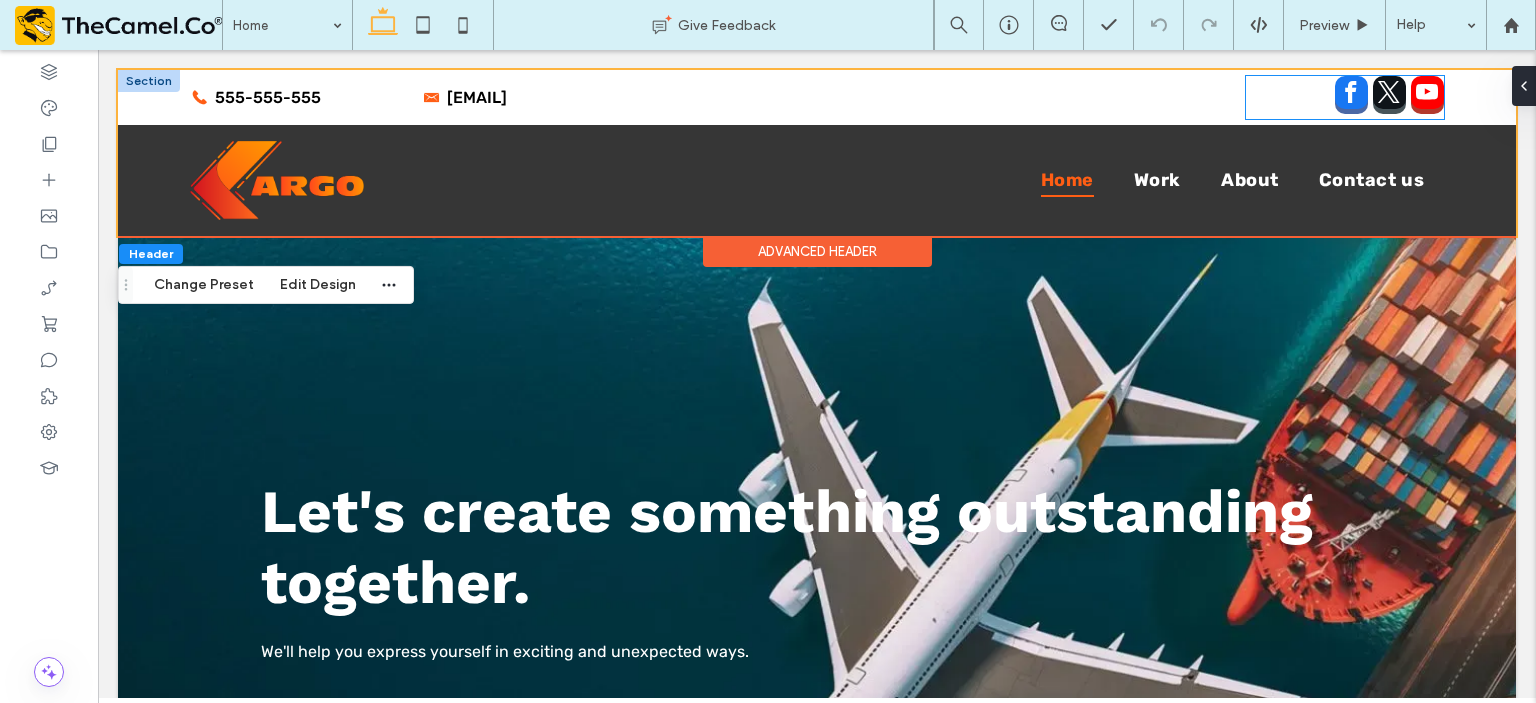 click at bounding box center (1389, 92) 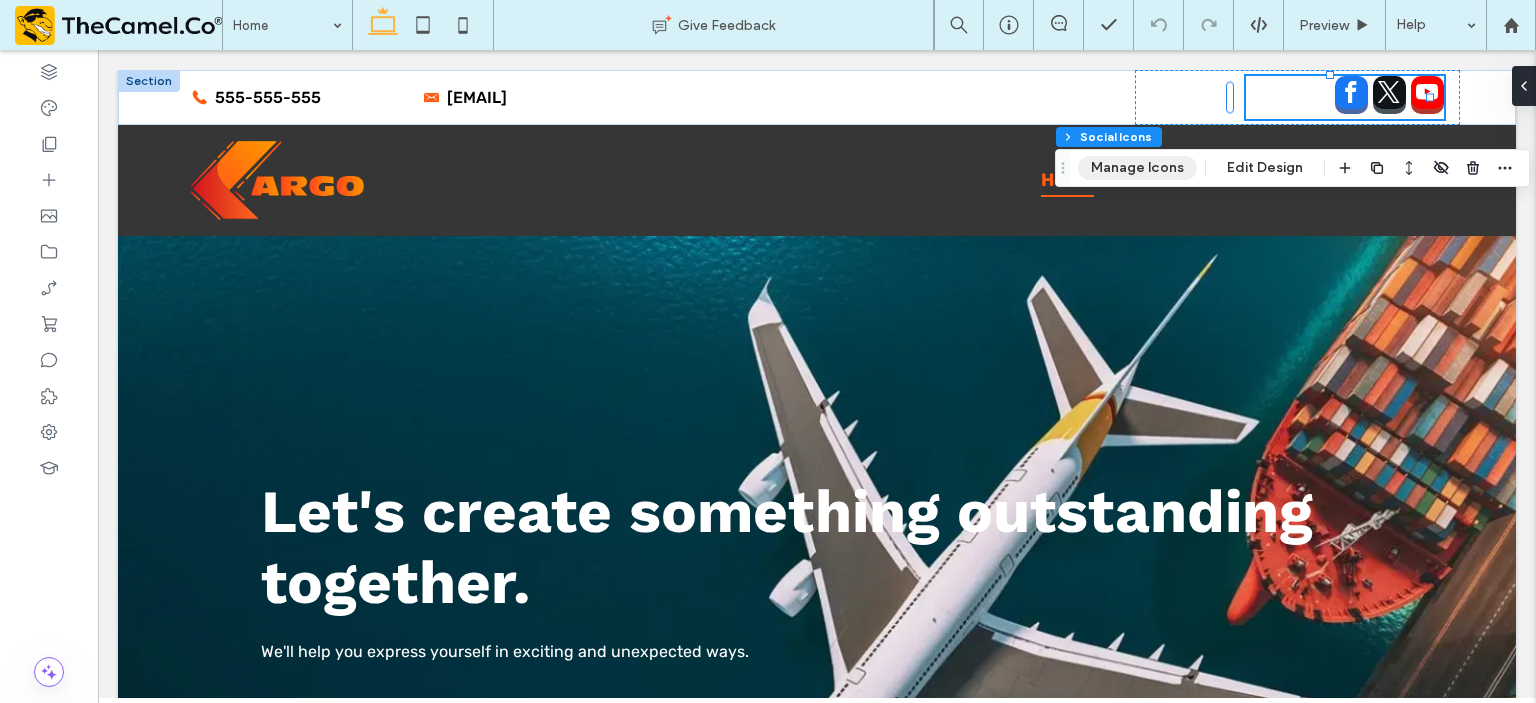 click on "Manage Icons" at bounding box center (1137, 168) 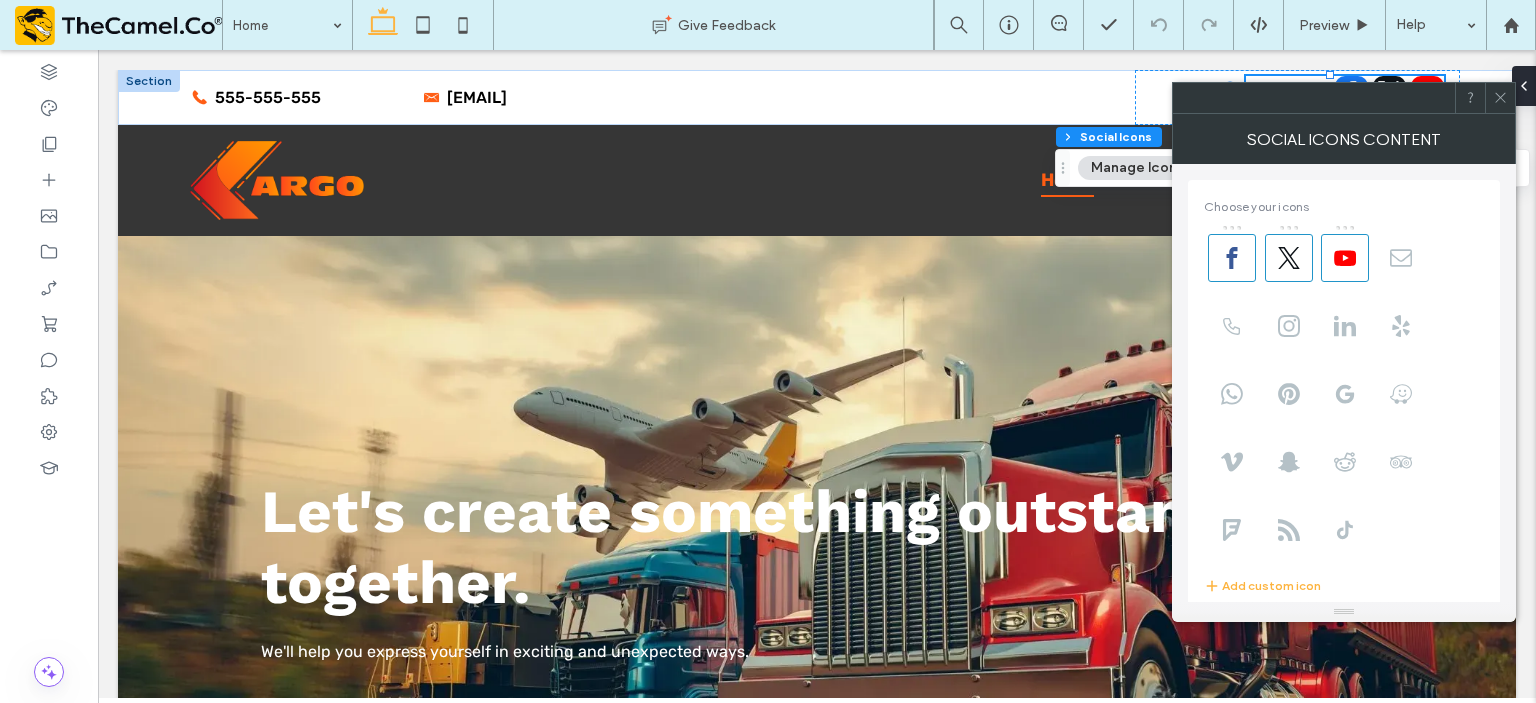 click 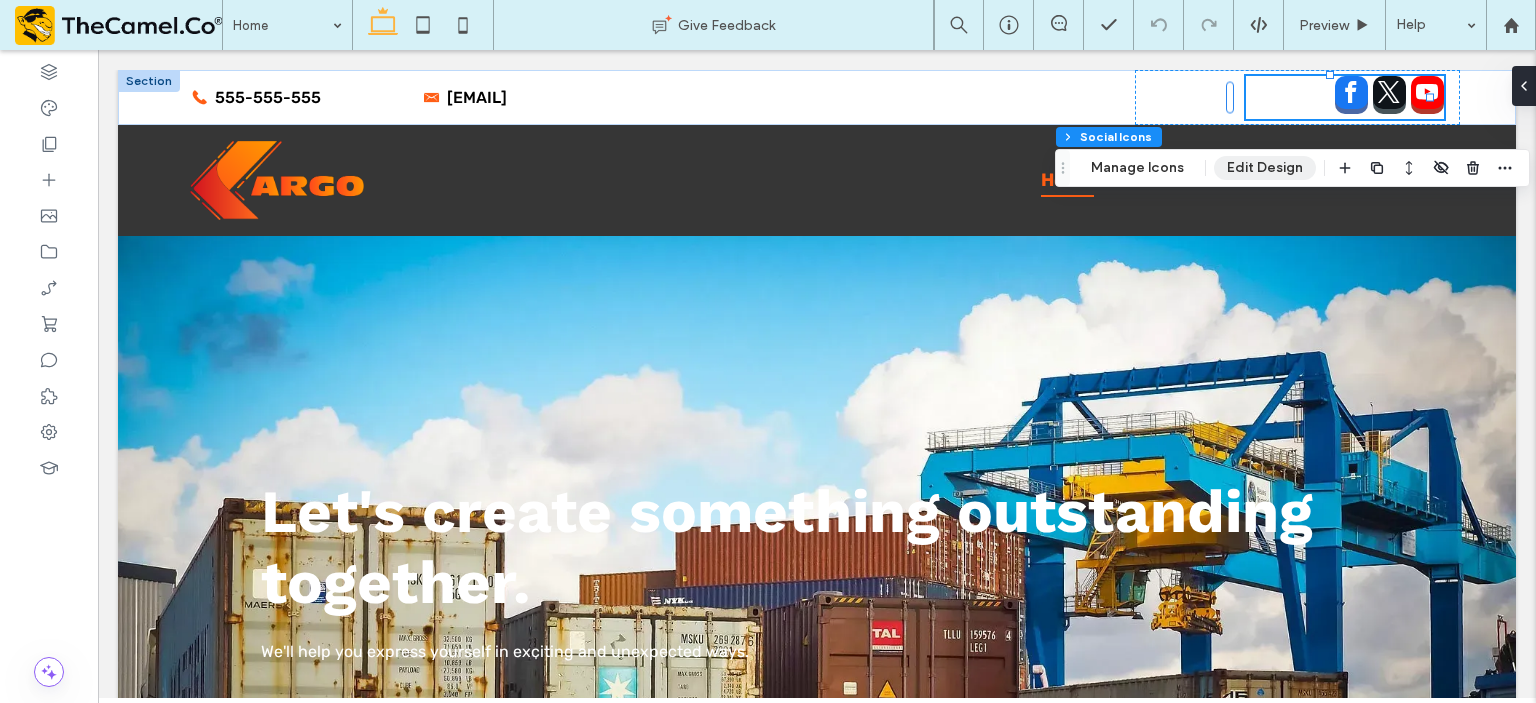 click on "Edit Design" at bounding box center [1265, 168] 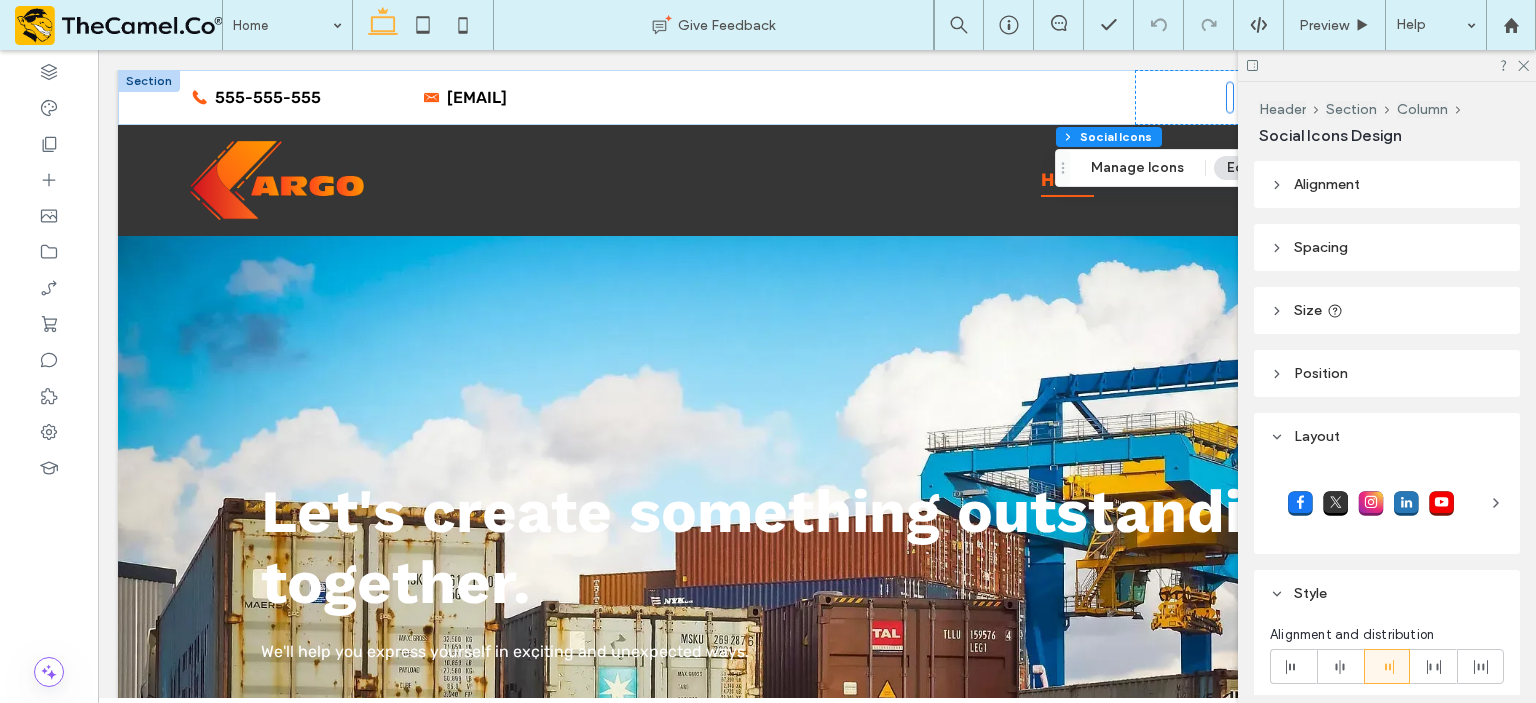 click on "Size" at bounding box center [1387, 310] 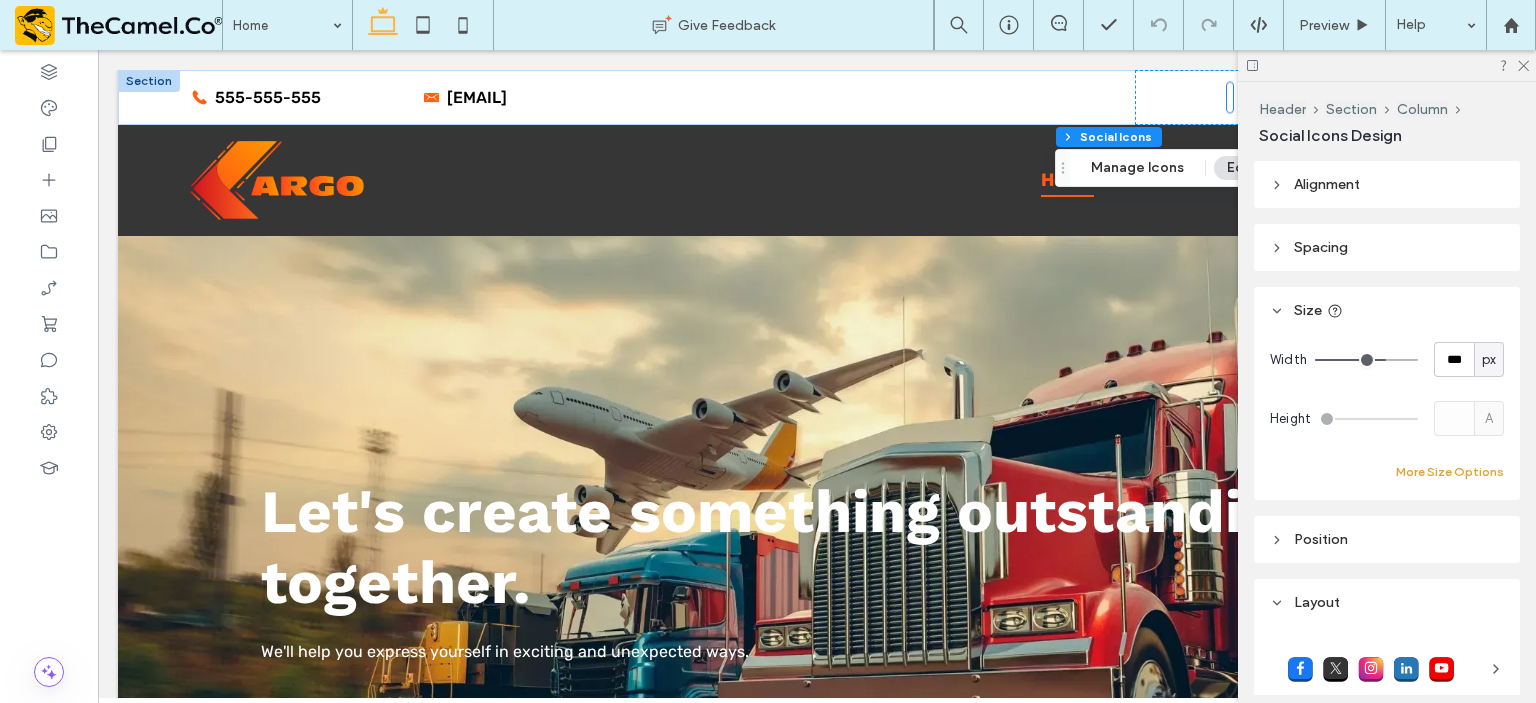 click on "More Size Options" at bounding box center [1450, 472] 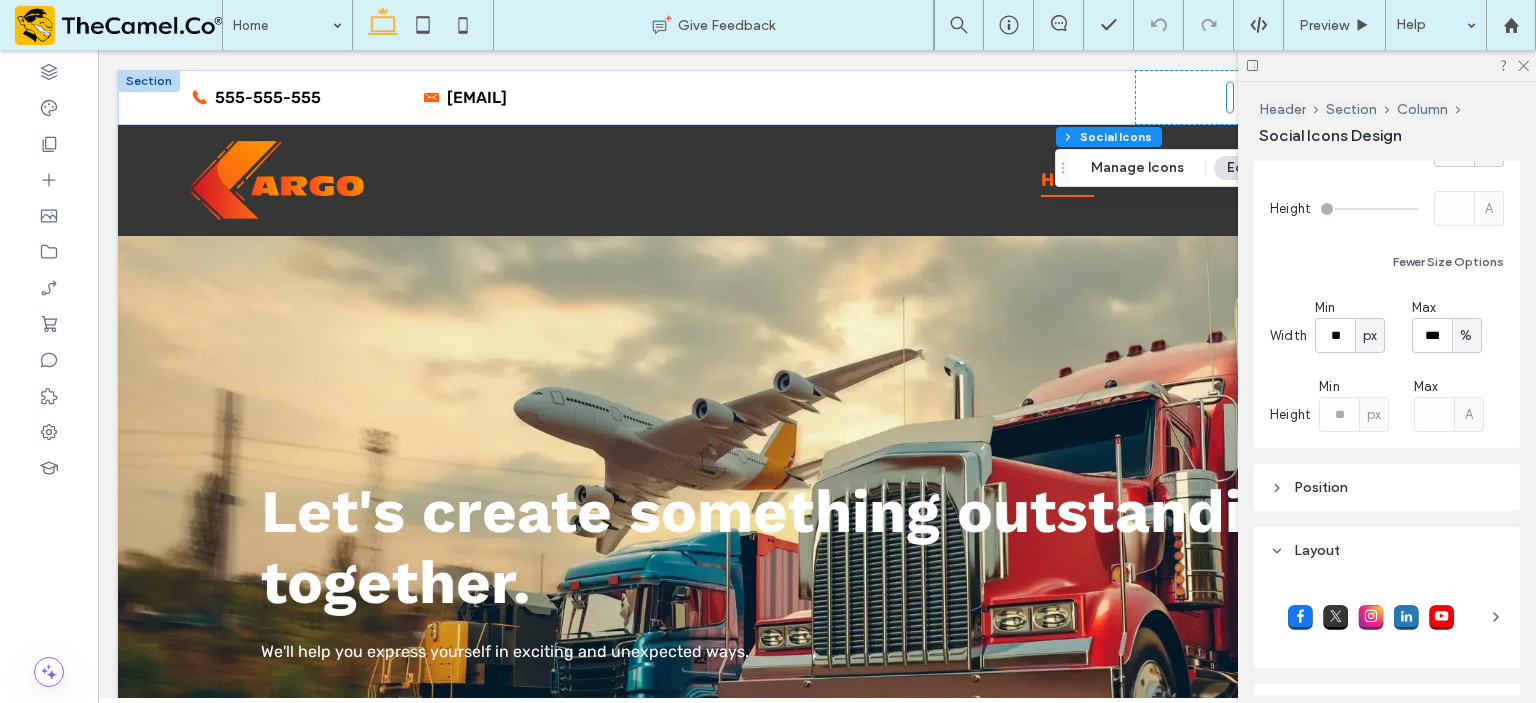 scroll, scrollTop: 211, scrollLeft: 0, axis: vertical 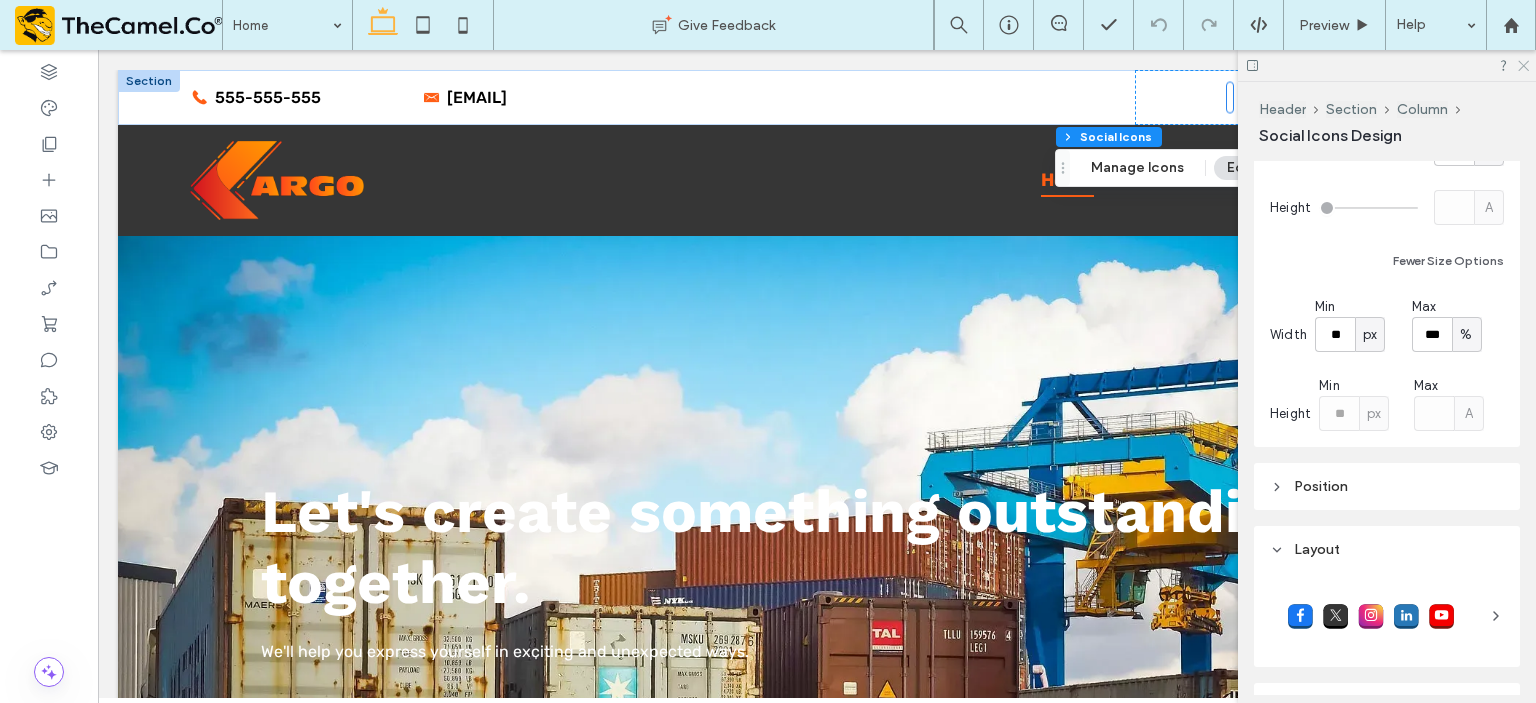 click 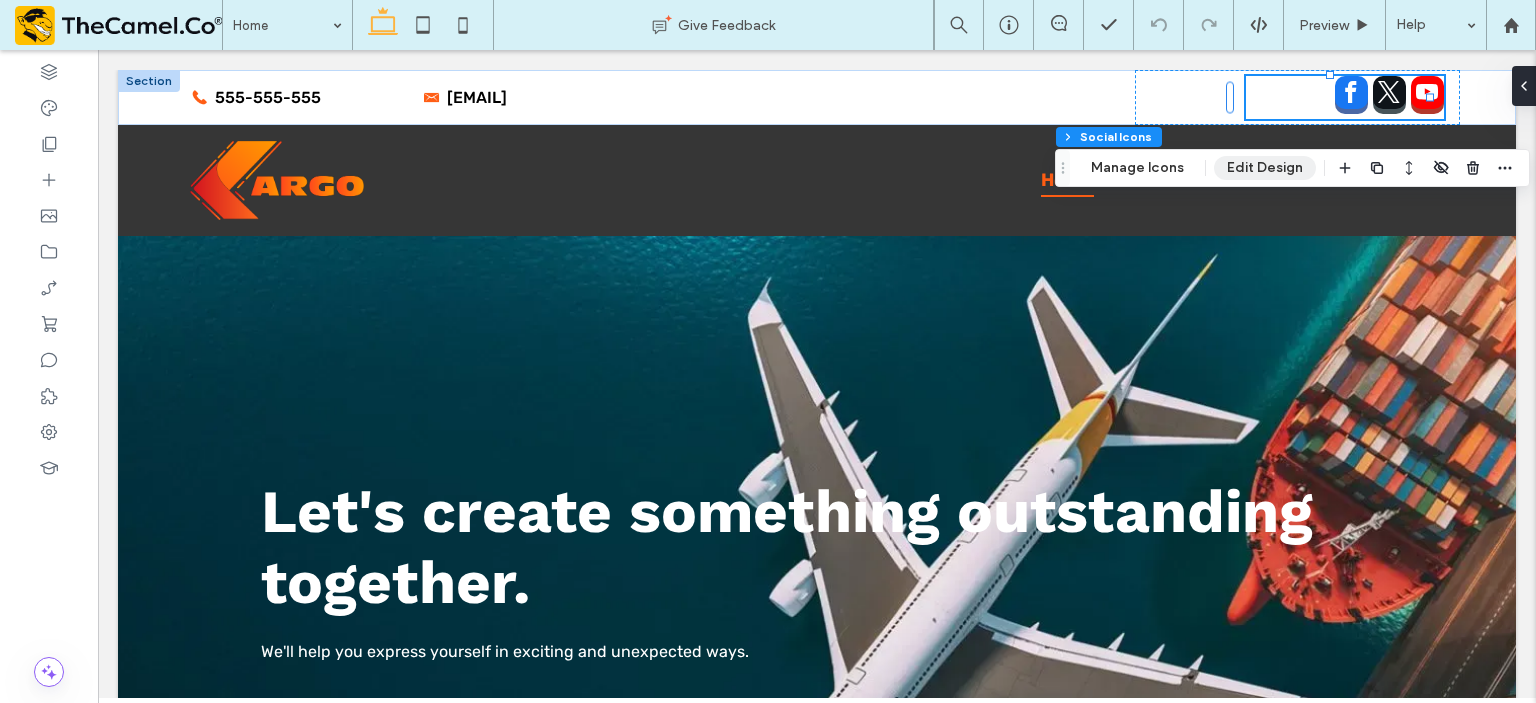click on "Edit Design" at bounding box center [1265, 168] 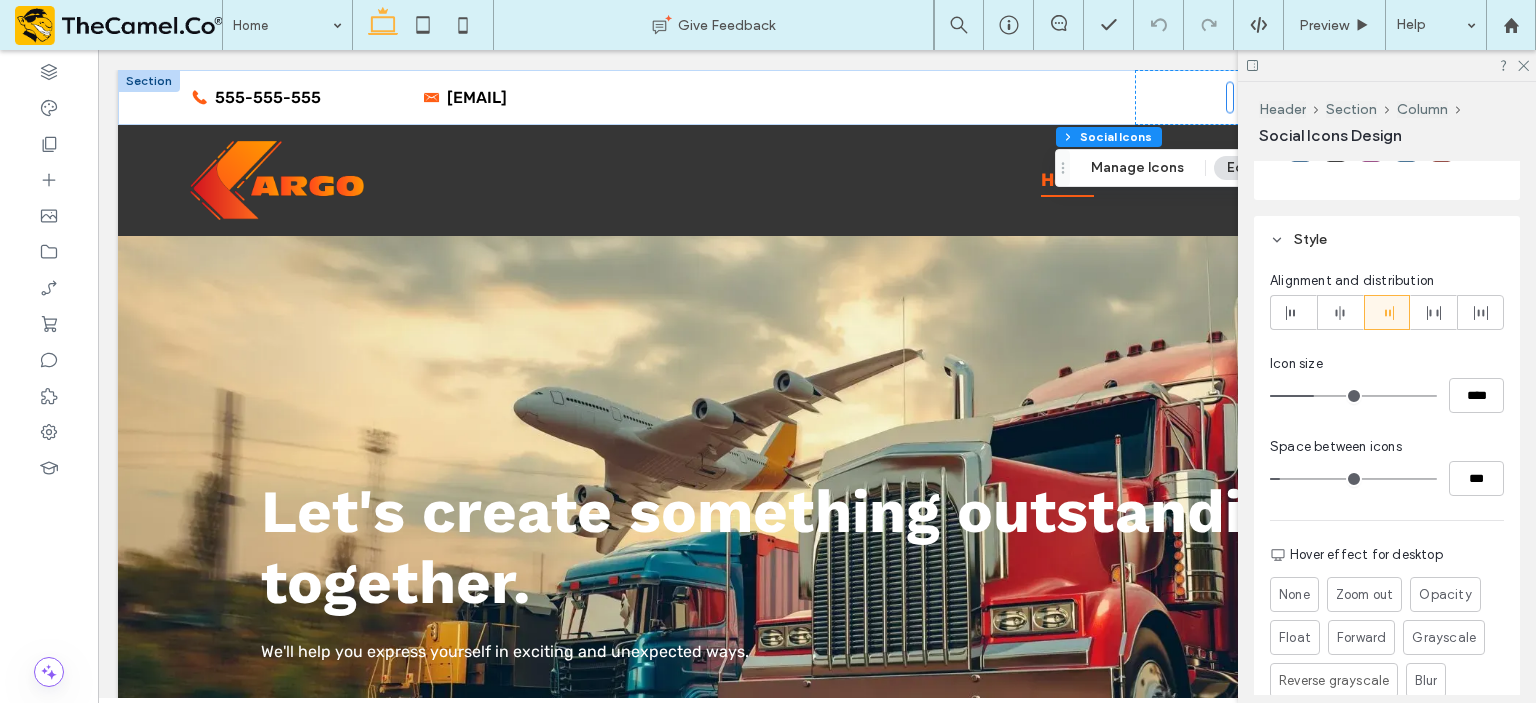 scroll, scrollTop: 670, scrollLeft: 0, axis: vertical 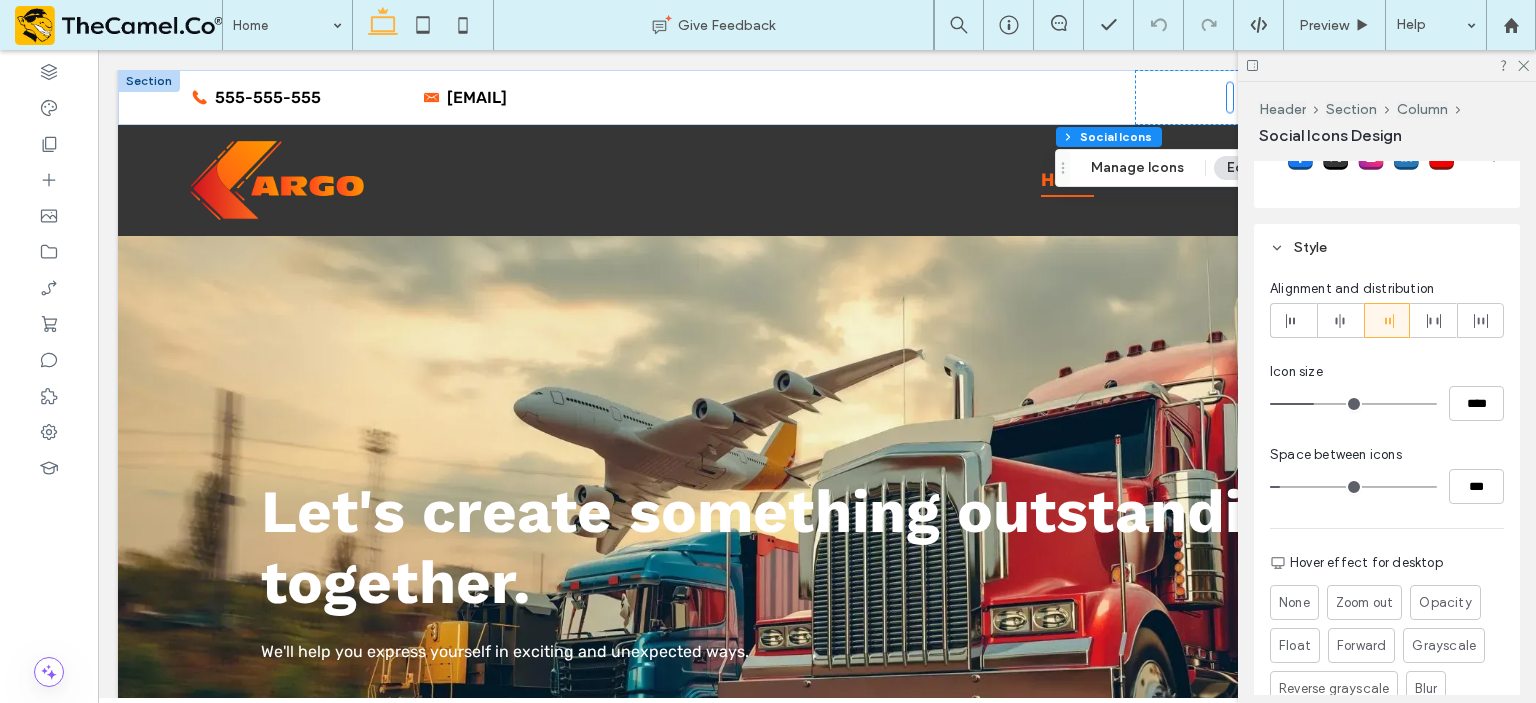 type 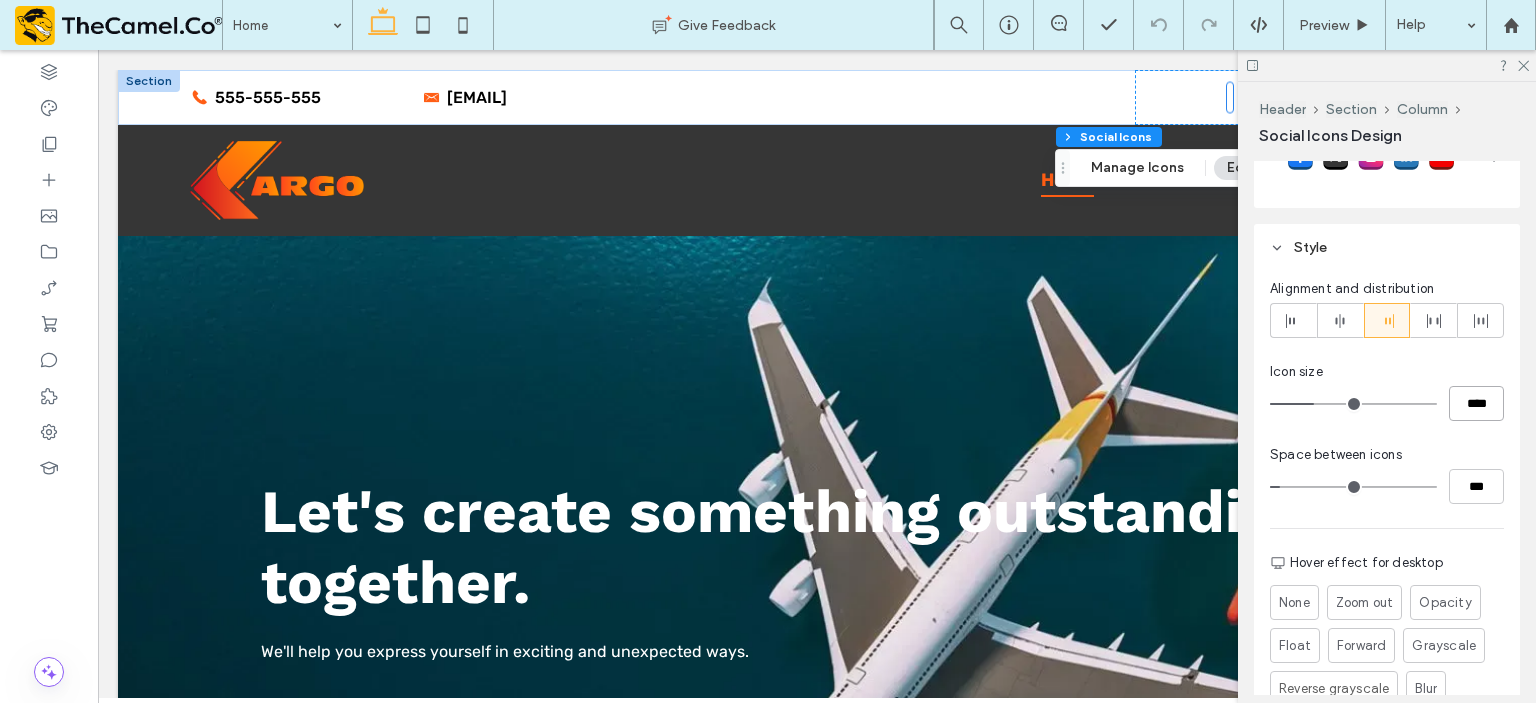 click on "****" at bounding box center (1476, 403) 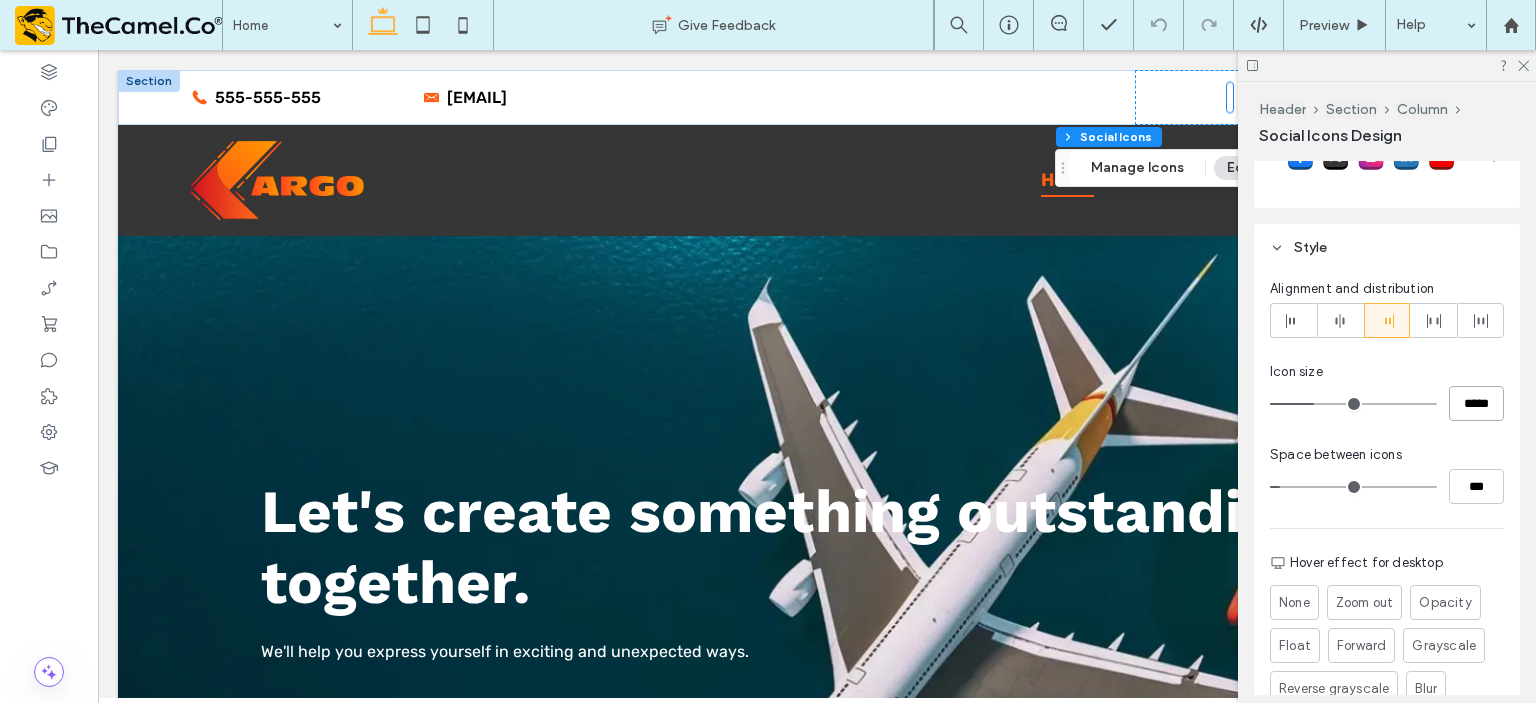 type on "*****" 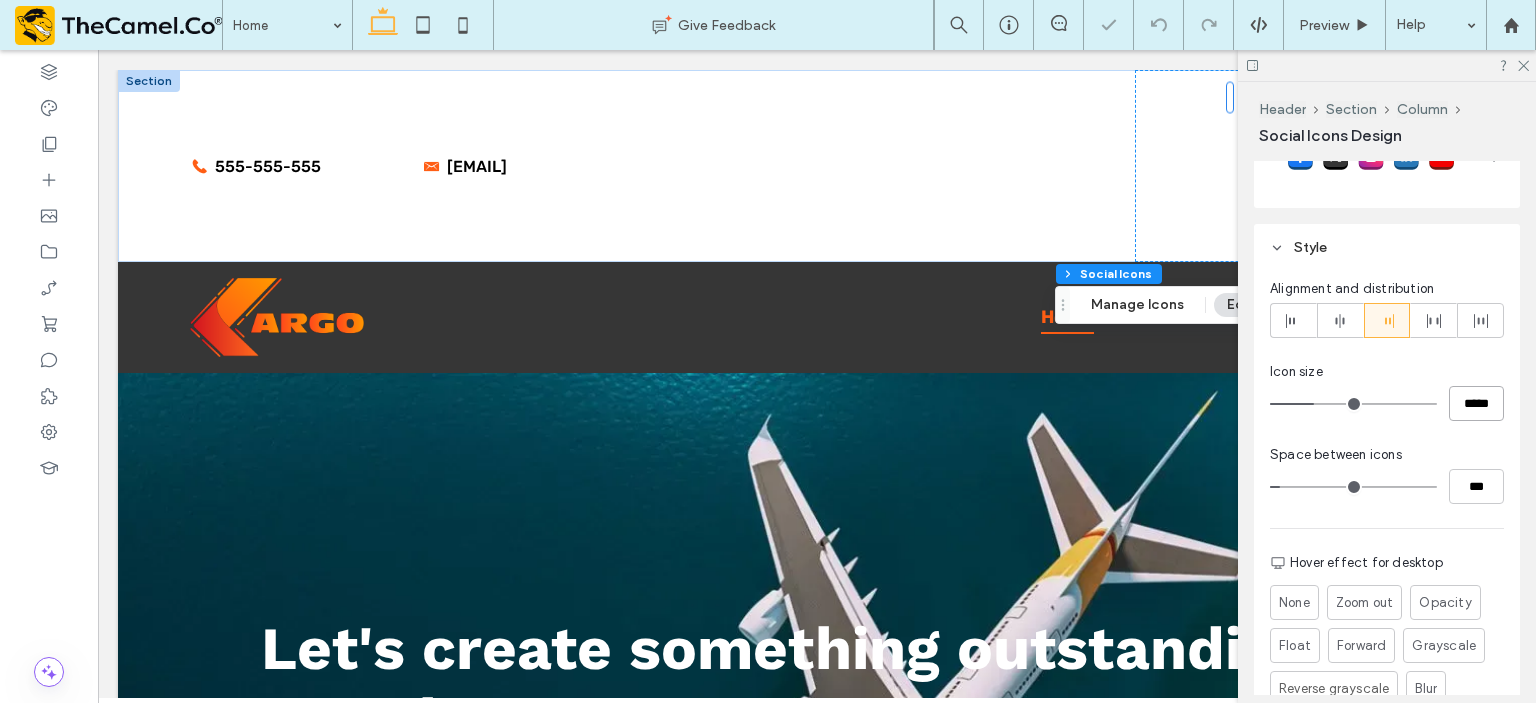 type on "**" 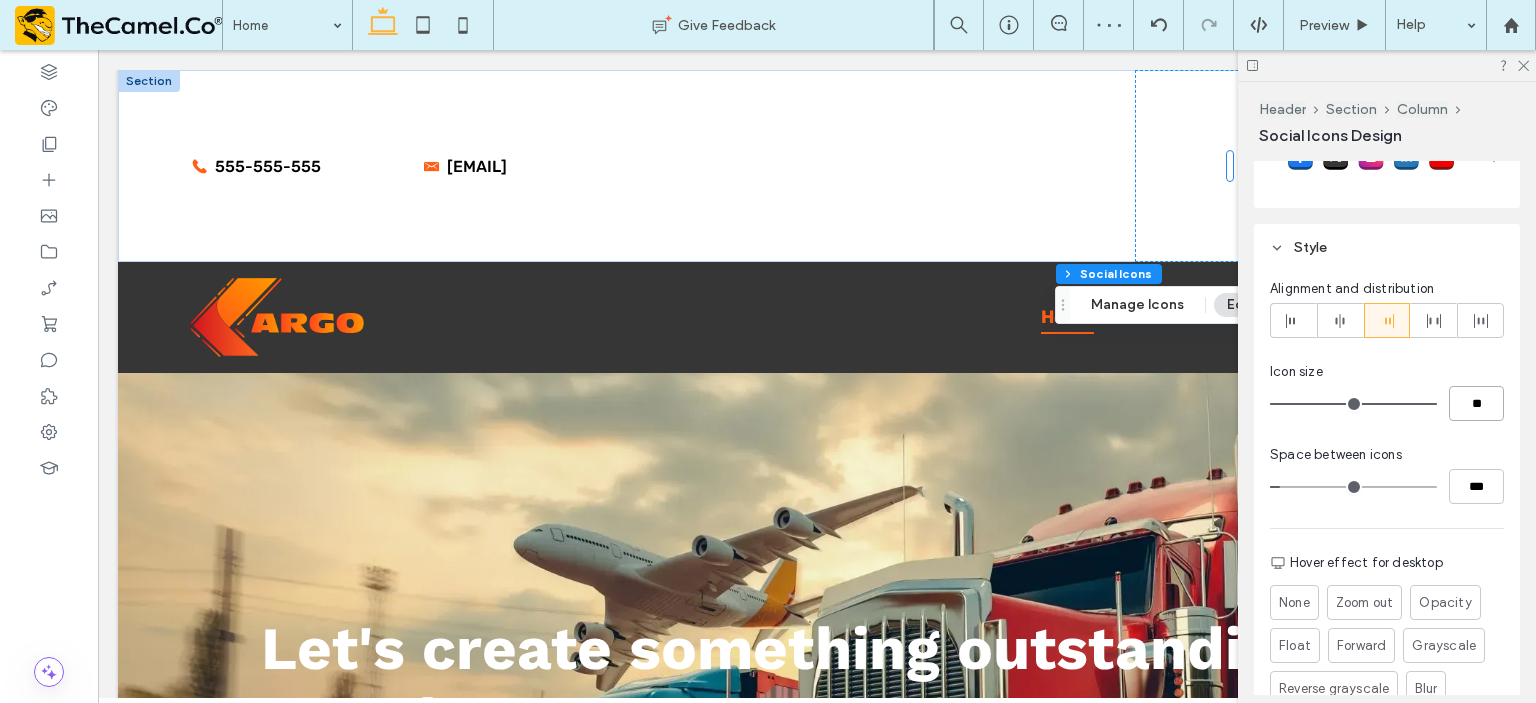 type on "**" 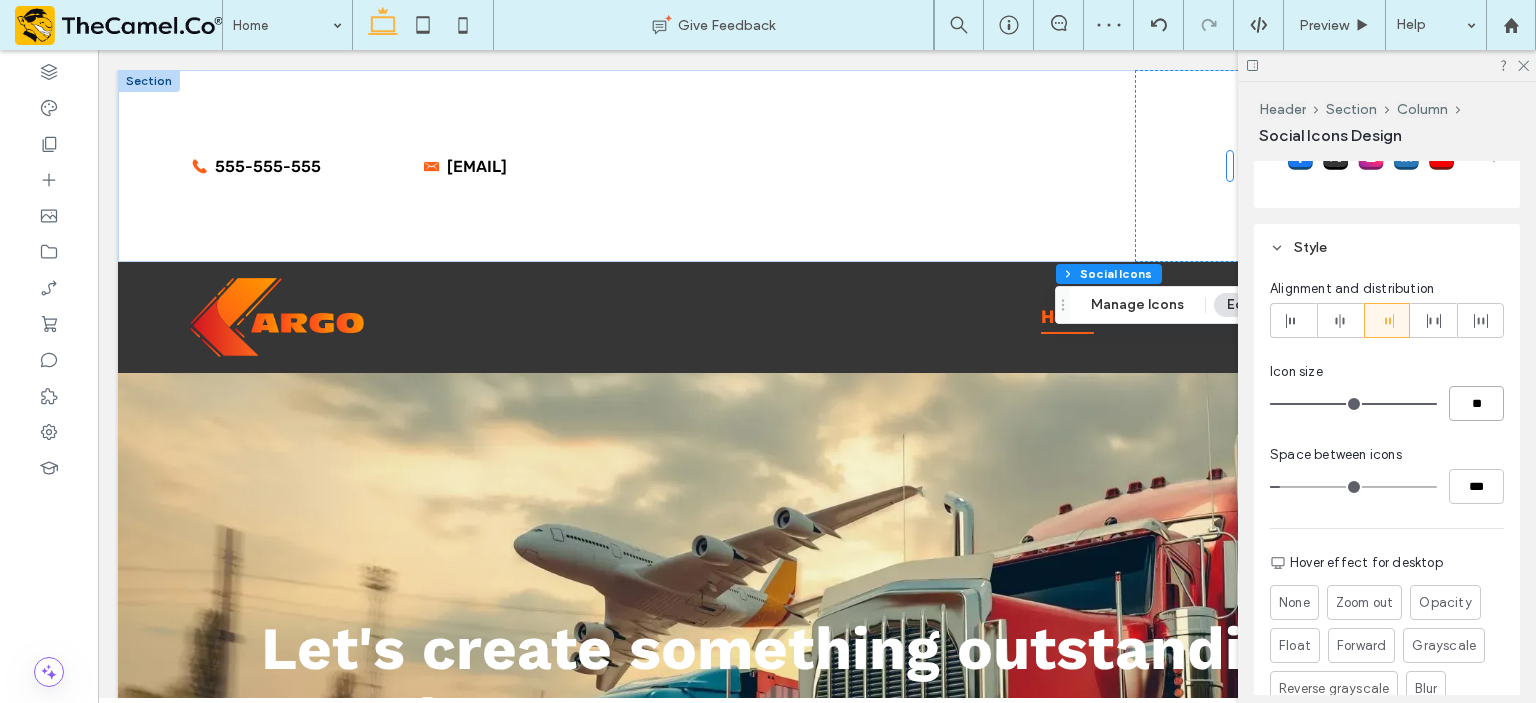 type on "**" 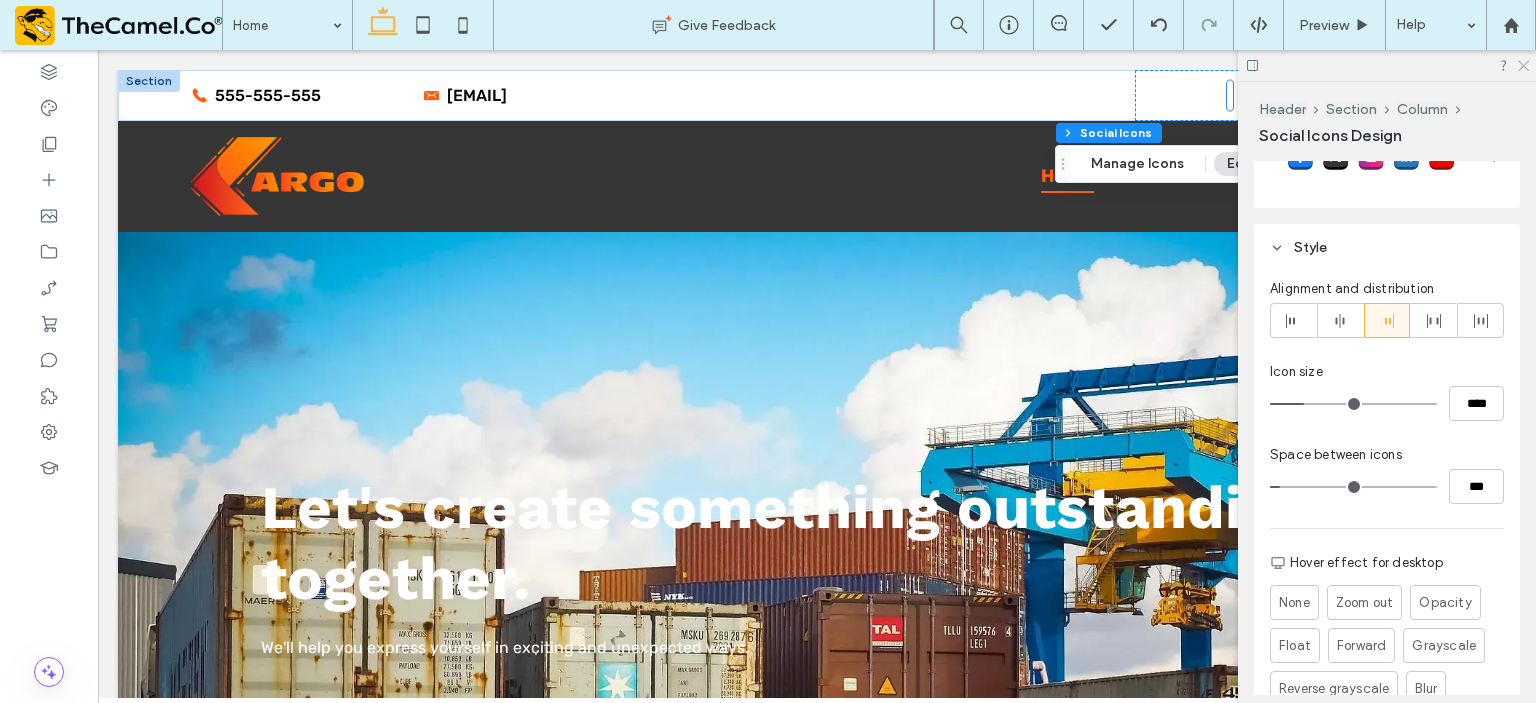 click 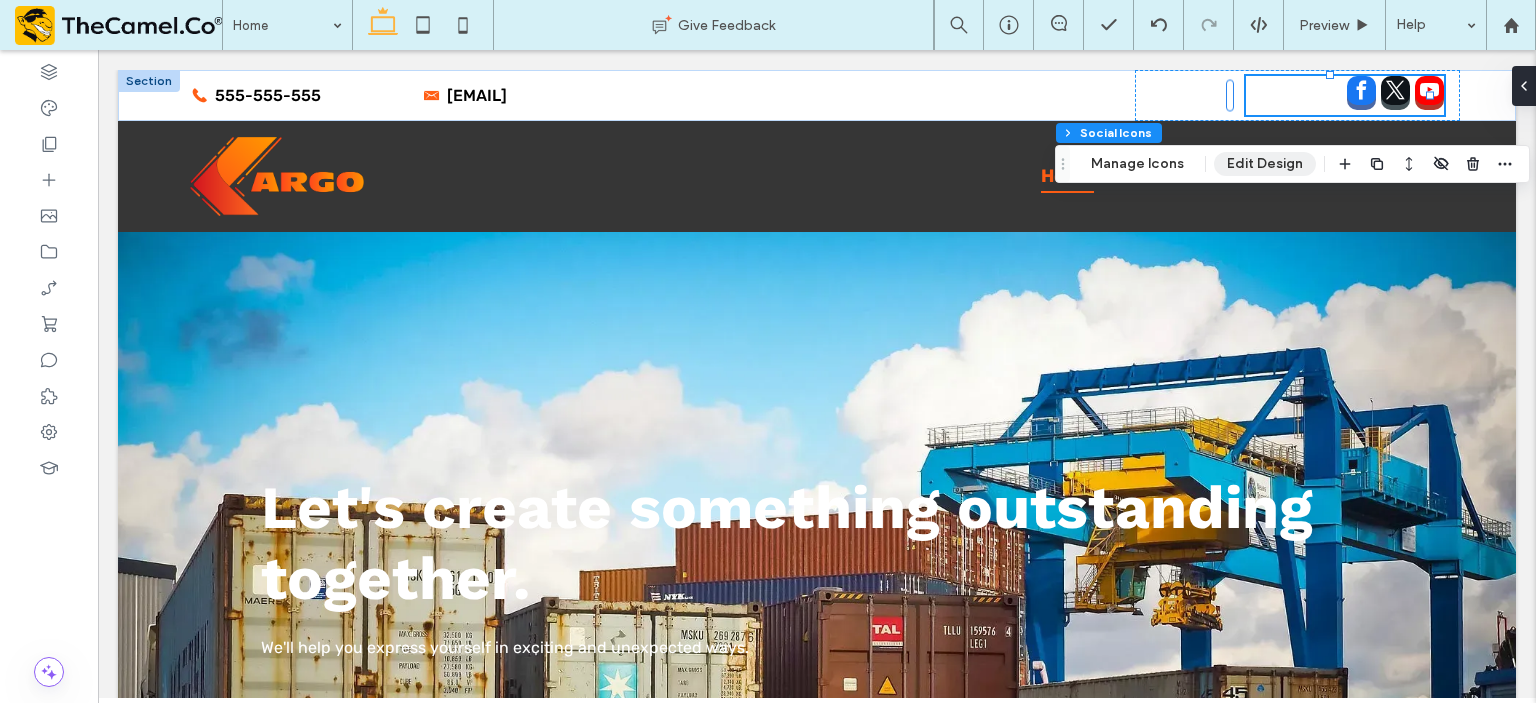 click on "Edit Design" at bounding box center (1265, 164) 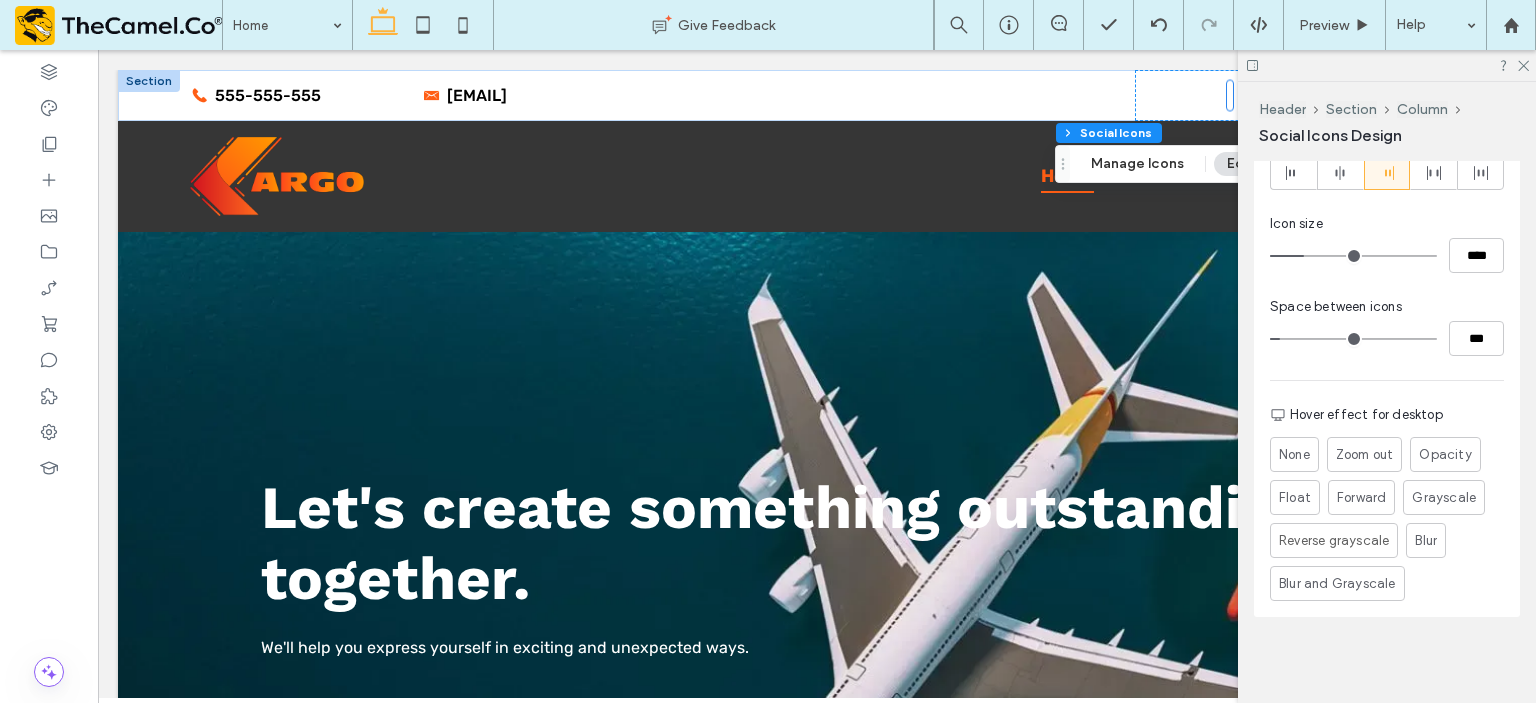 scroll, scrollTop: 745, scrollLeft: 0, axis: vertical 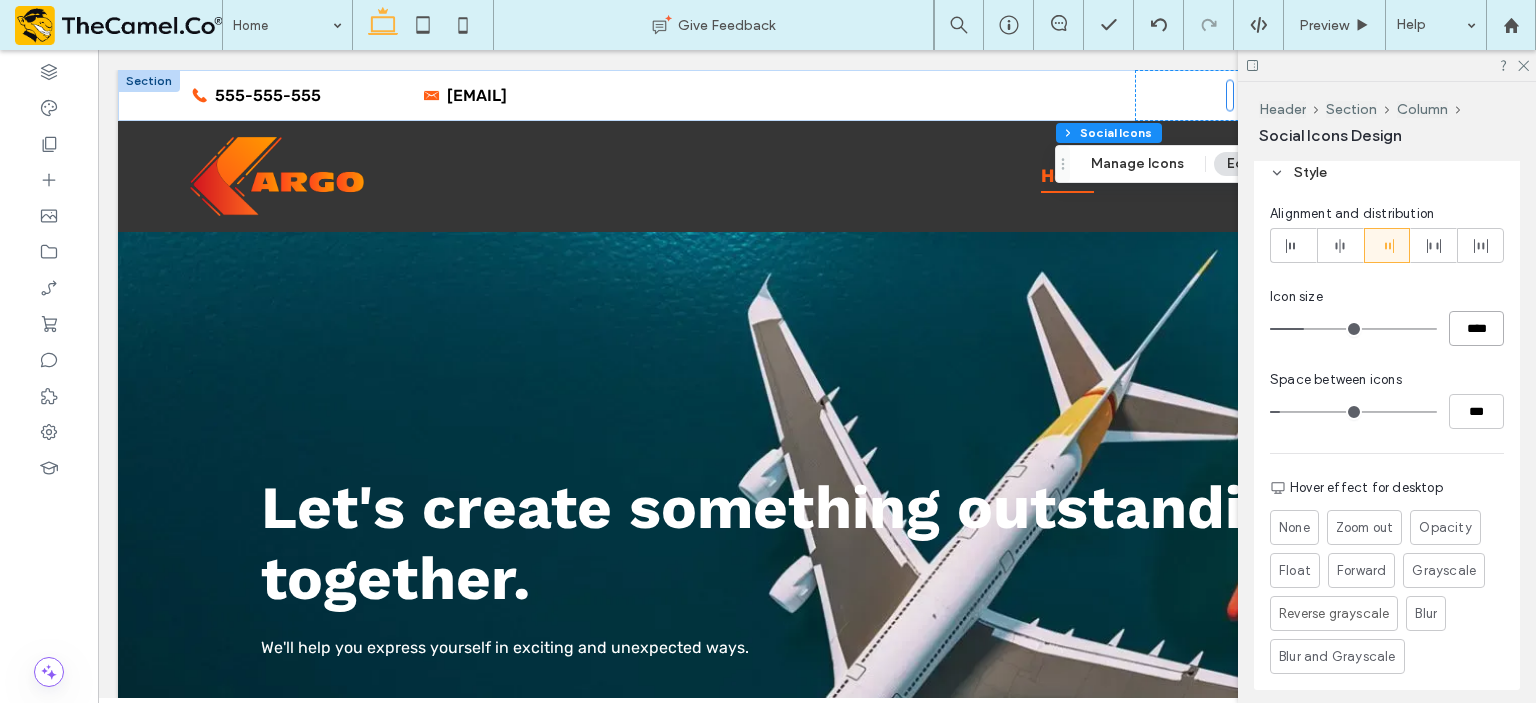 click on "****" at bounding box center (1476, 328) 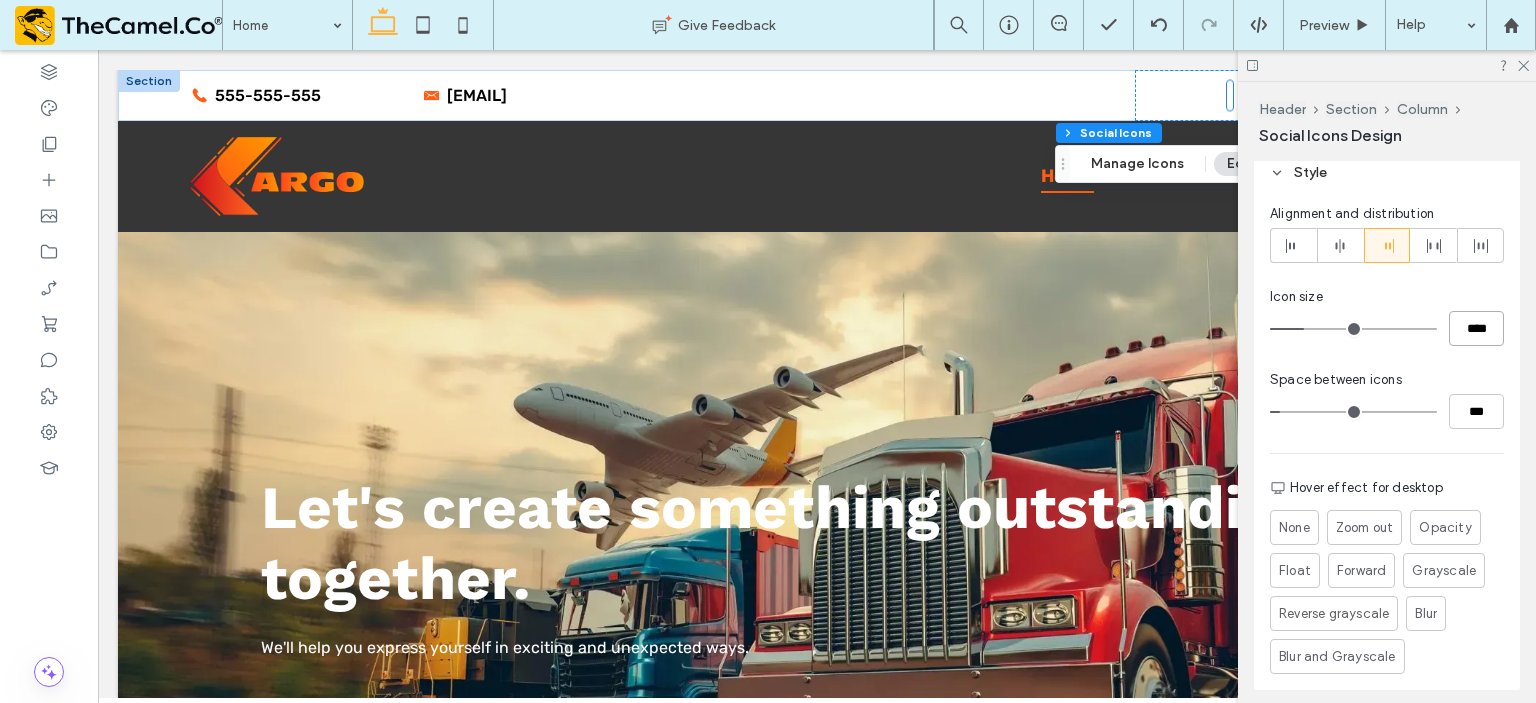 click on "****" at bounding box center [1476, 328] 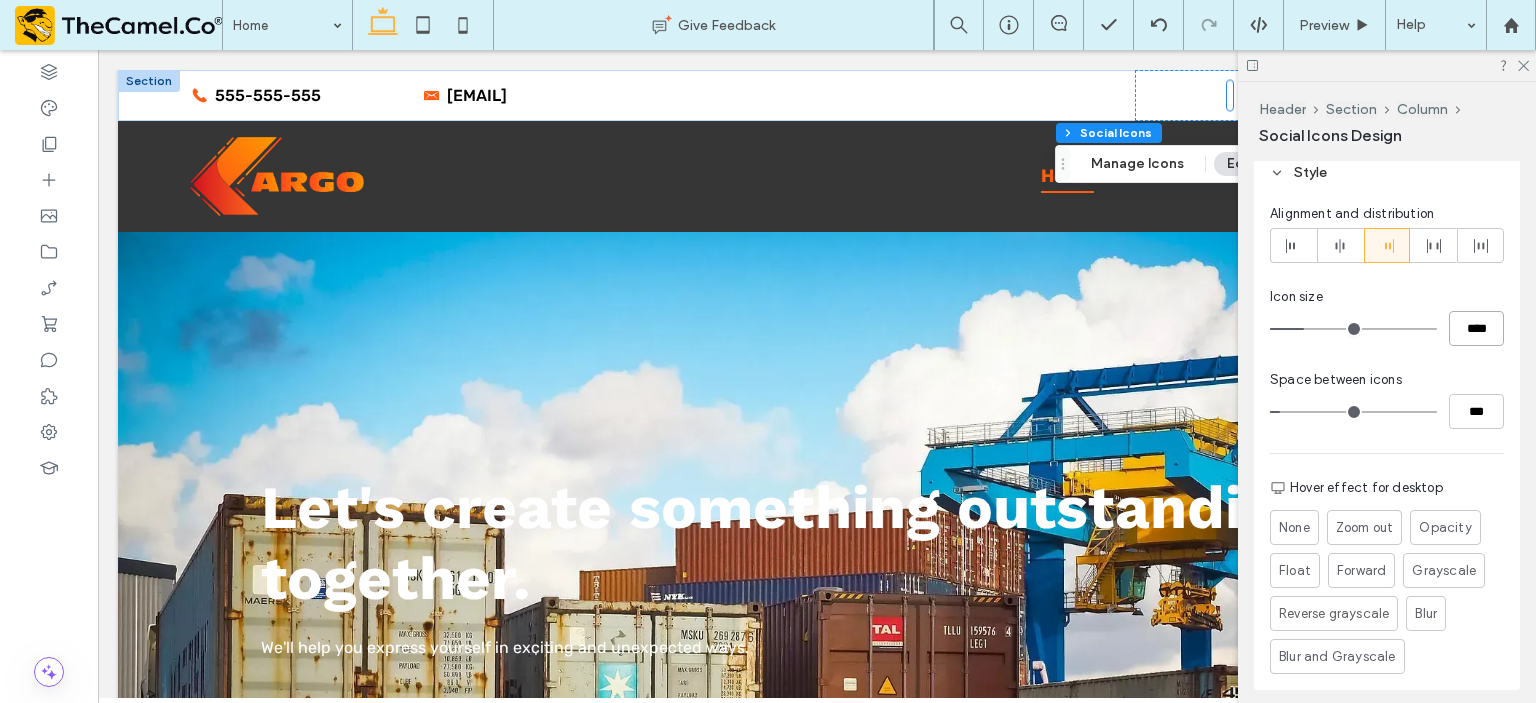type on "****" 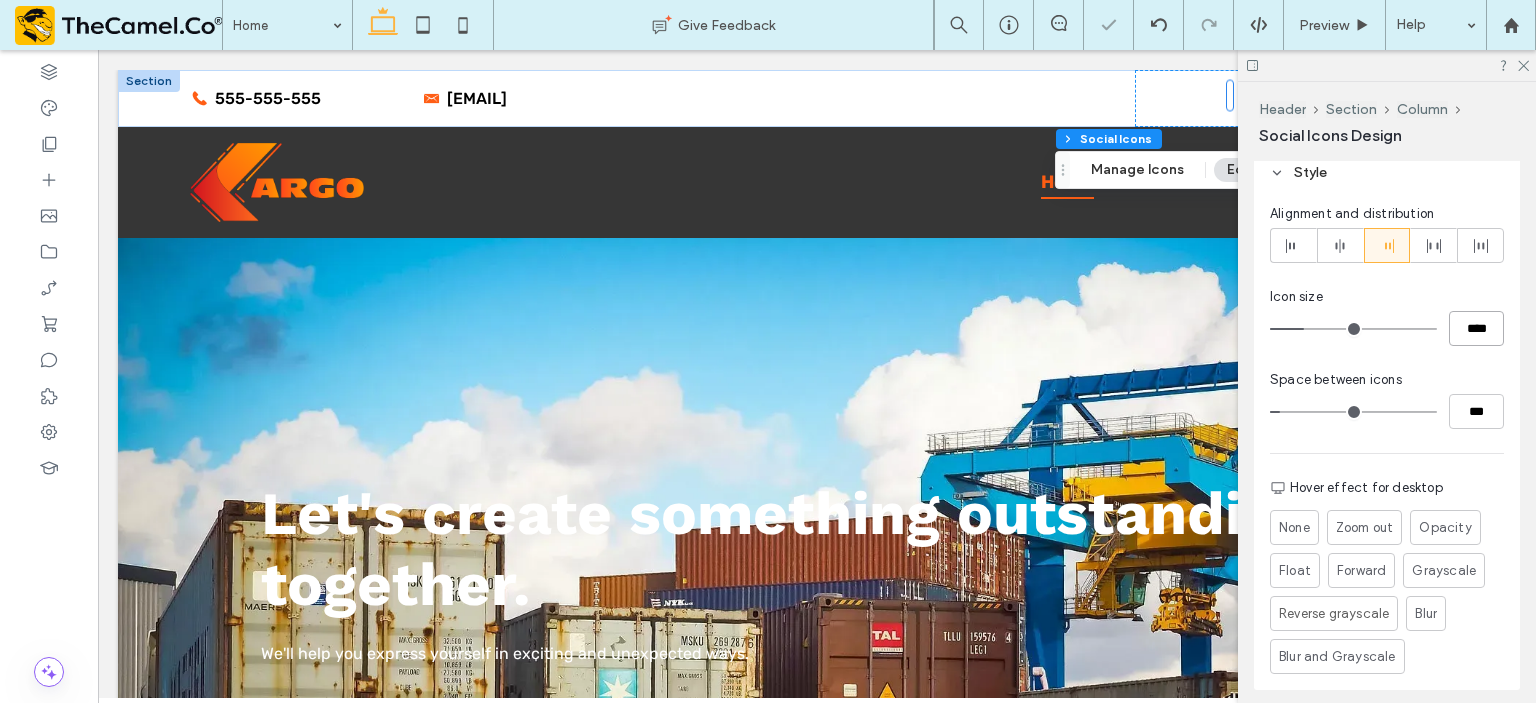 type on "**" 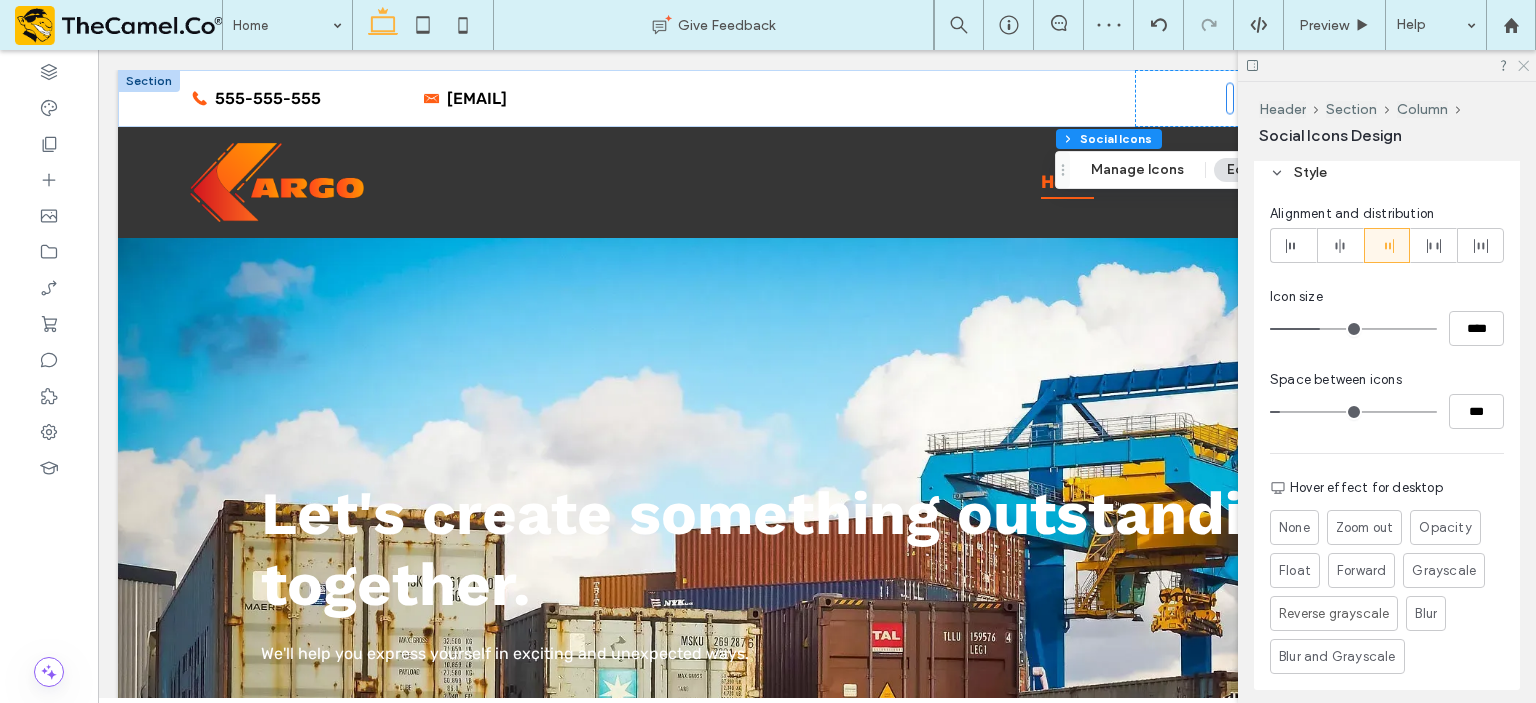 click 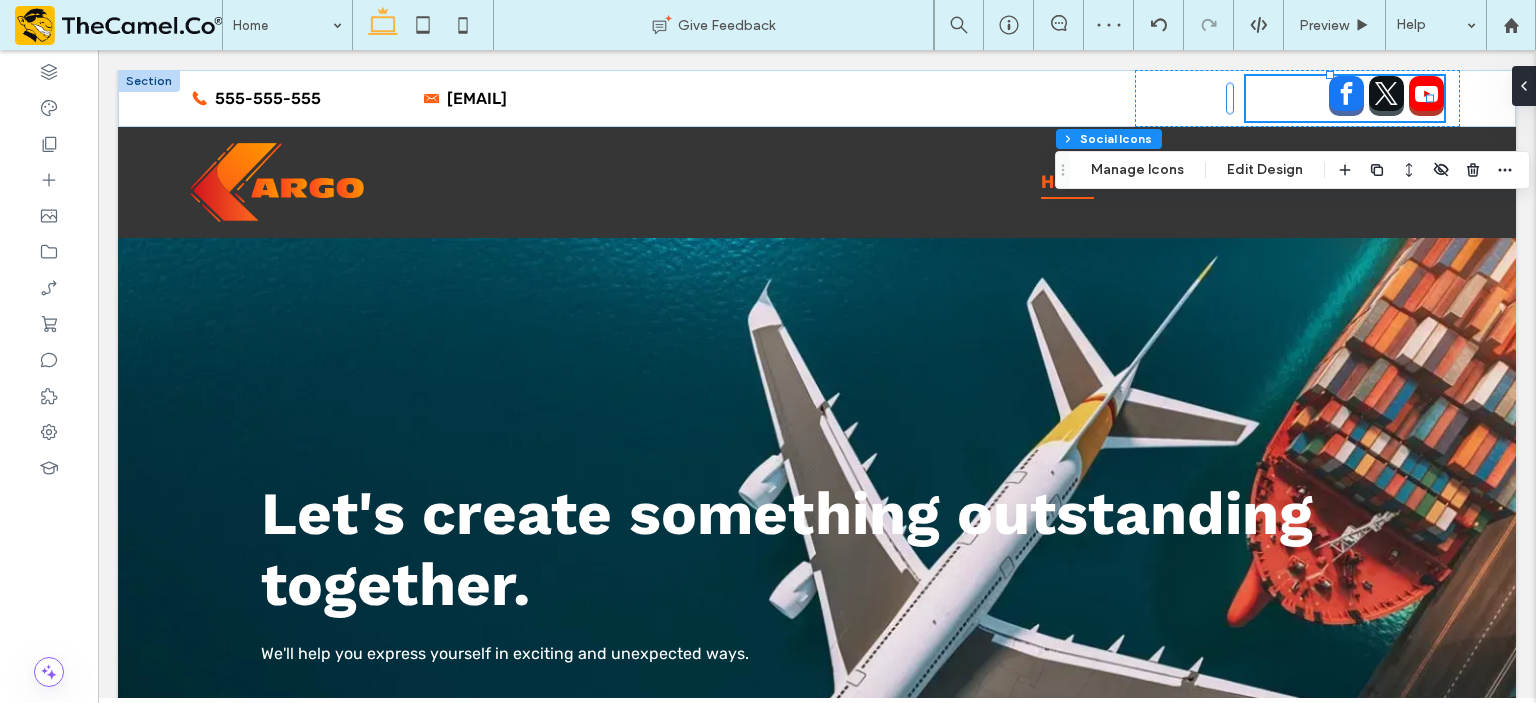 click at bounding box center (1063, 170) 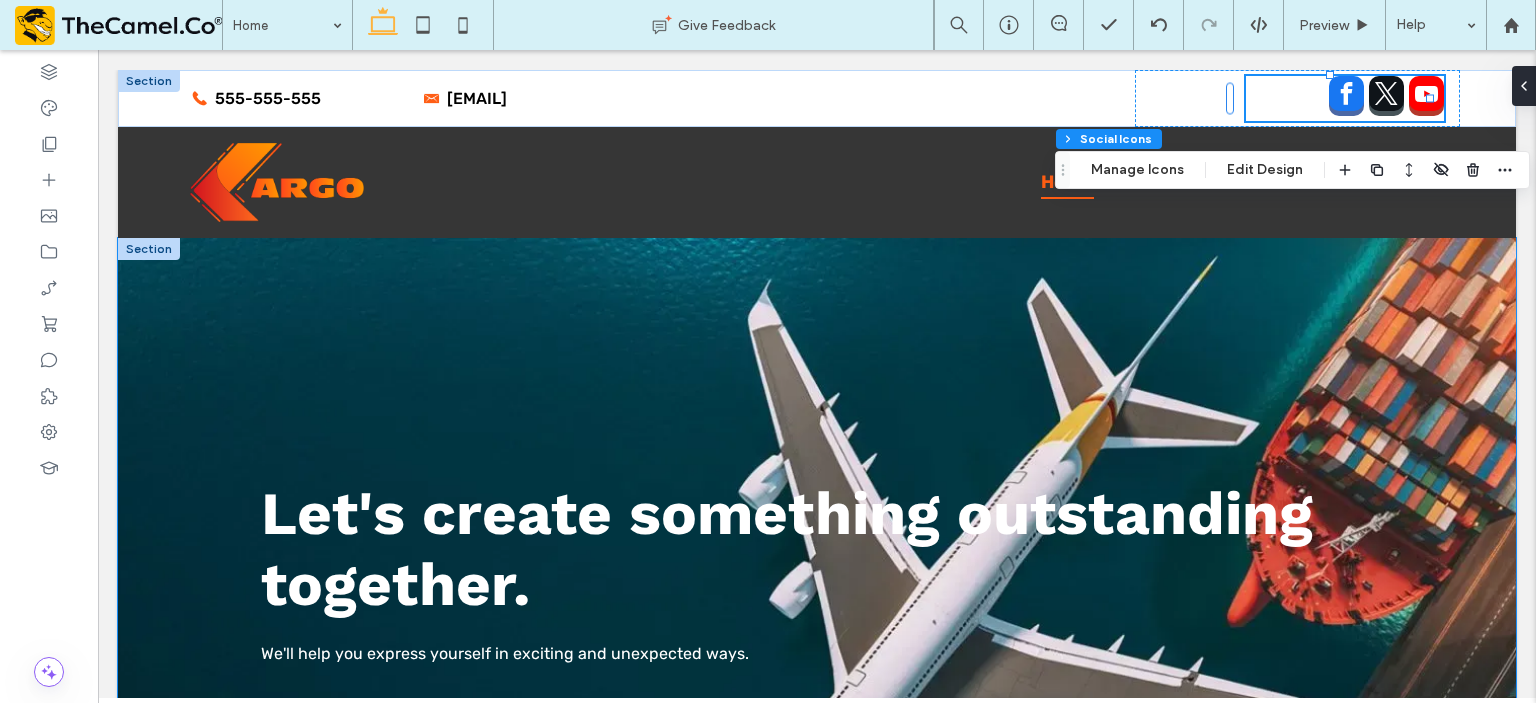 click on "Let's create something outstanding together.
Our work
We'll help you express yourself in exciting and unexpected ways." at bounding box center (817, 627) 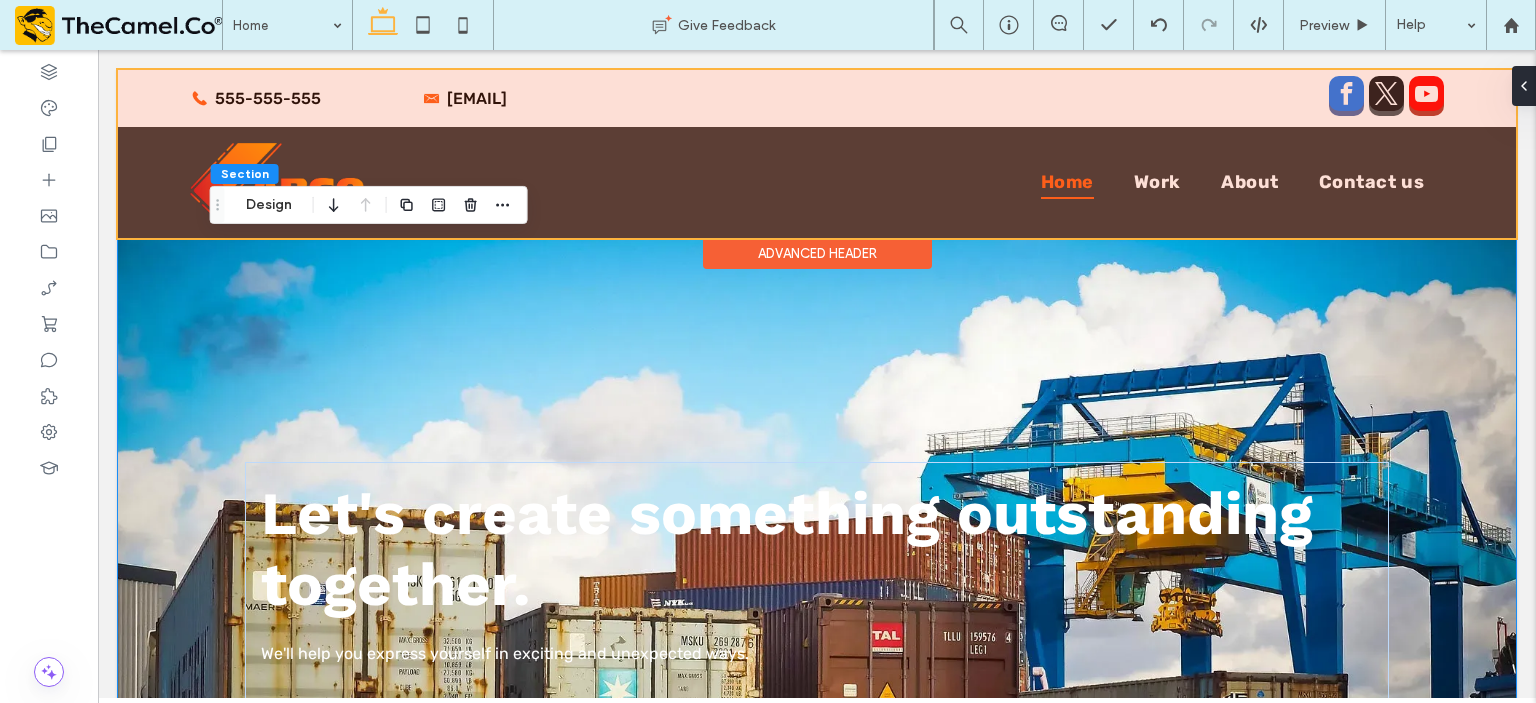 click at bounding box center [817, 154] 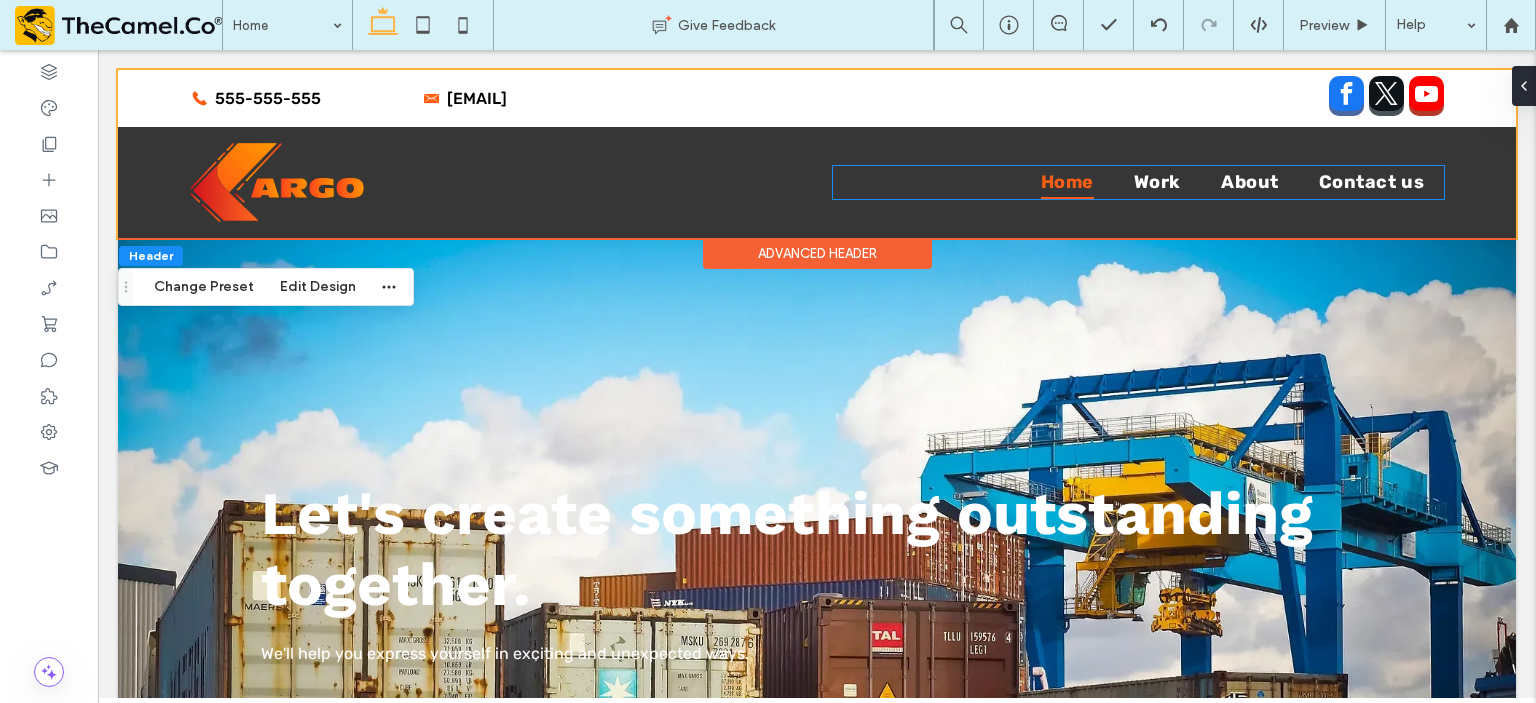 click on "Home" at bounding box center [1067, 182] 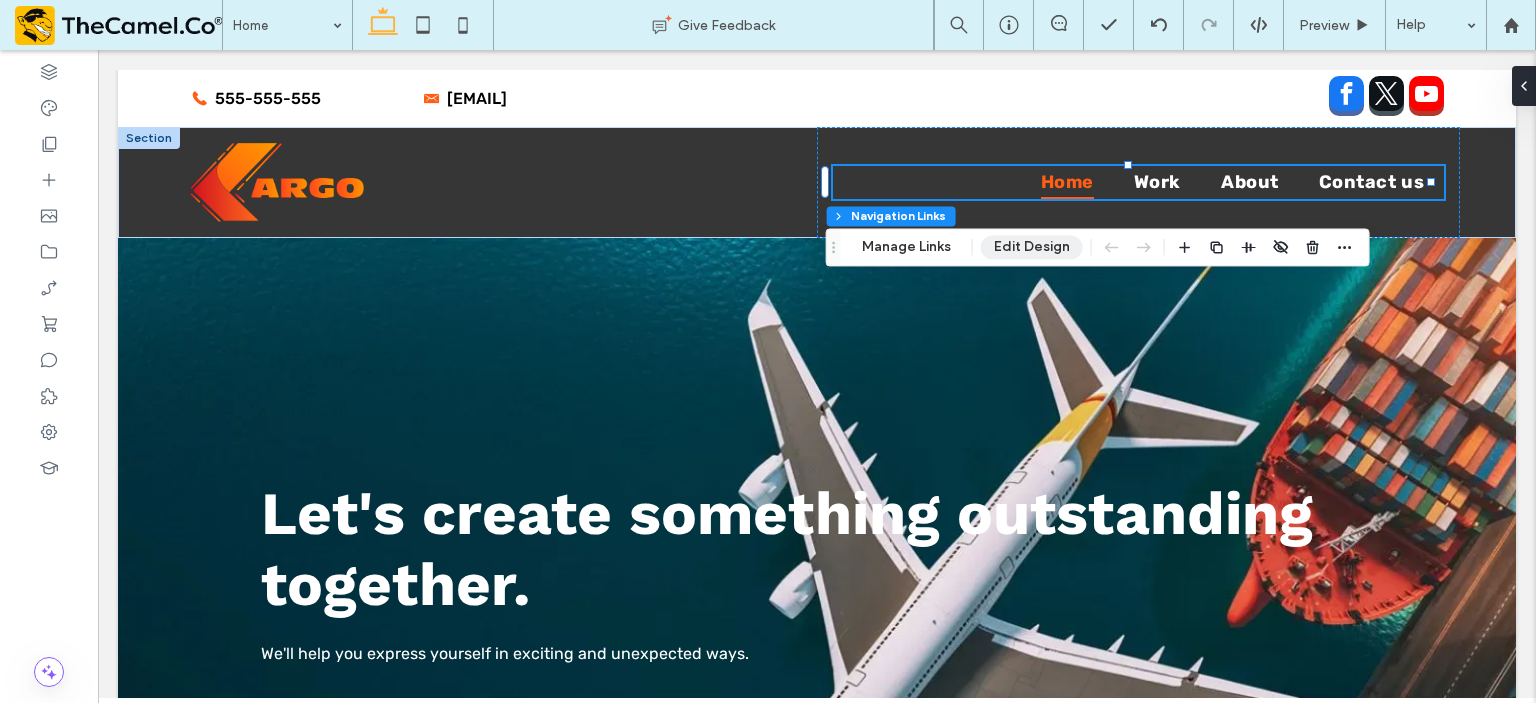 click on "Edit Design" at bounding box center (1032, 247) 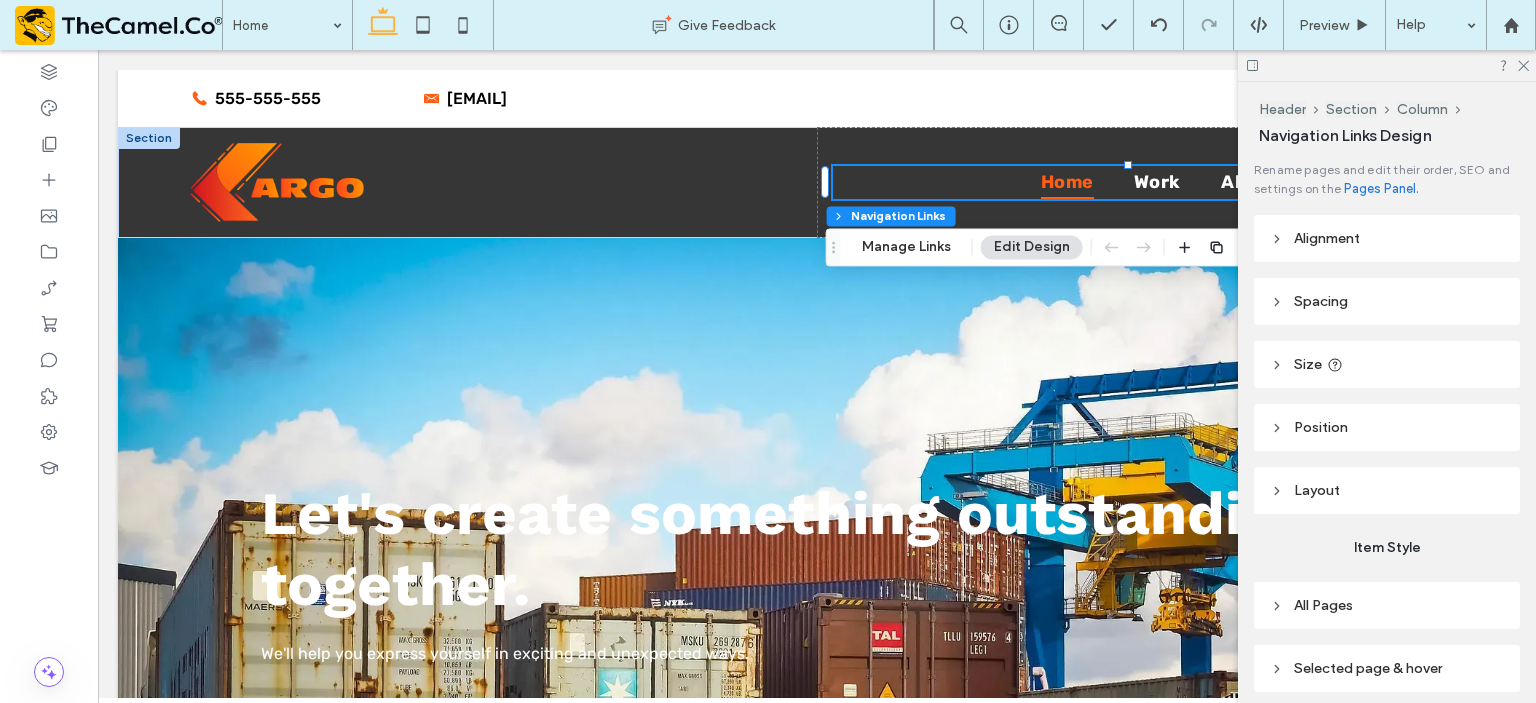 scroll, scrollTop: 139, scrollLeft: 0, axis: vertical 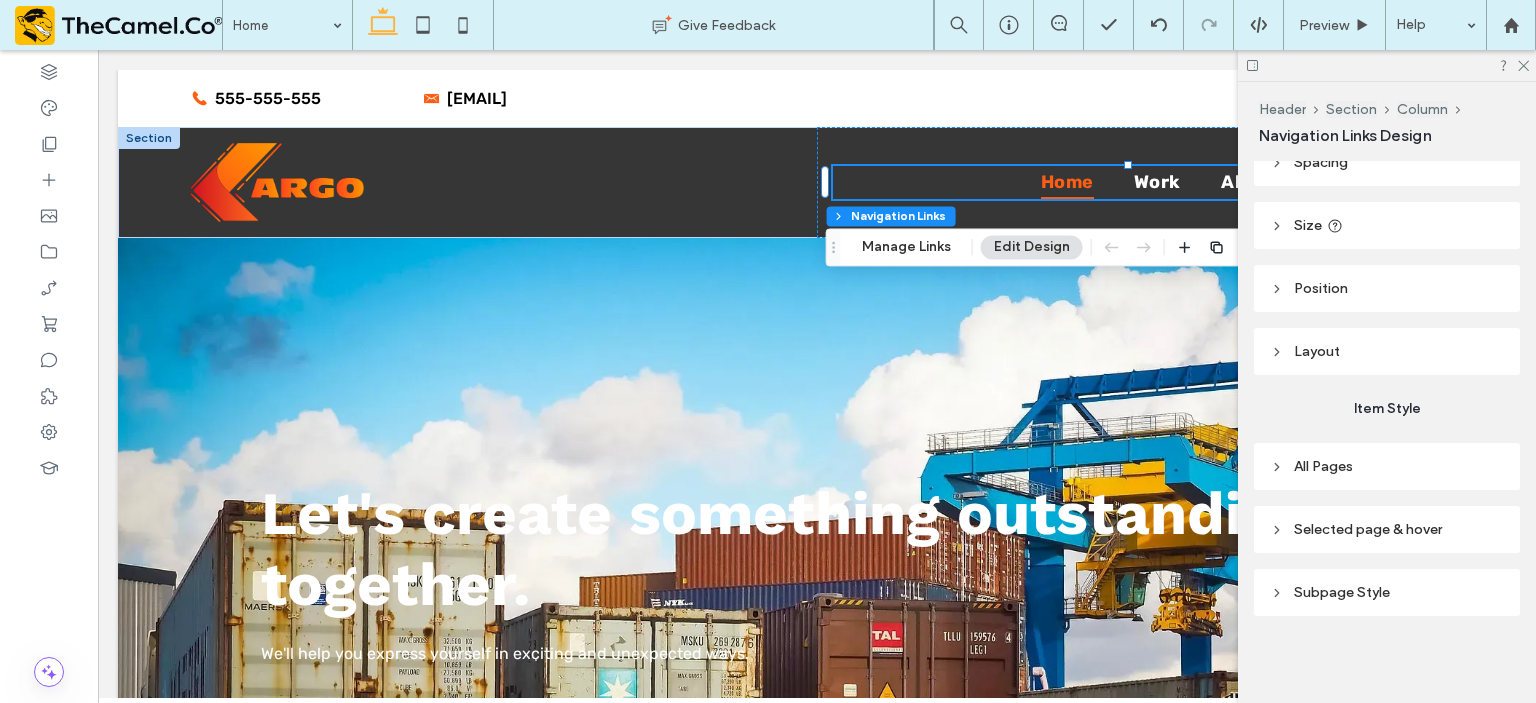 click on "All Pages" at bounding box center (1387, 466) 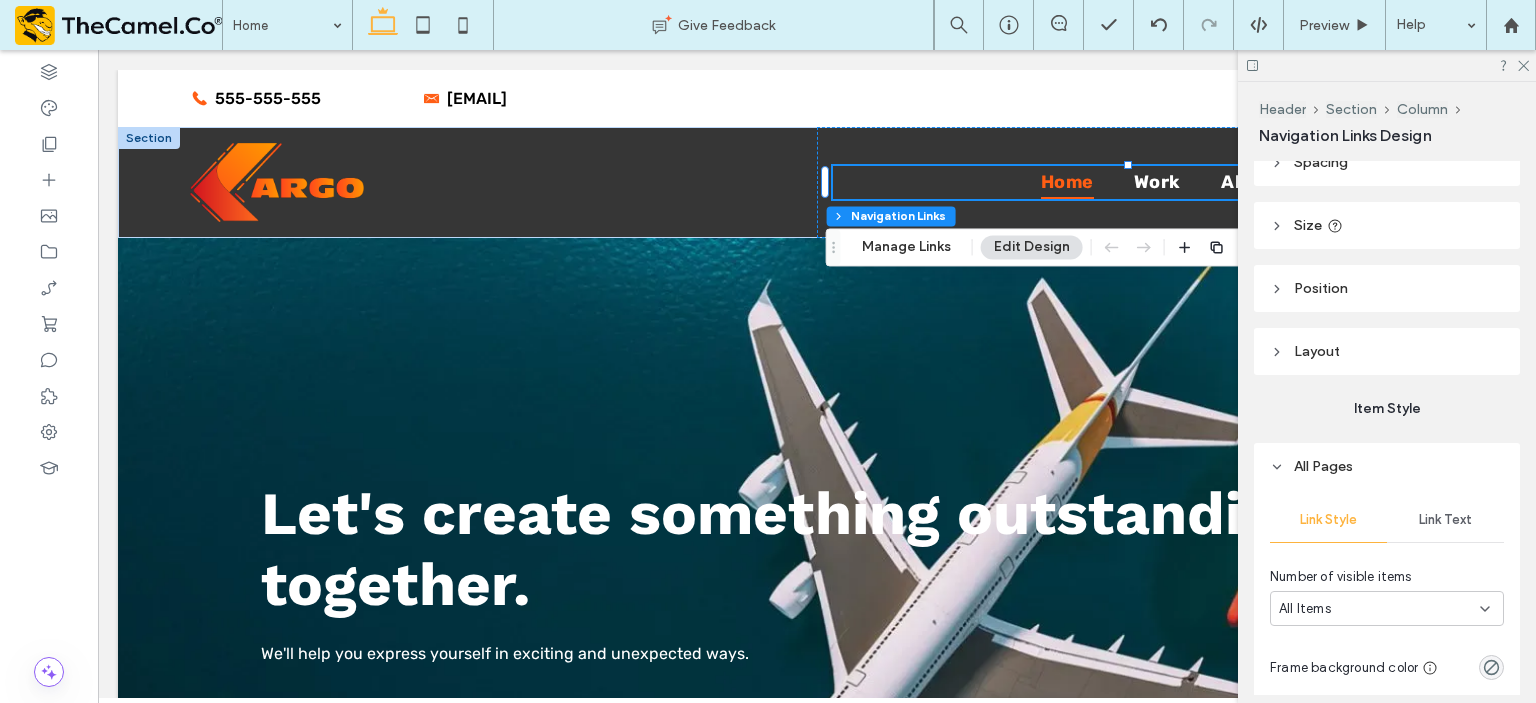 scroll, scrollTop: 663, scrollLeft: 0, axis: vertical 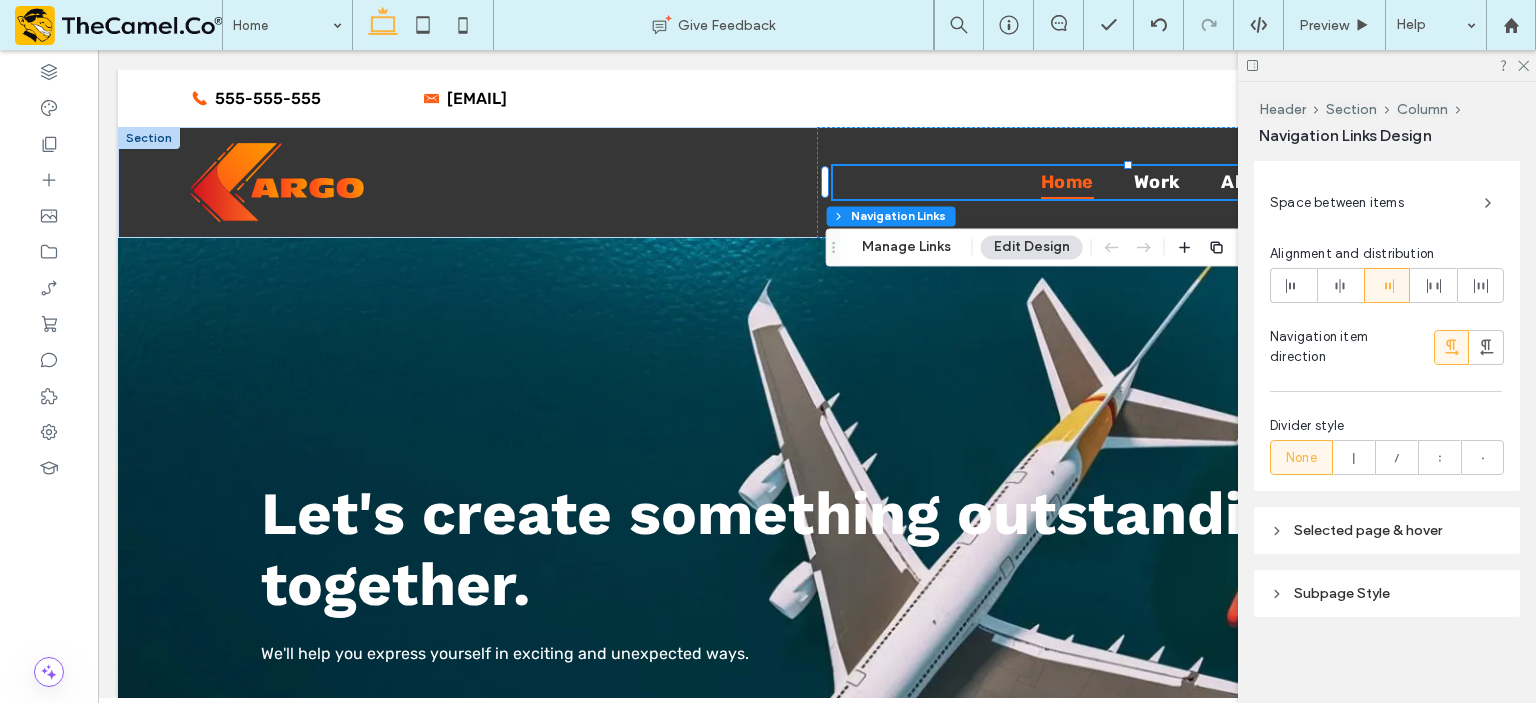 click on "Selected page & hover" at bounding box center [1387, 530] 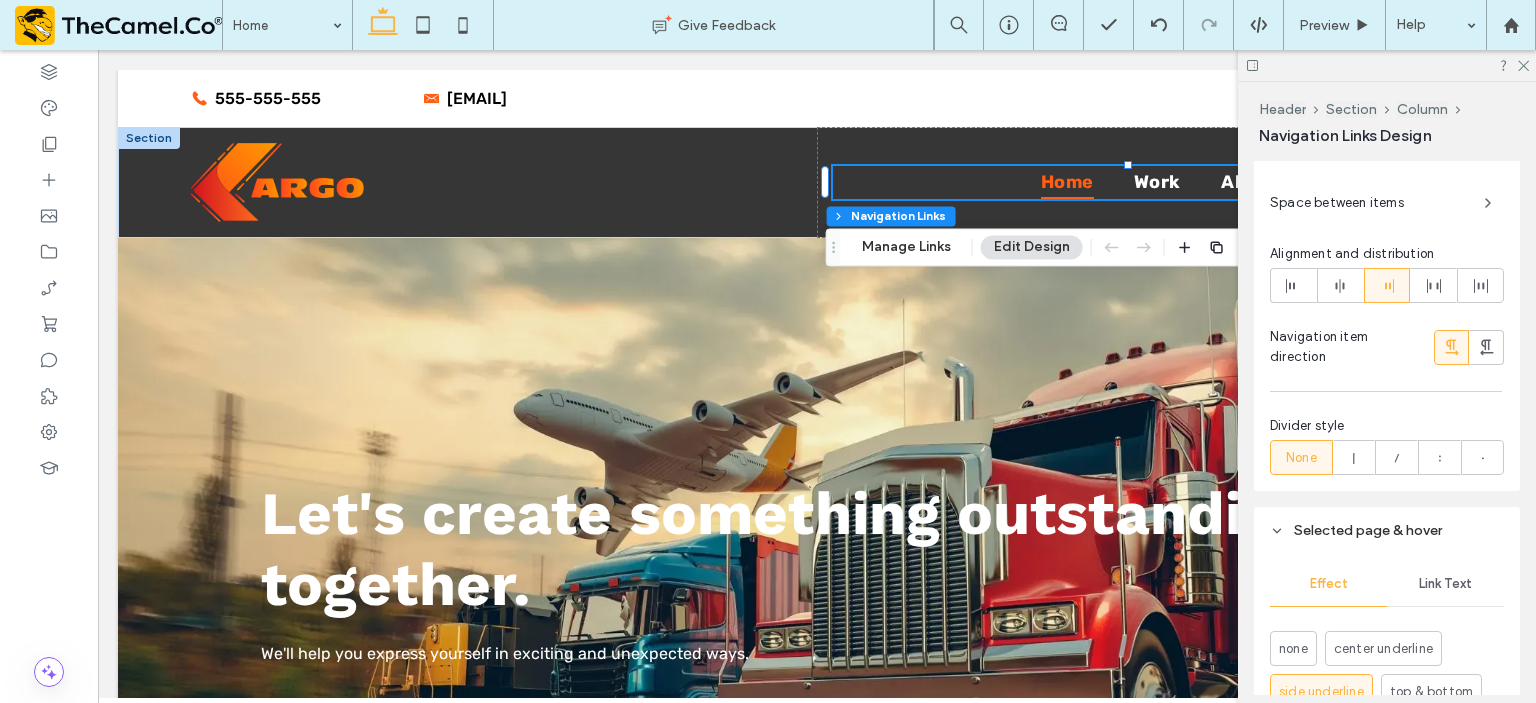 scroll, scrollTop: 1001, scrollLeft: 0, axis: vertical 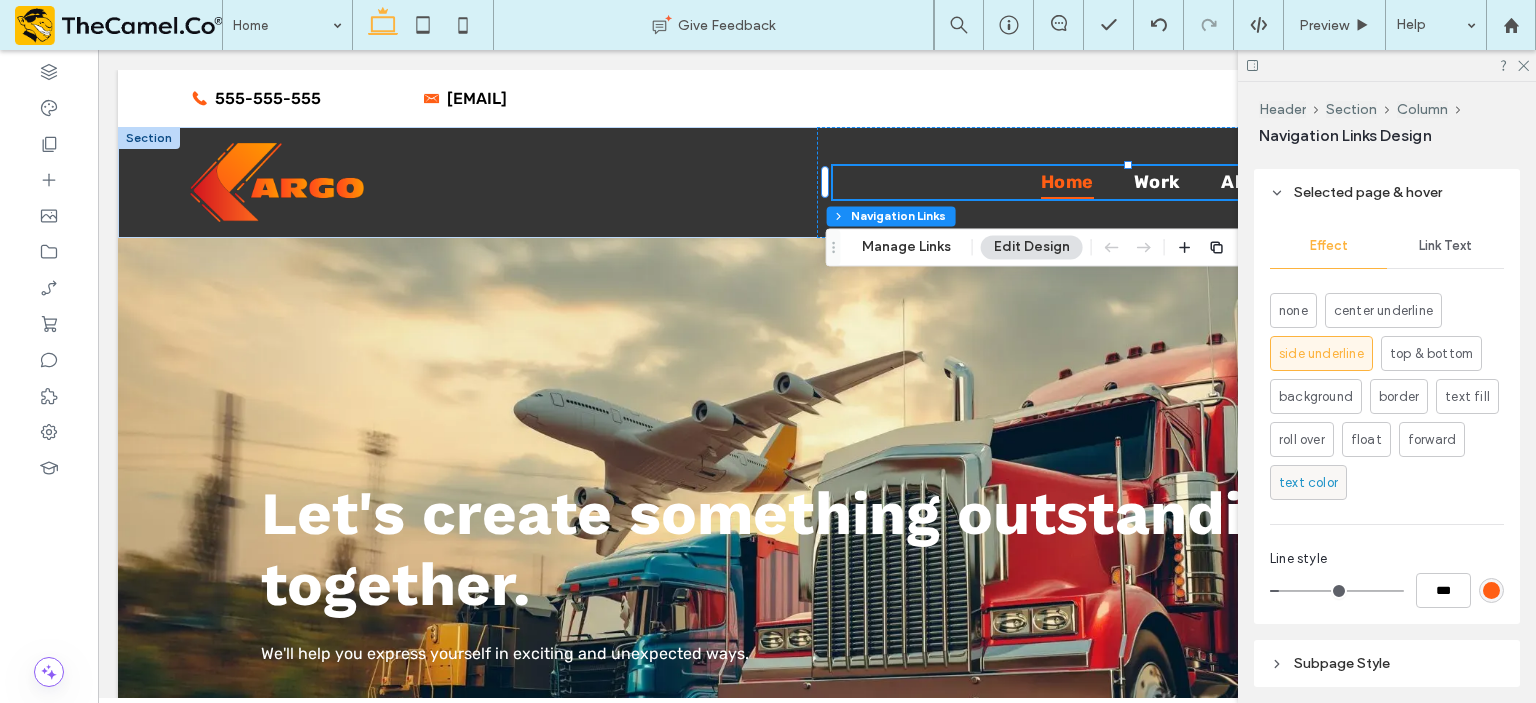 click on "text color" at bounding box center [1308, 483] 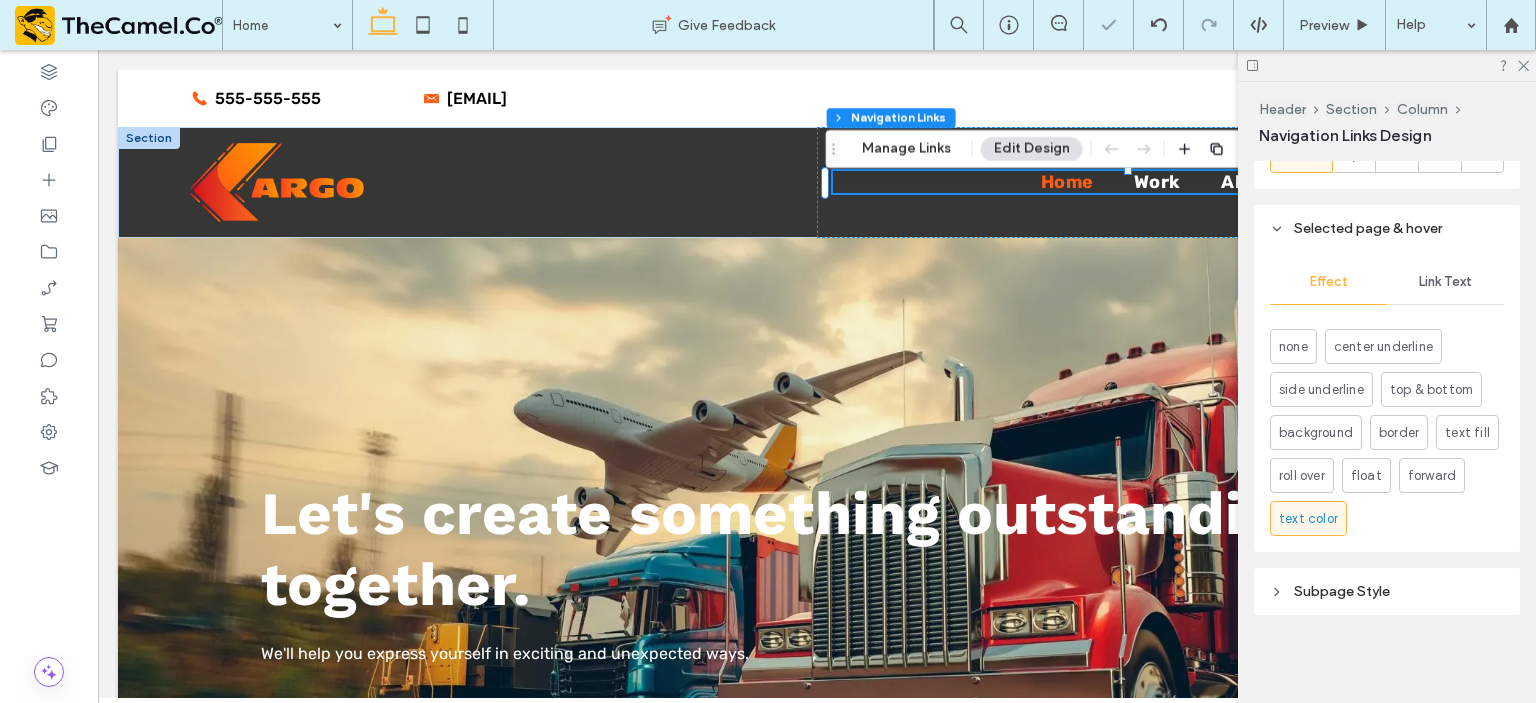 scroll, scrollTop: 963, scrollLeft: 0, axis: vertical 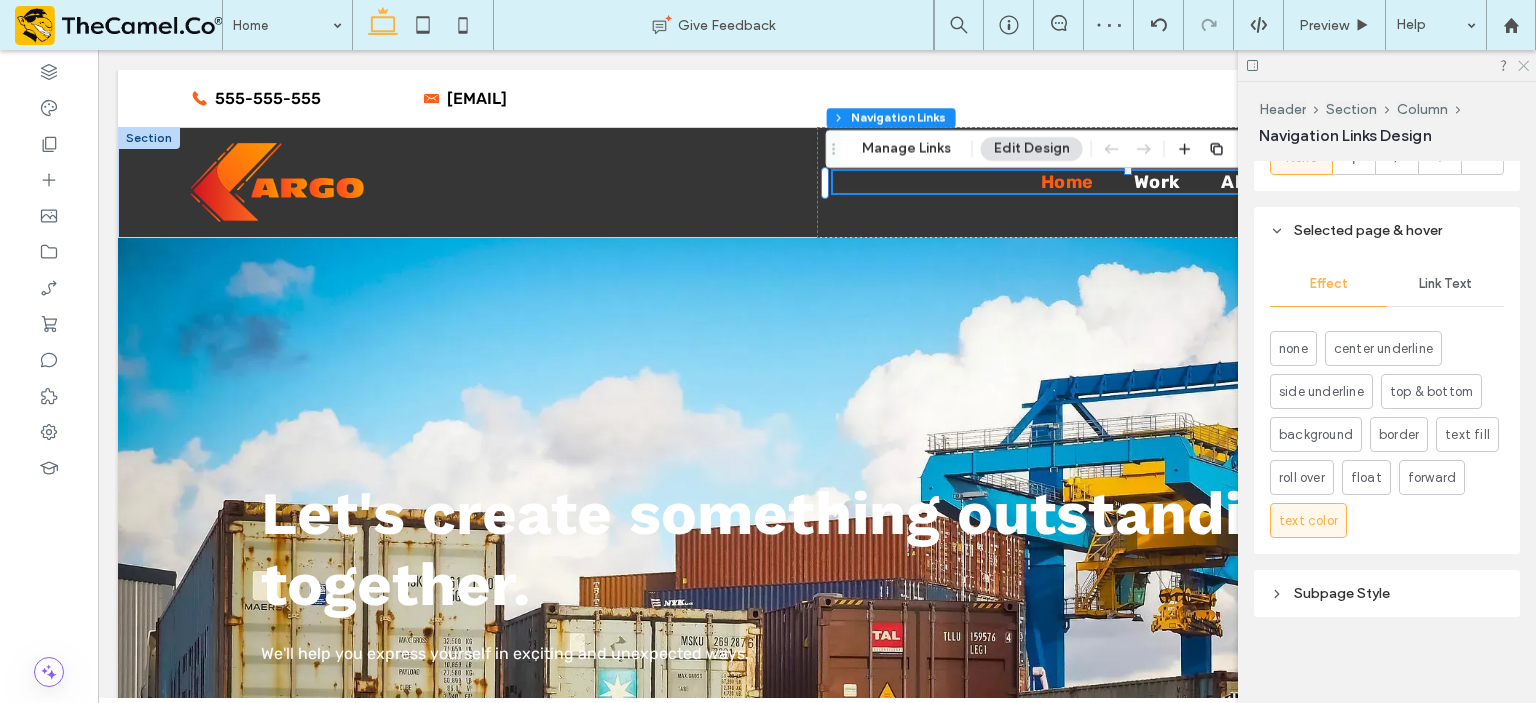 click 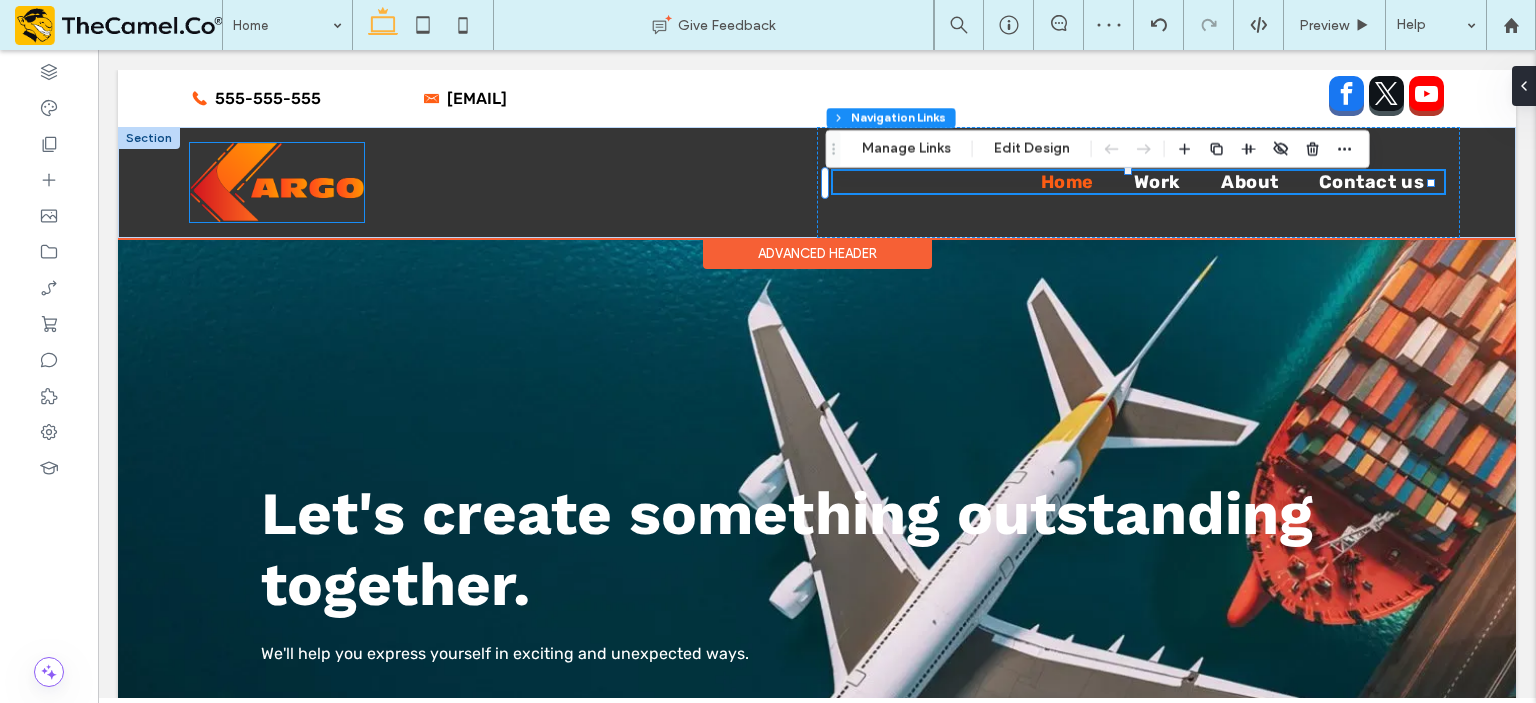 click at bounding box center (277, 182) 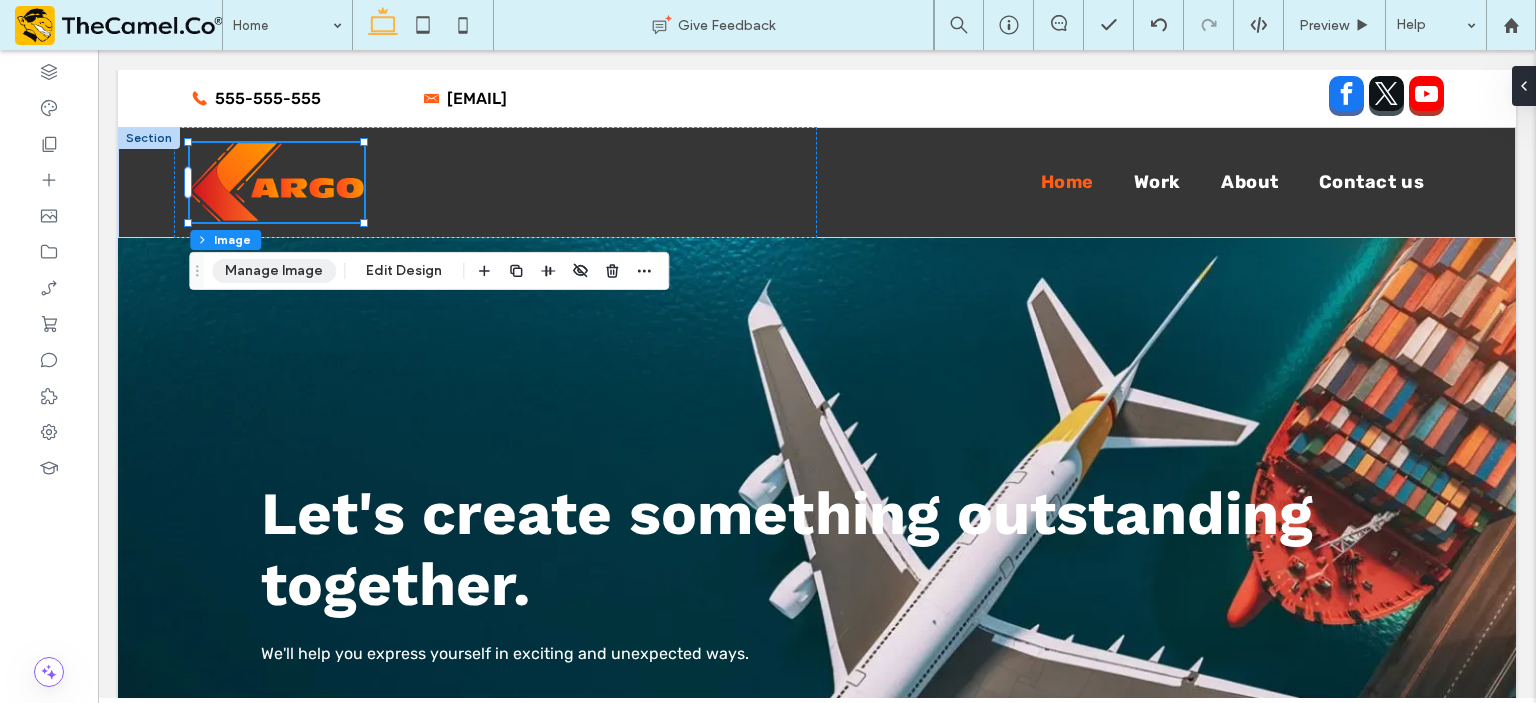 click on "Manage Image" at bounding box center (274, 271) 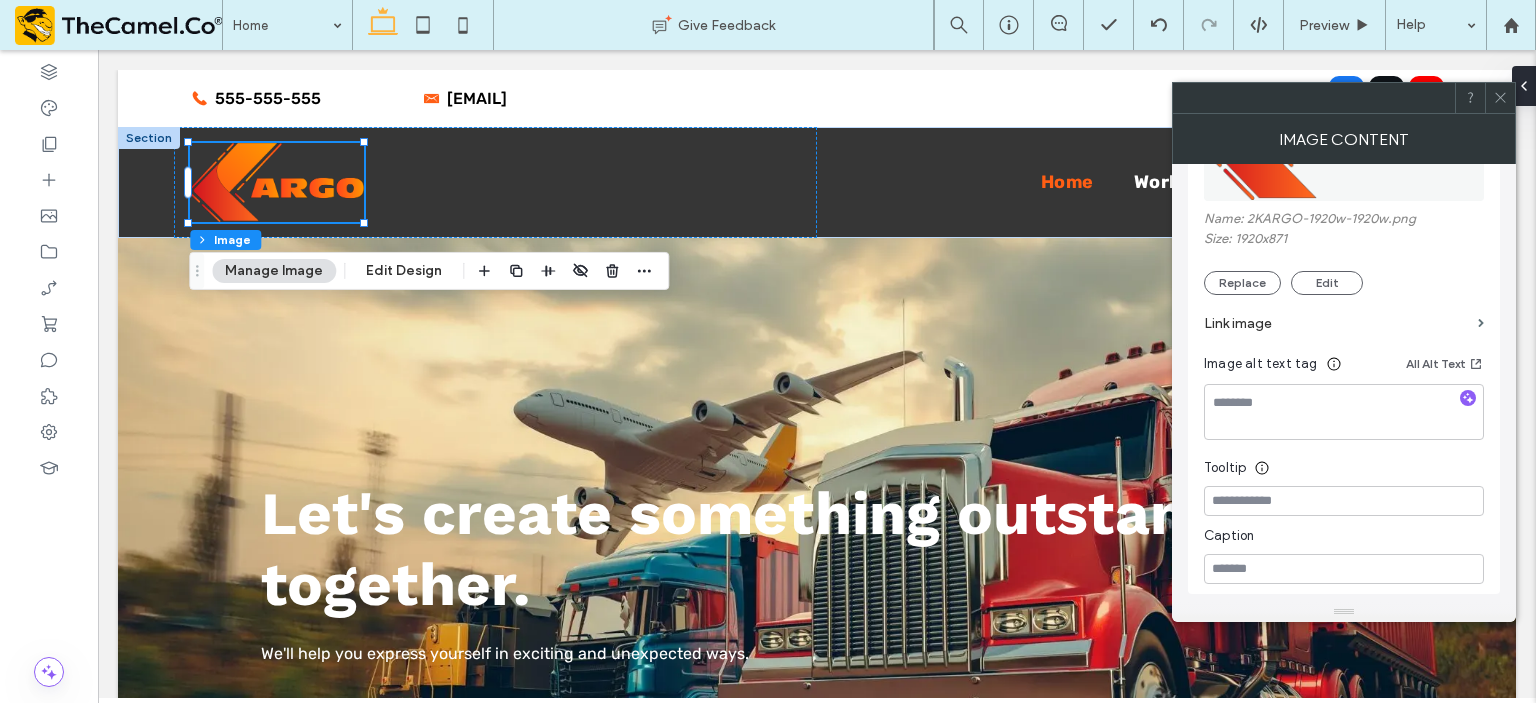 scroll, scrollTop: 348, scrollLeft: 0, axis: vertical 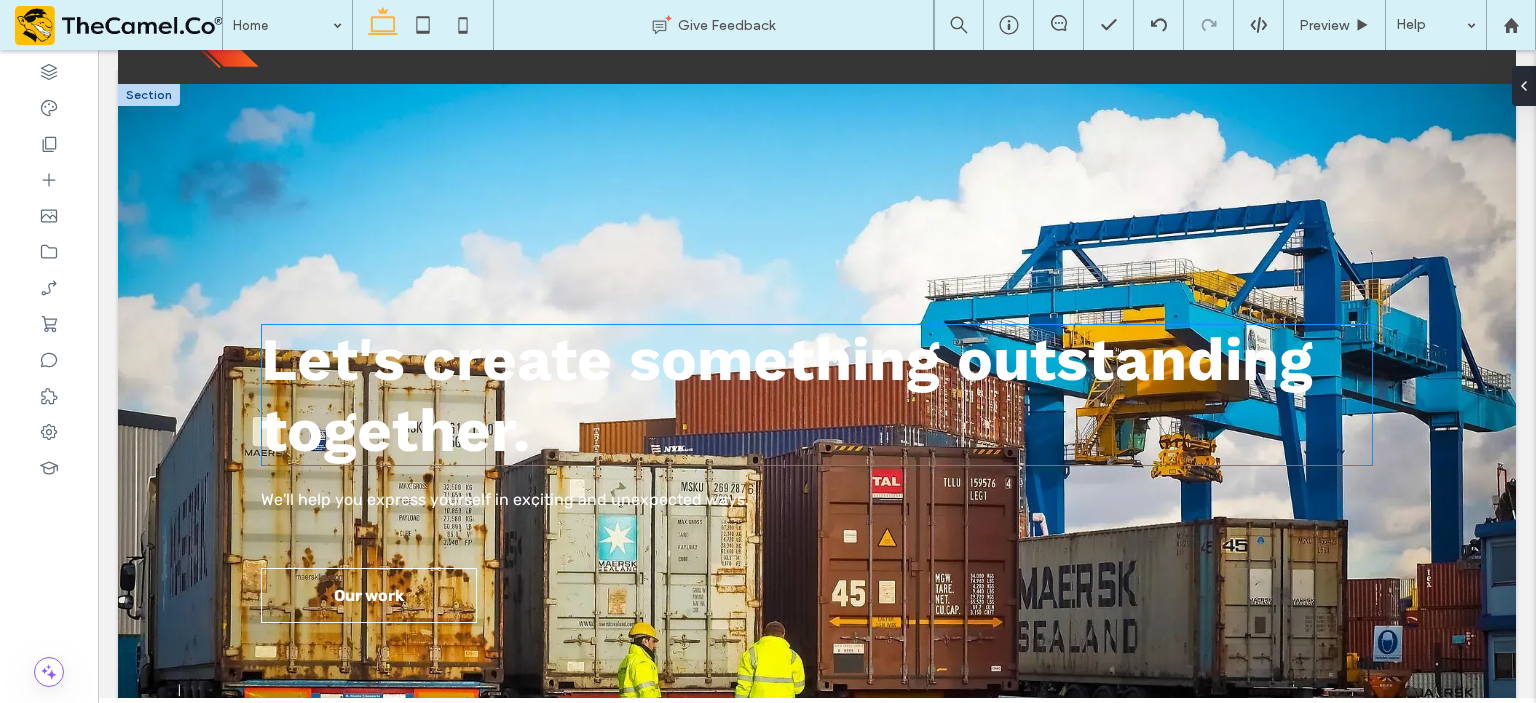 click on "Let's create something outstanding together." at bounding box center (787, 395) 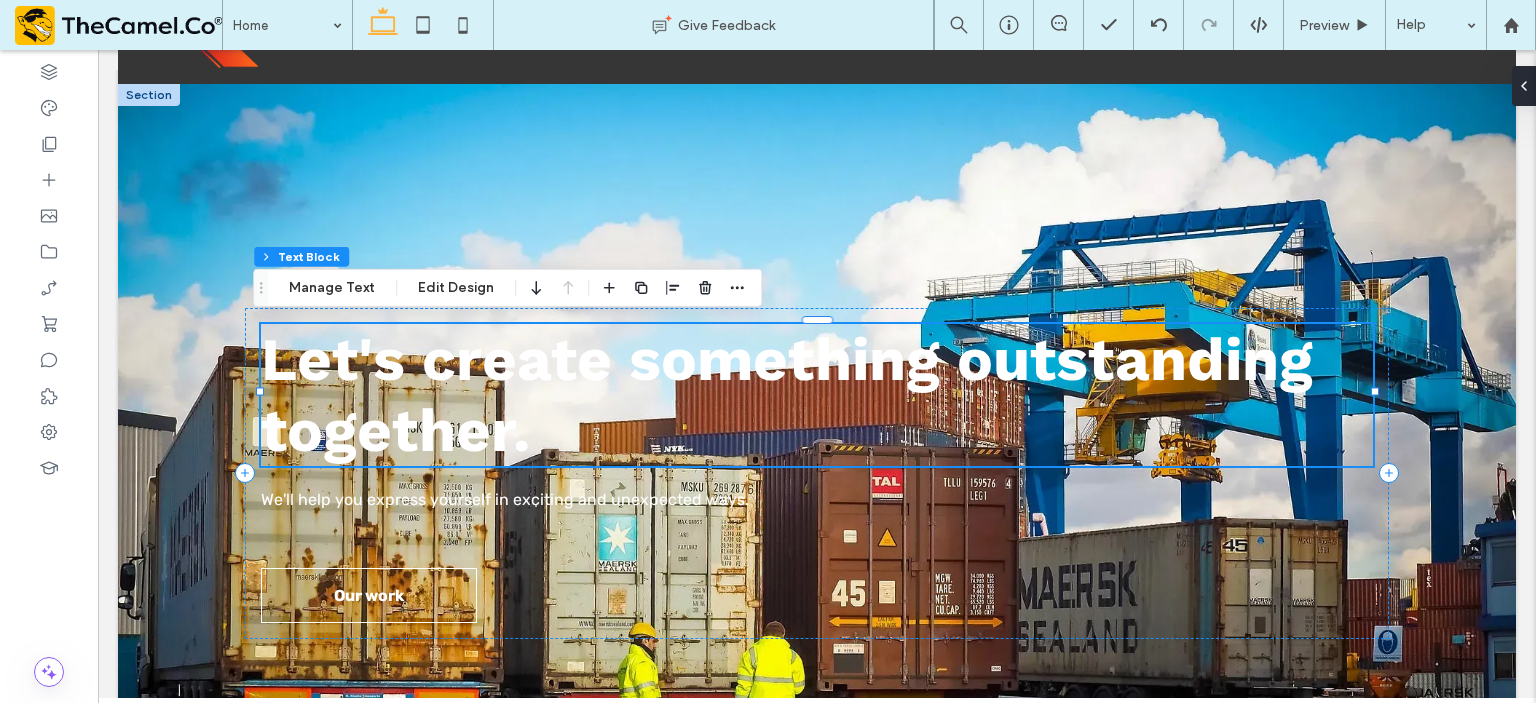 type 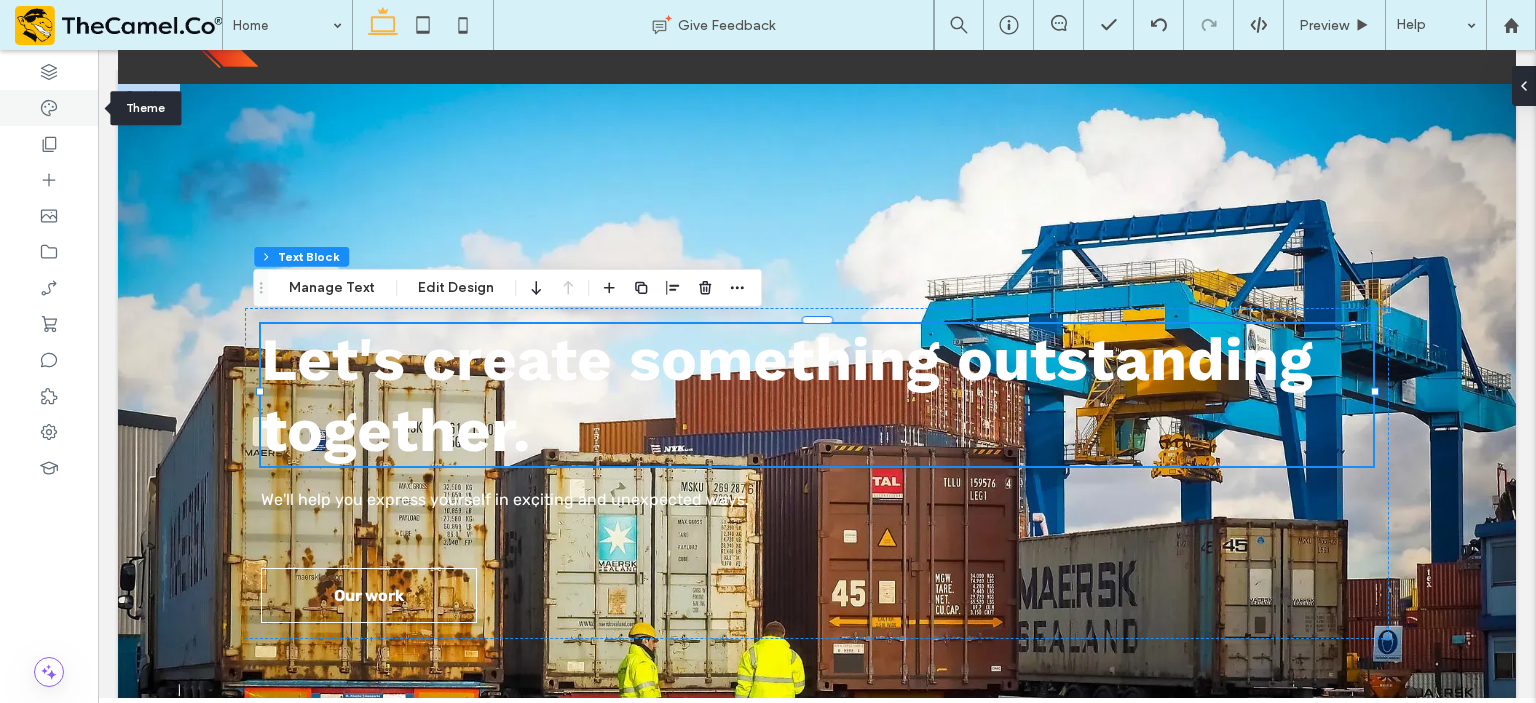 click 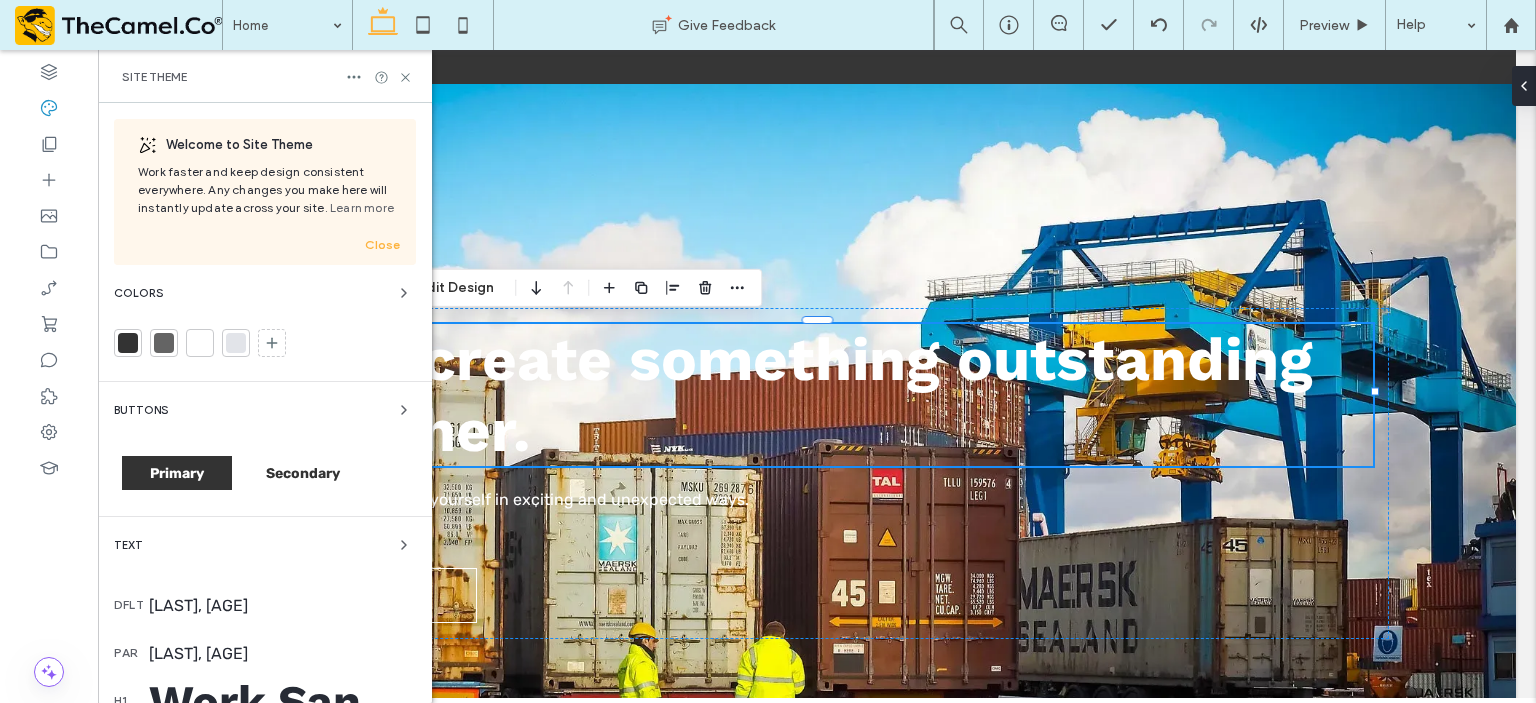 scroll, scrollTop: 364, scrollLeft: 0, axis: vertical 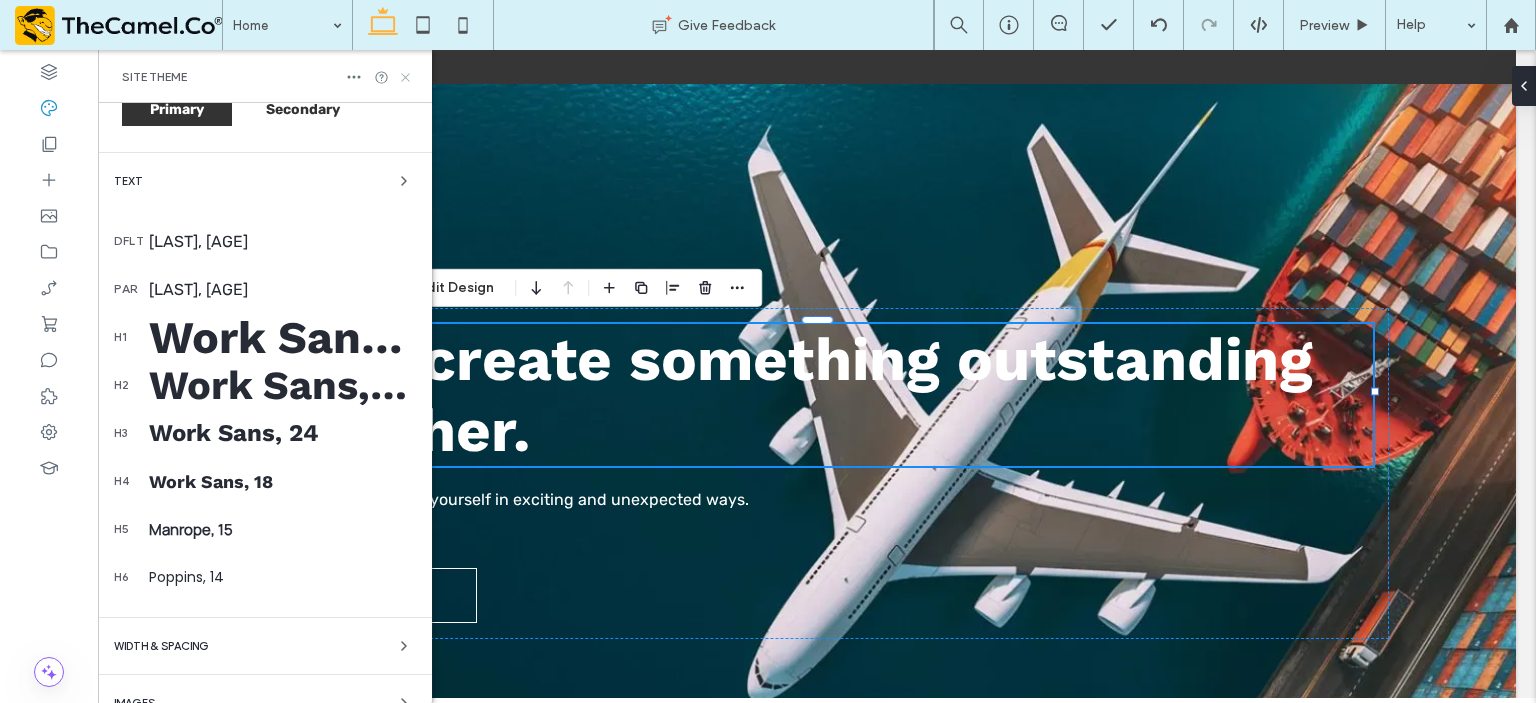 click 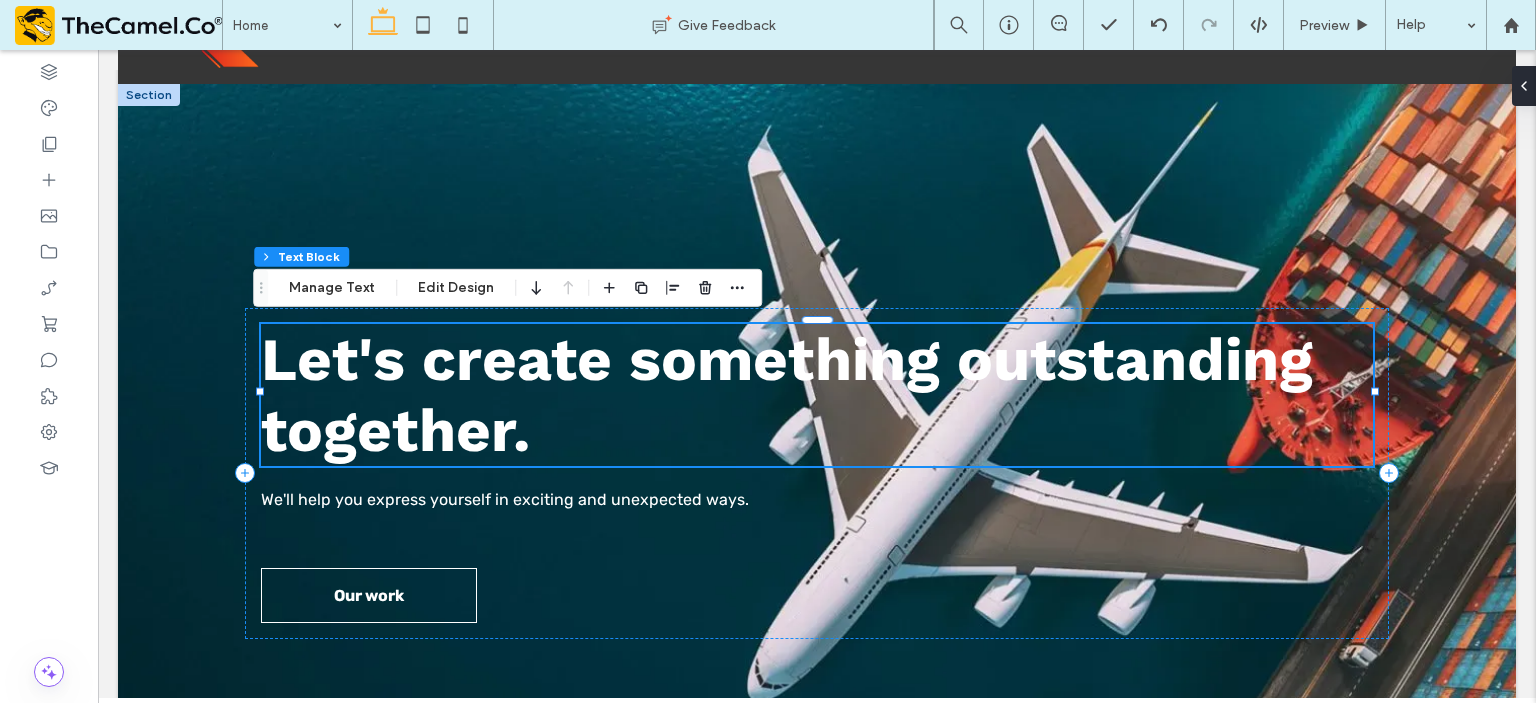click on "Let's create something outstanding together." at bounding box center (787, 395) 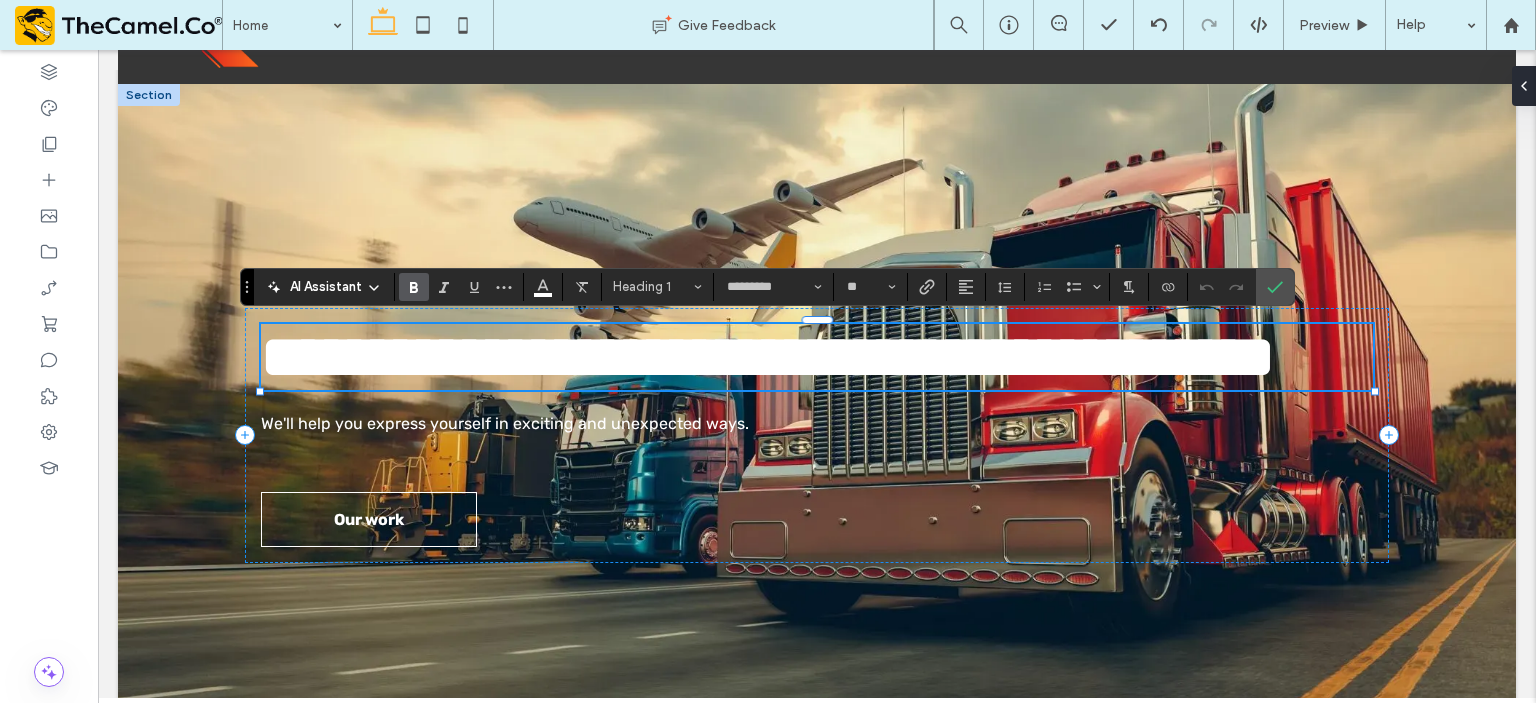 type on "*********" 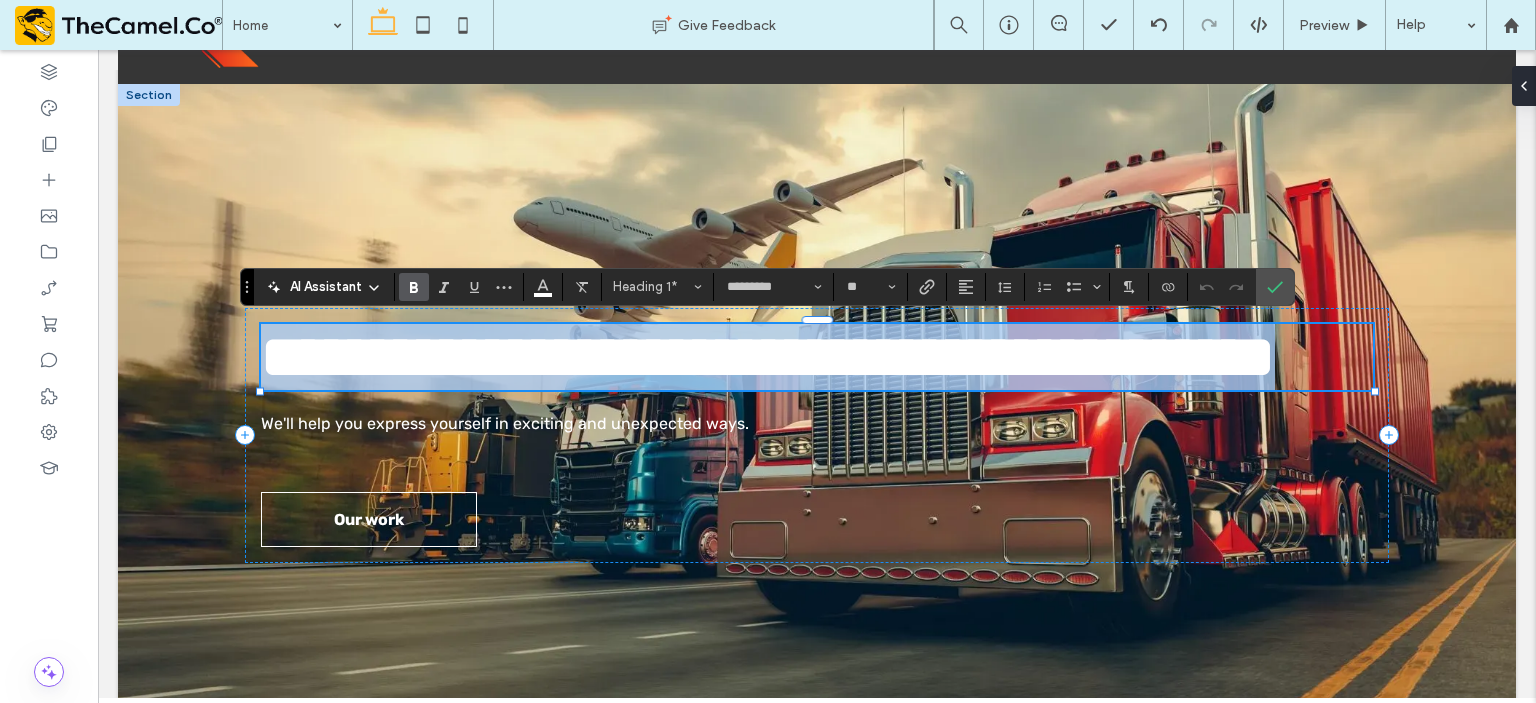click on "**********" at bounding box center (768, 357) 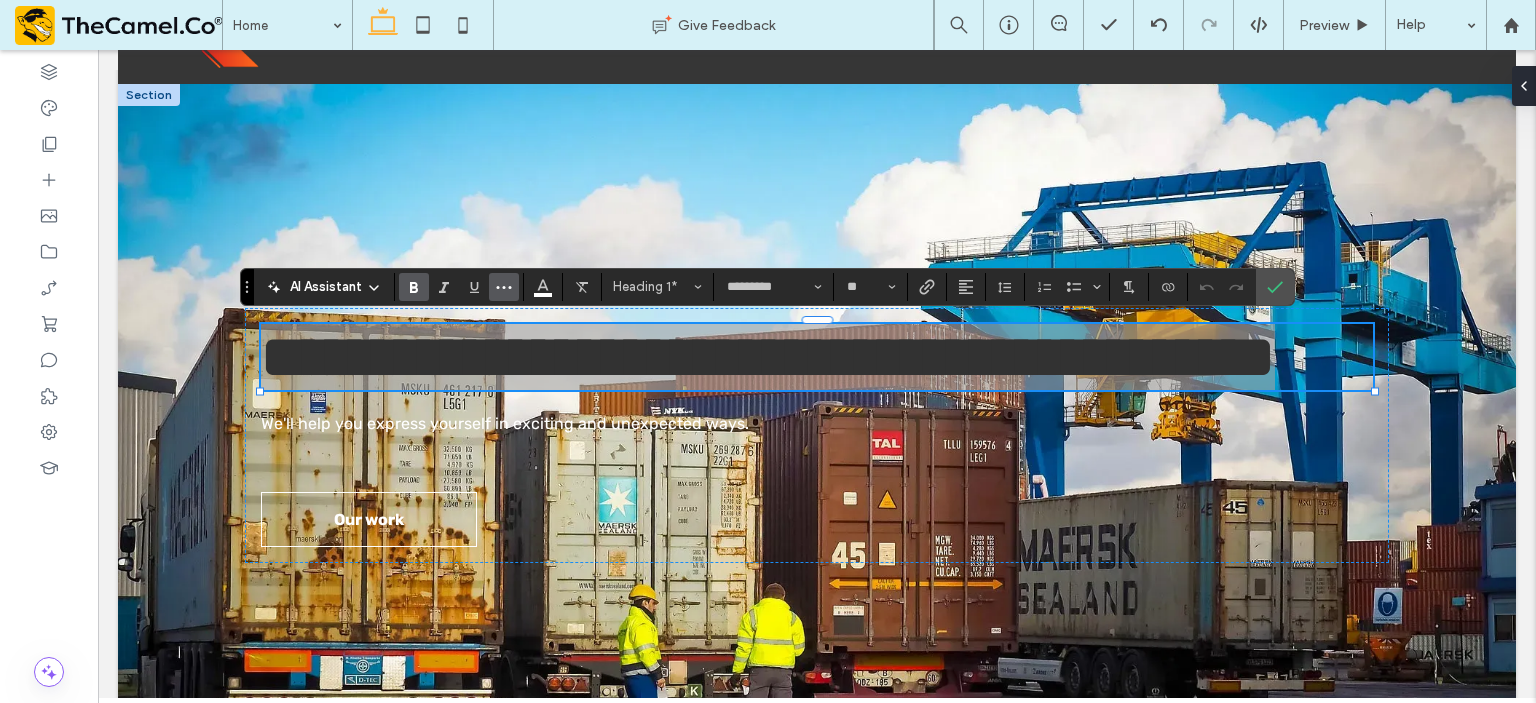 click at bounding box center [504, 287] 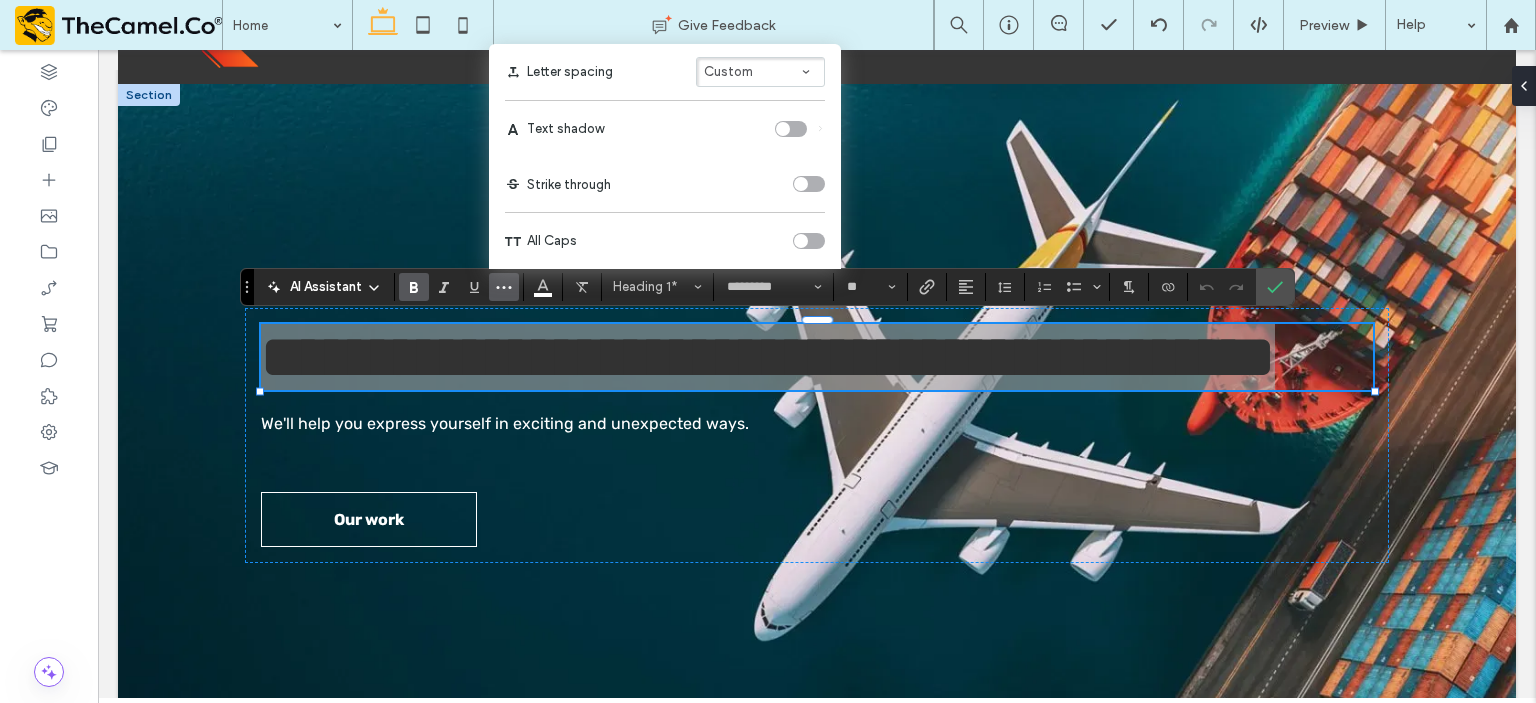 click at bounding box center (783, 129) 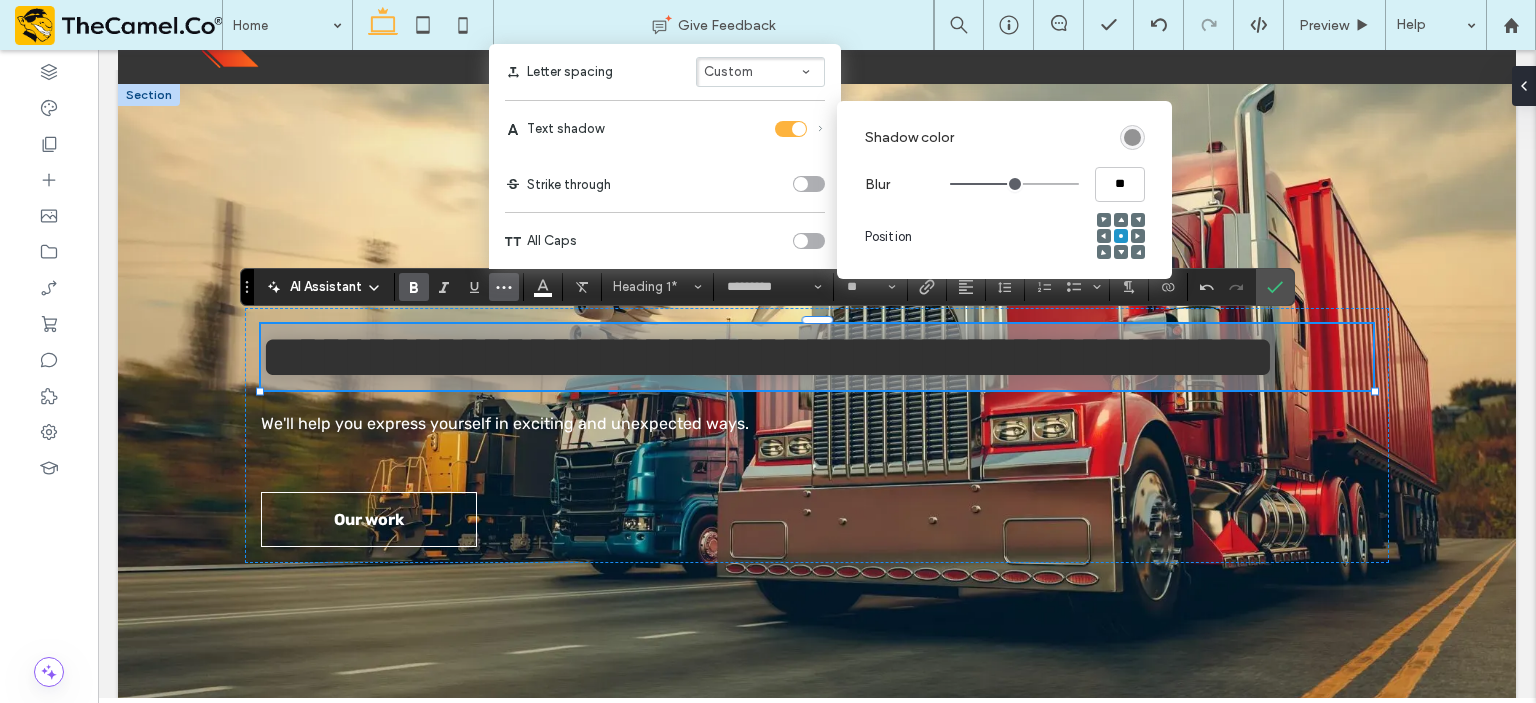 click 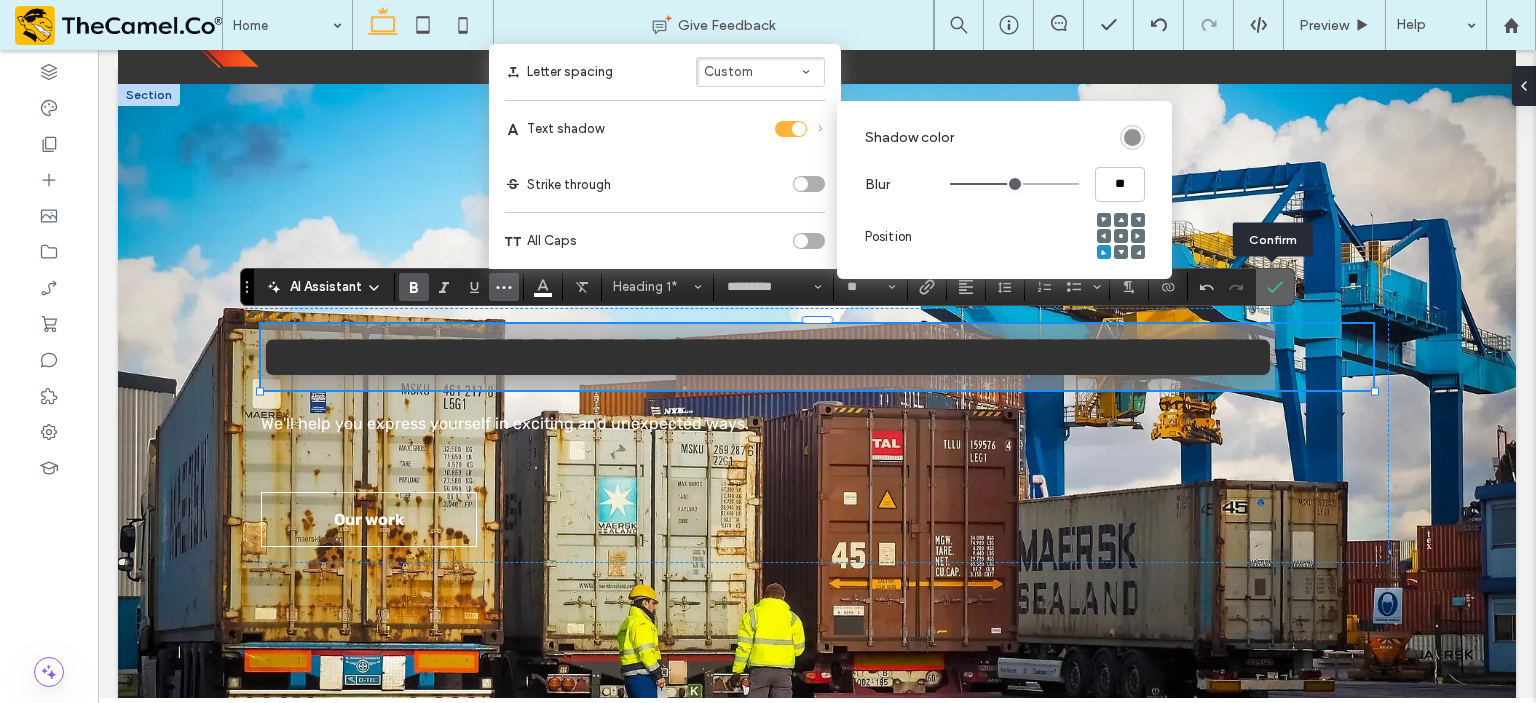 click at bounding box center (1271, 287) 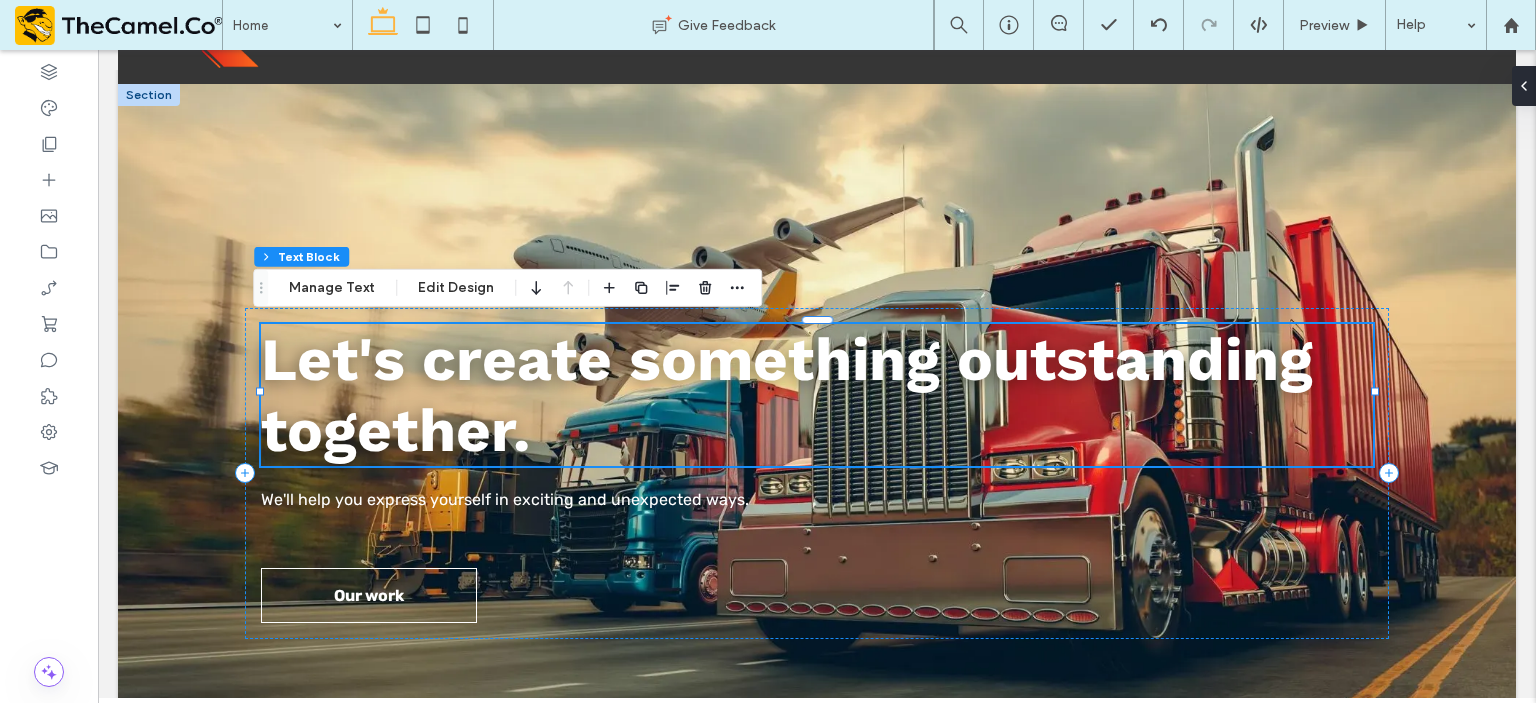 click on "Let's create something outstanding together." at bounding box center [787, 395] 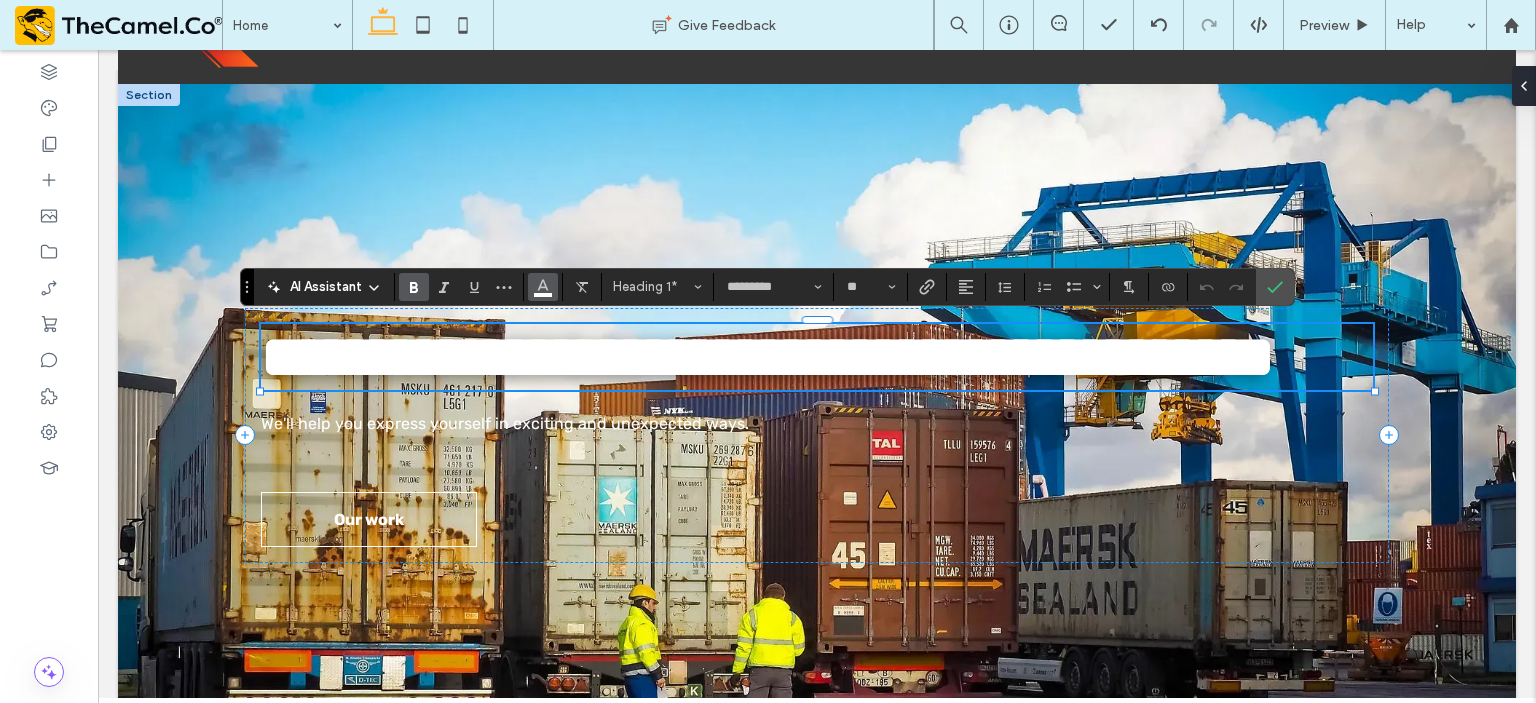 click at bounding box center [543, 287] 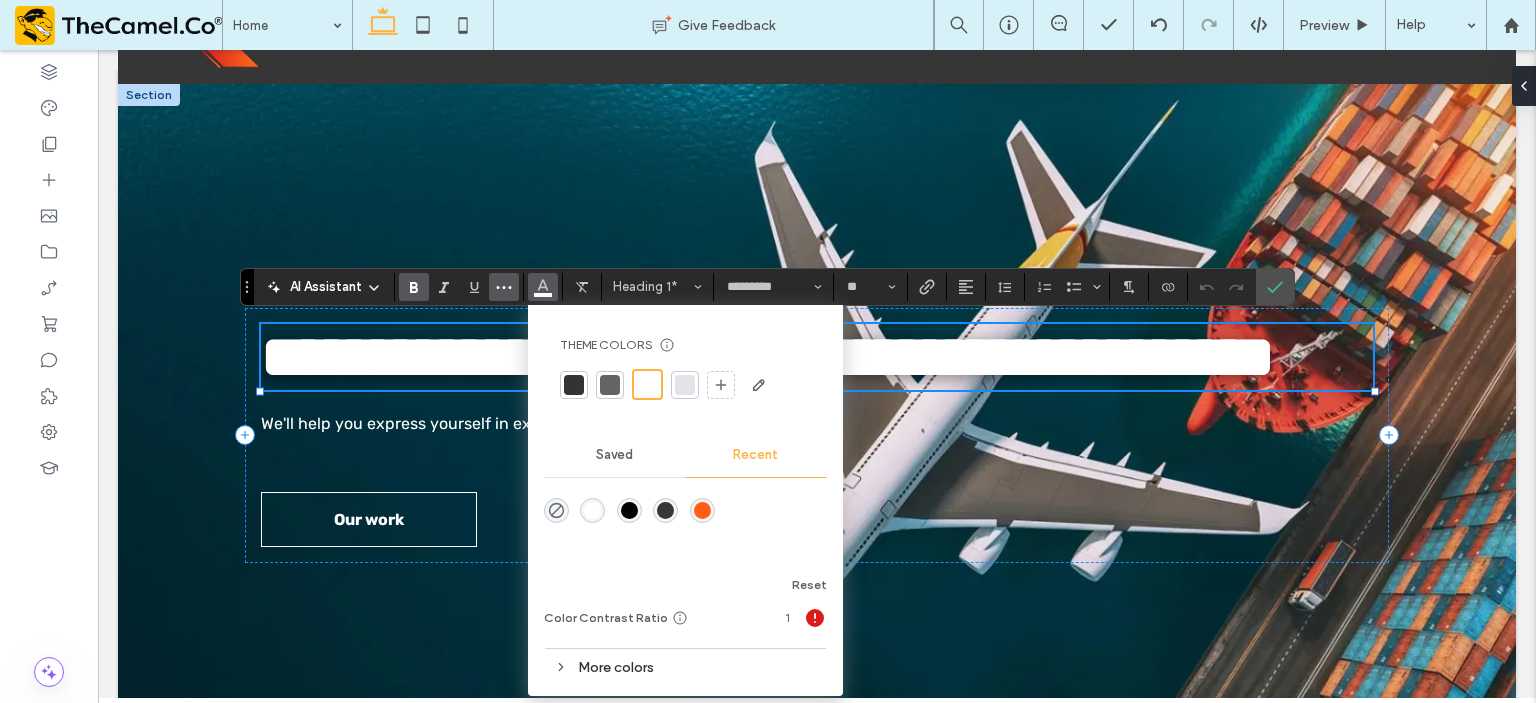click 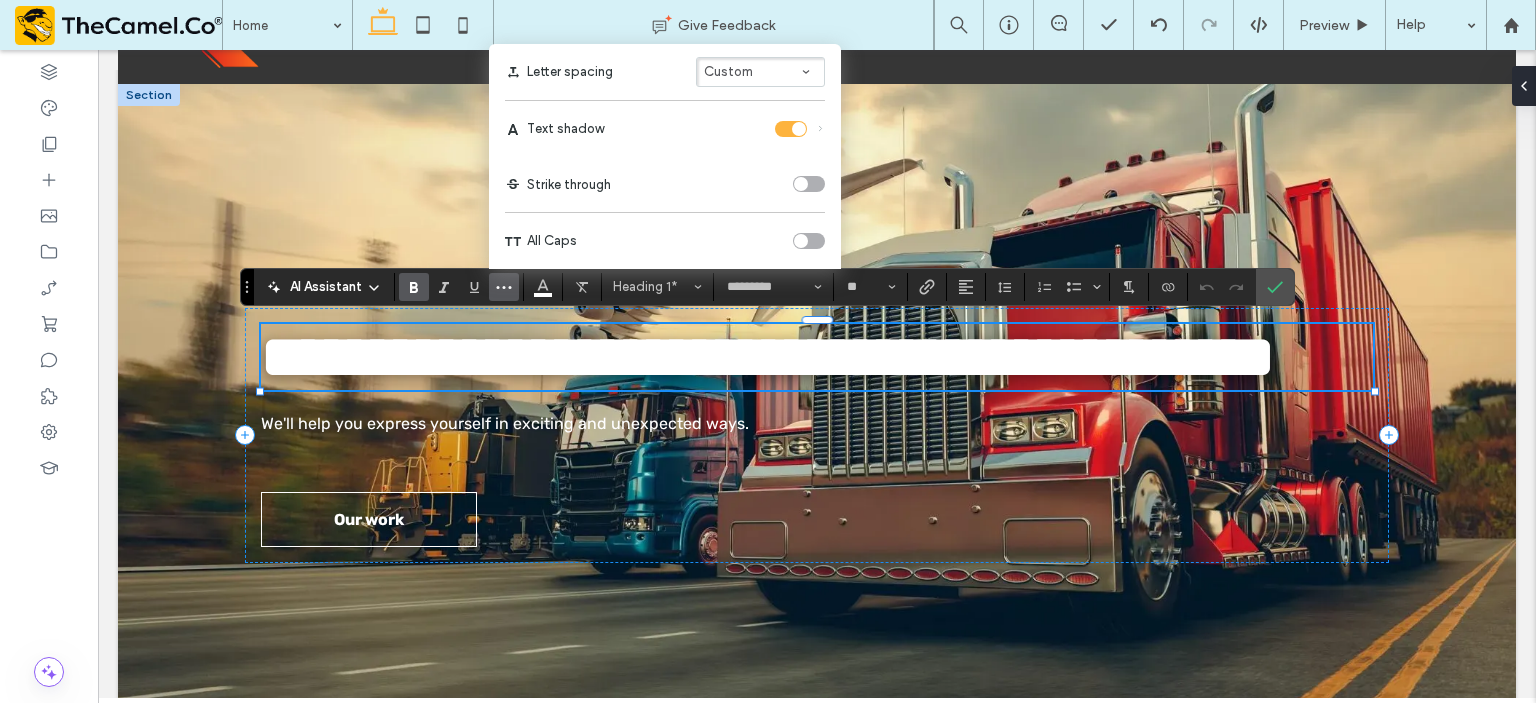 click 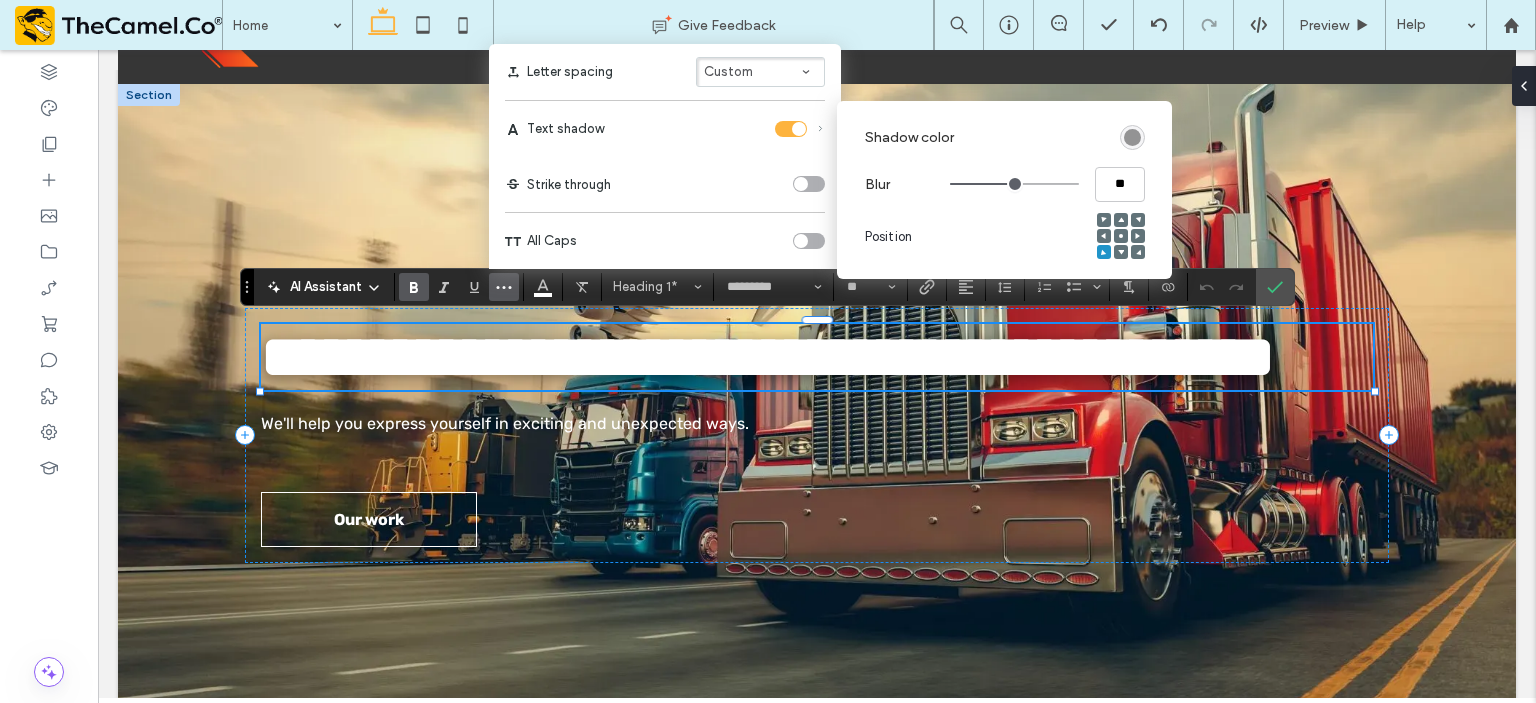 click 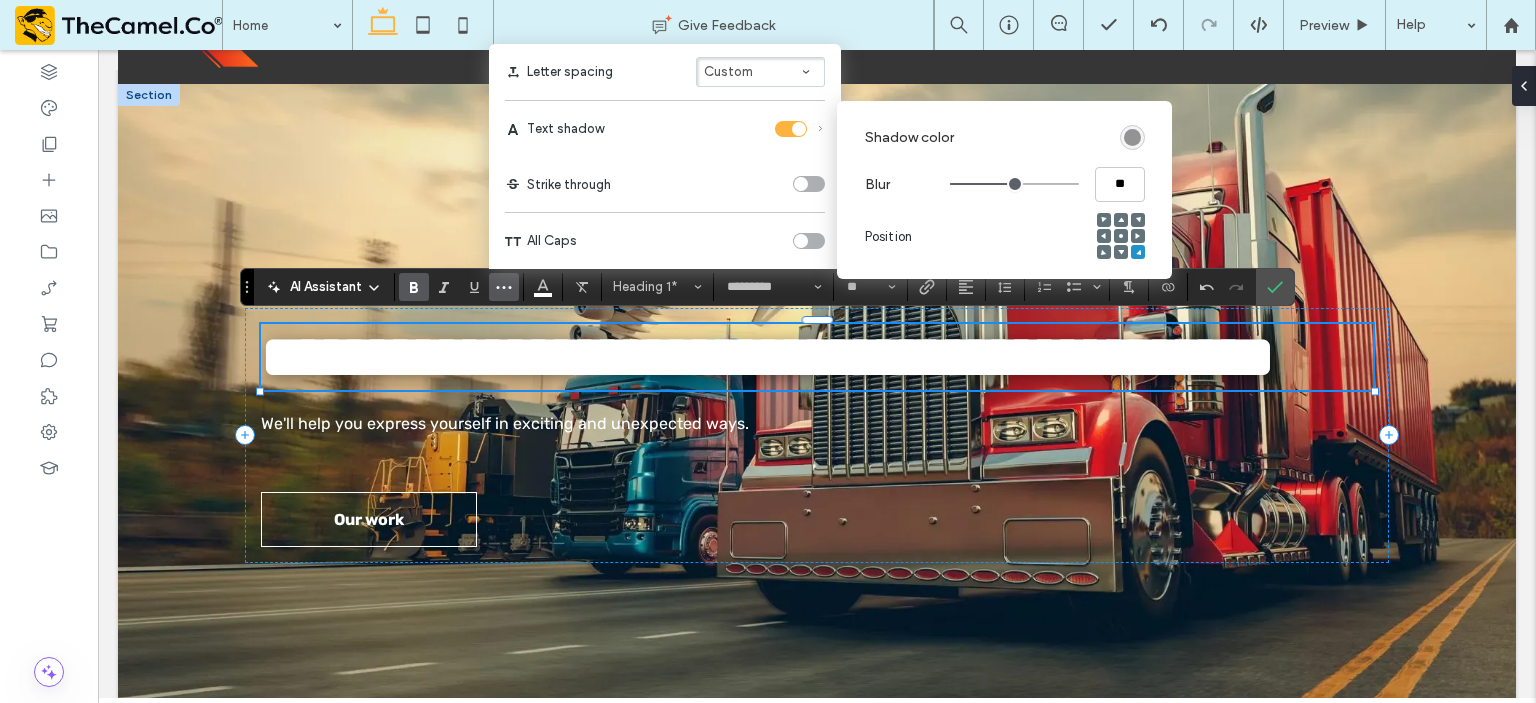 click on "**********" at bounding box center (768, 357) 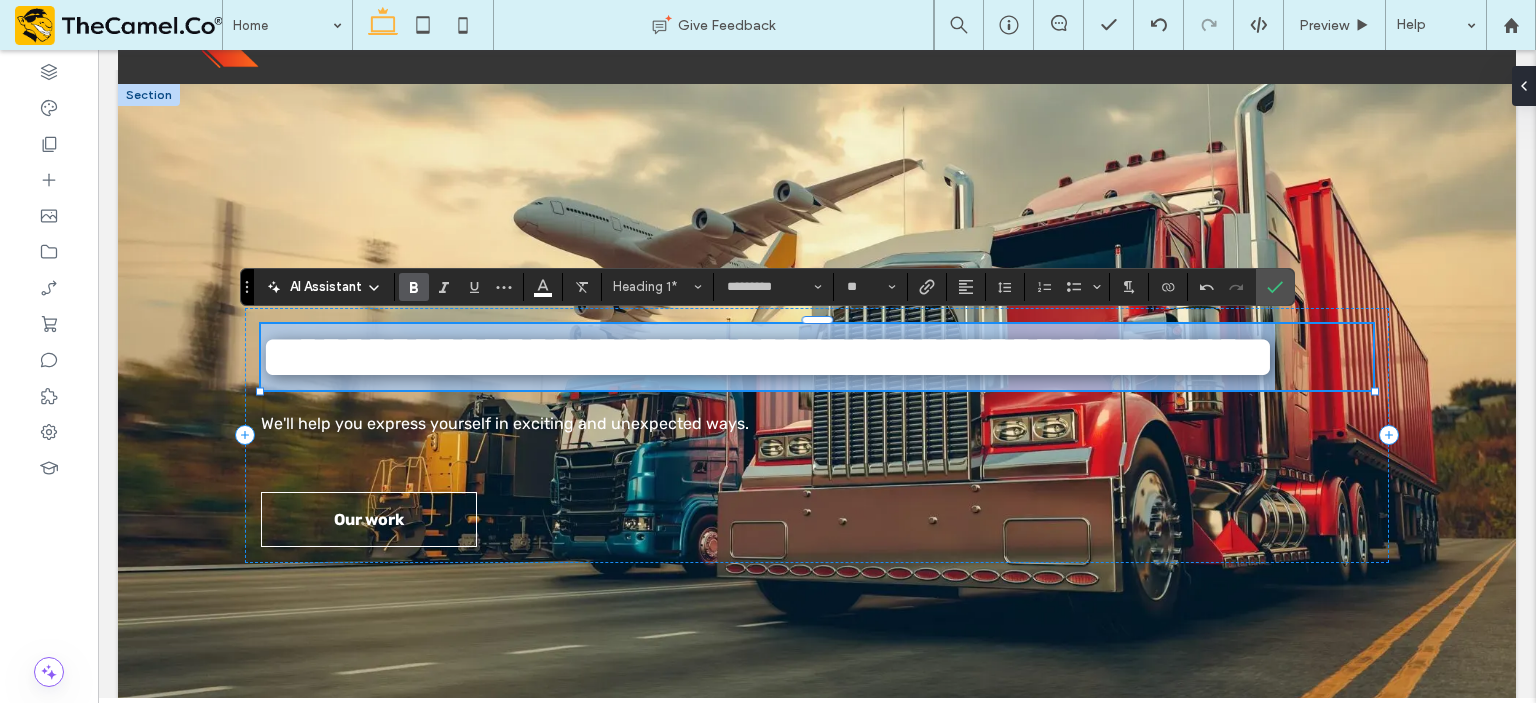 click on "**********" at bounding box center (817, 357) 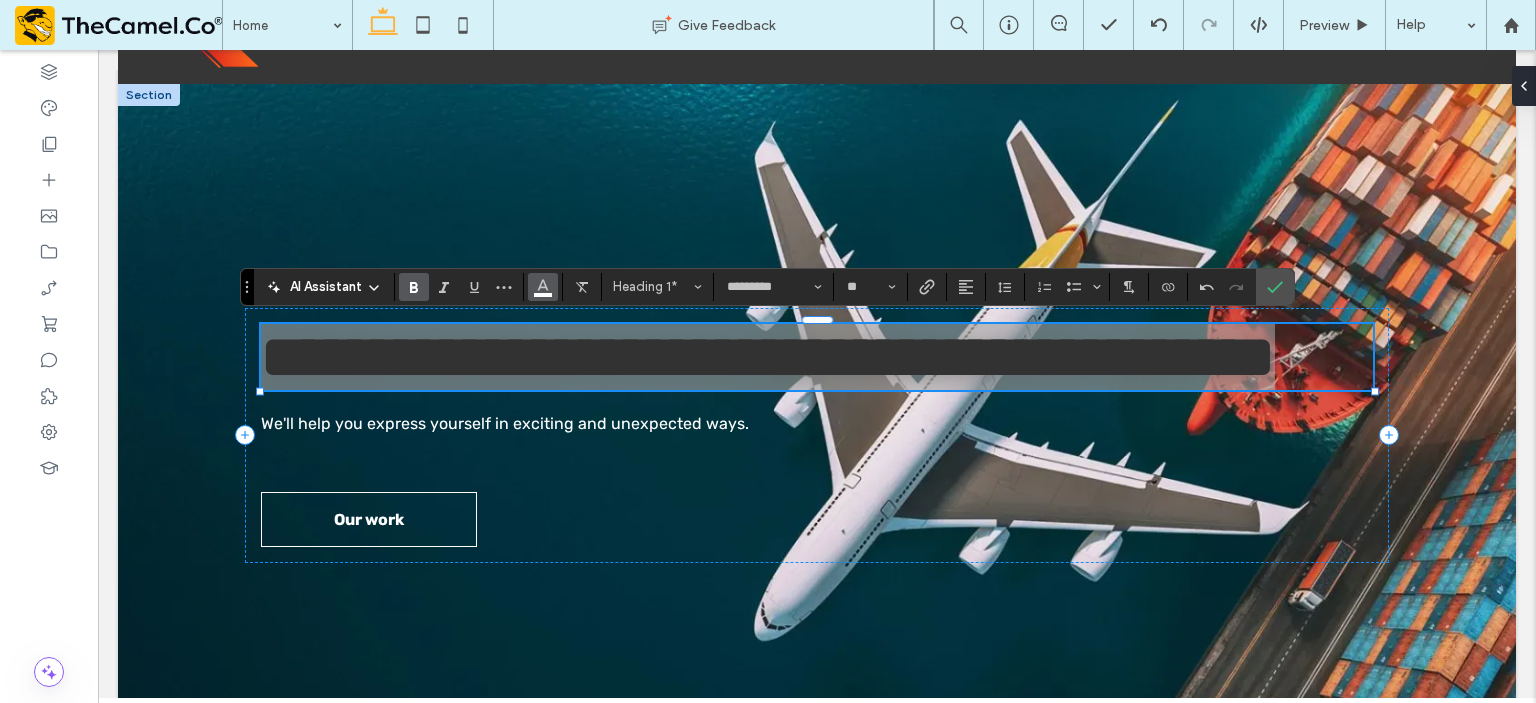 click at bounding box center [543, 285] 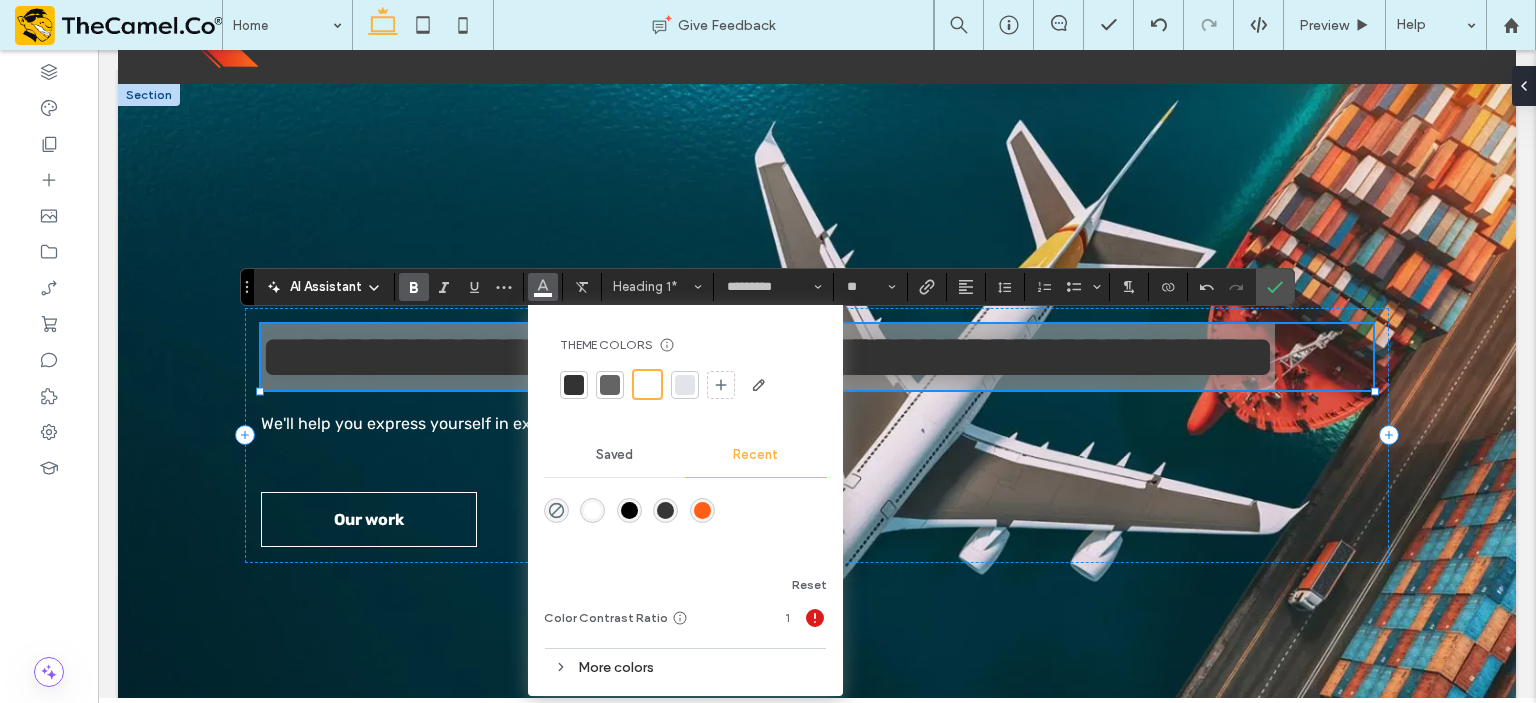type 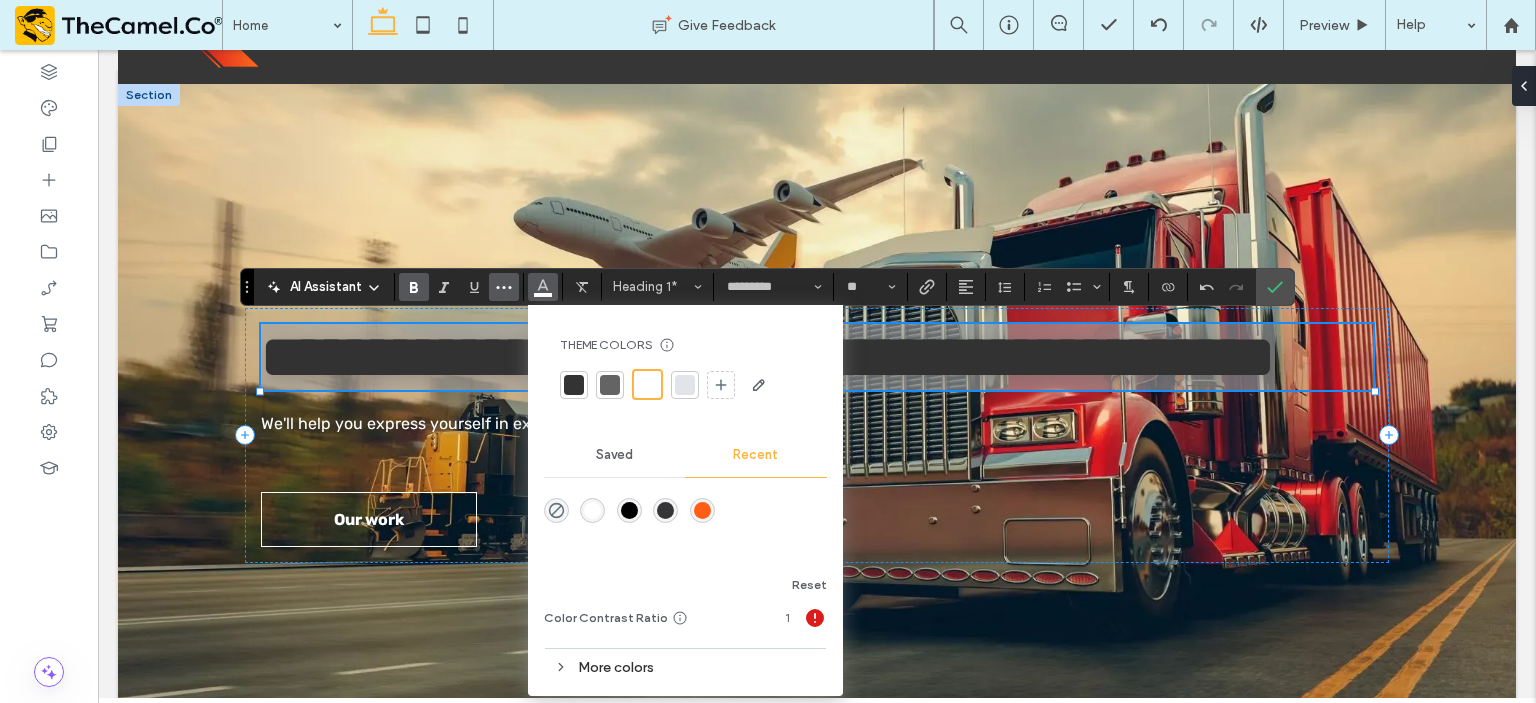 click 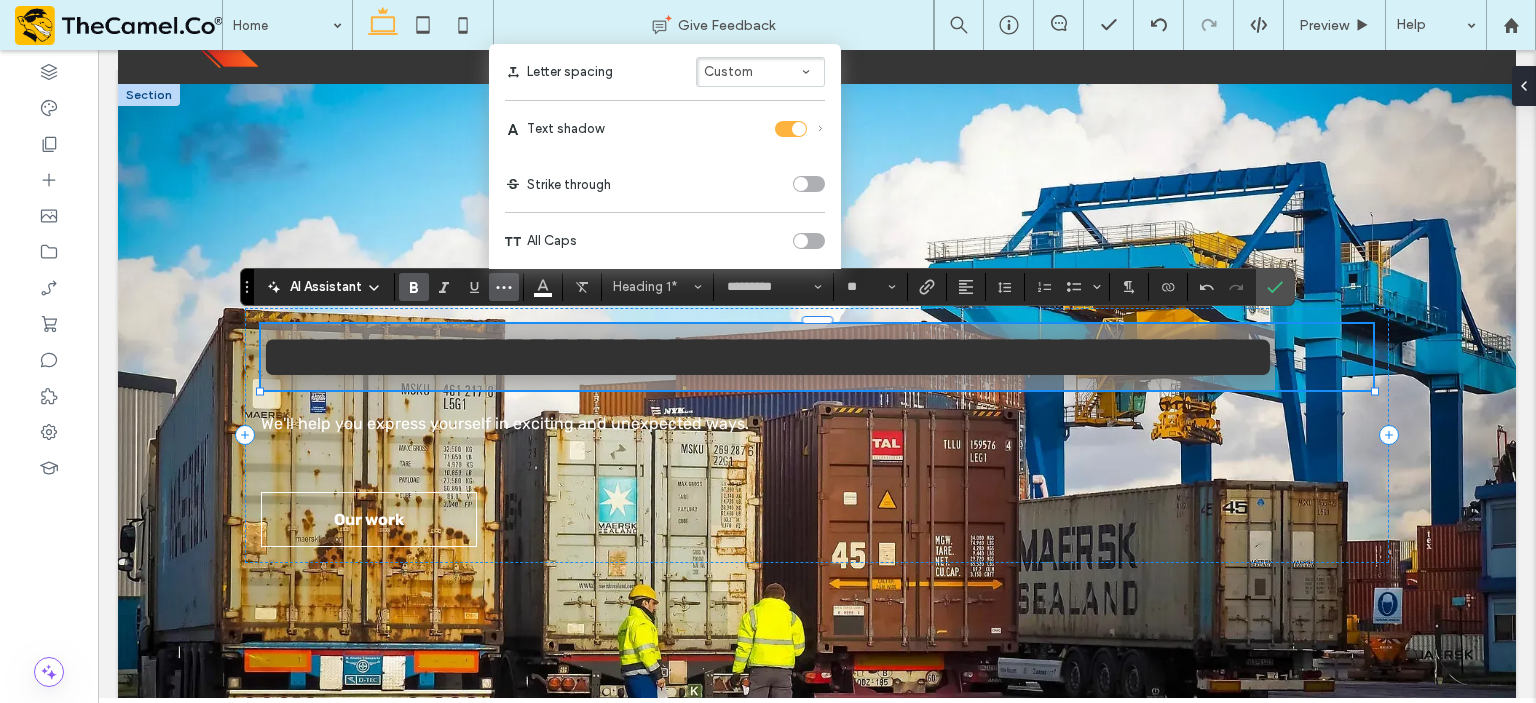 click at bounding box center [791, 129] 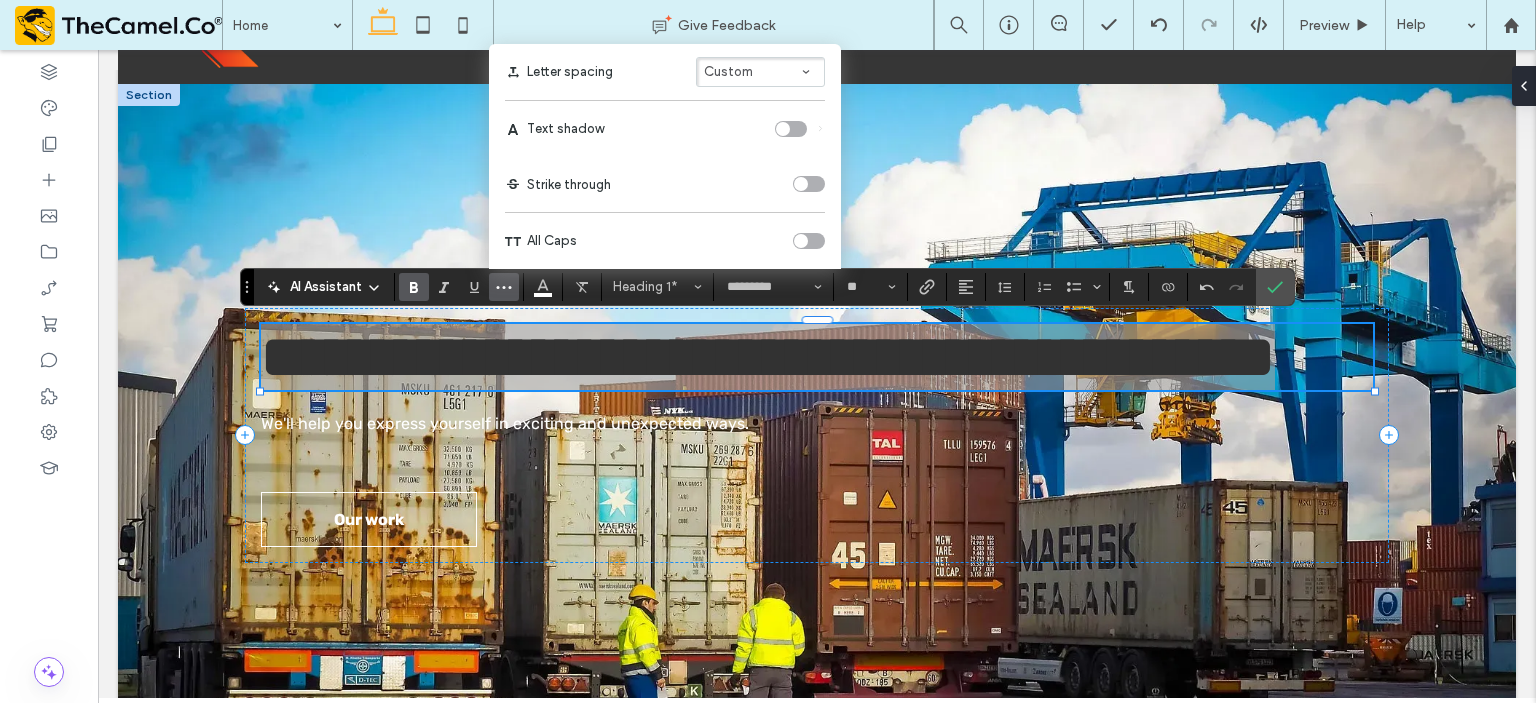 click at bounding box center (800, 129) 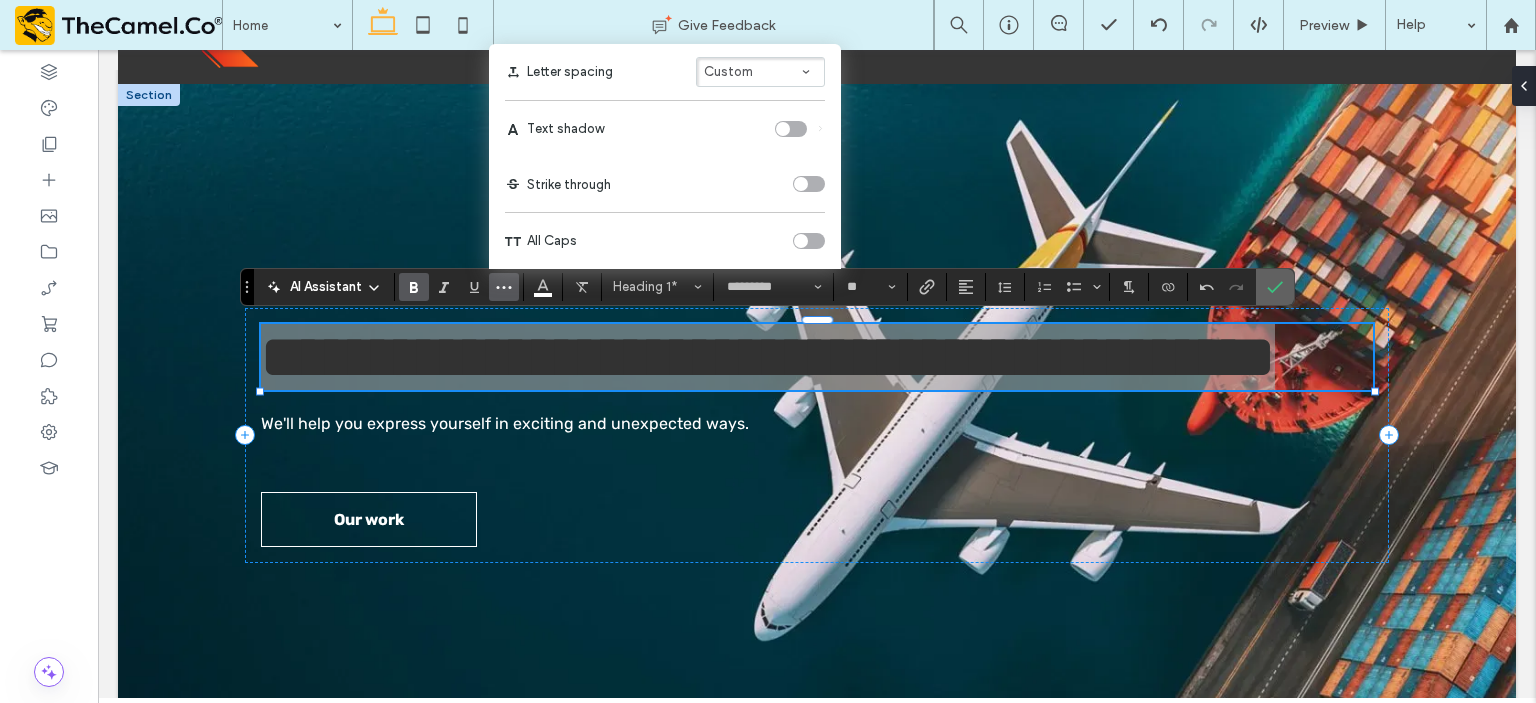 click at bounding box center [1275, 287] 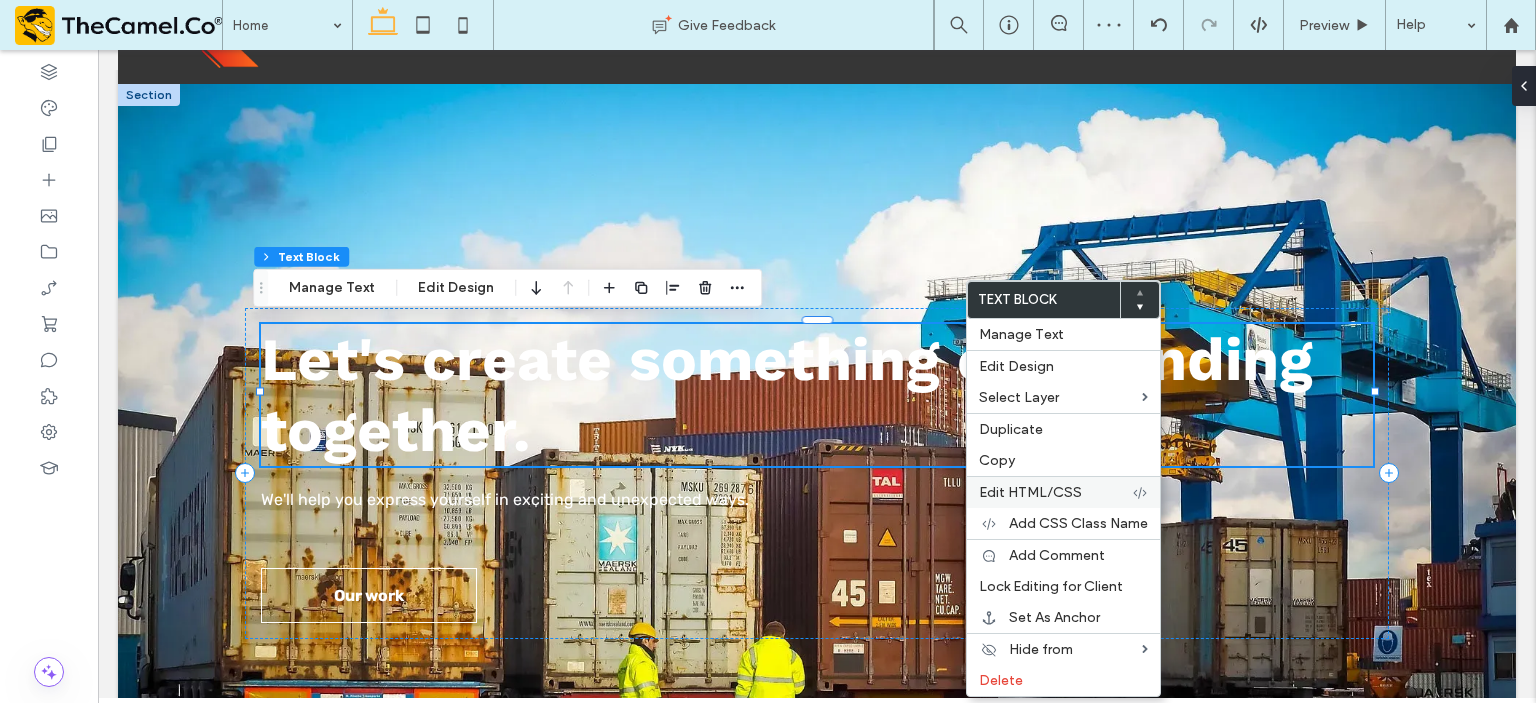 click on "Edit HTML/CSS" at bounding box center [1030, 492] 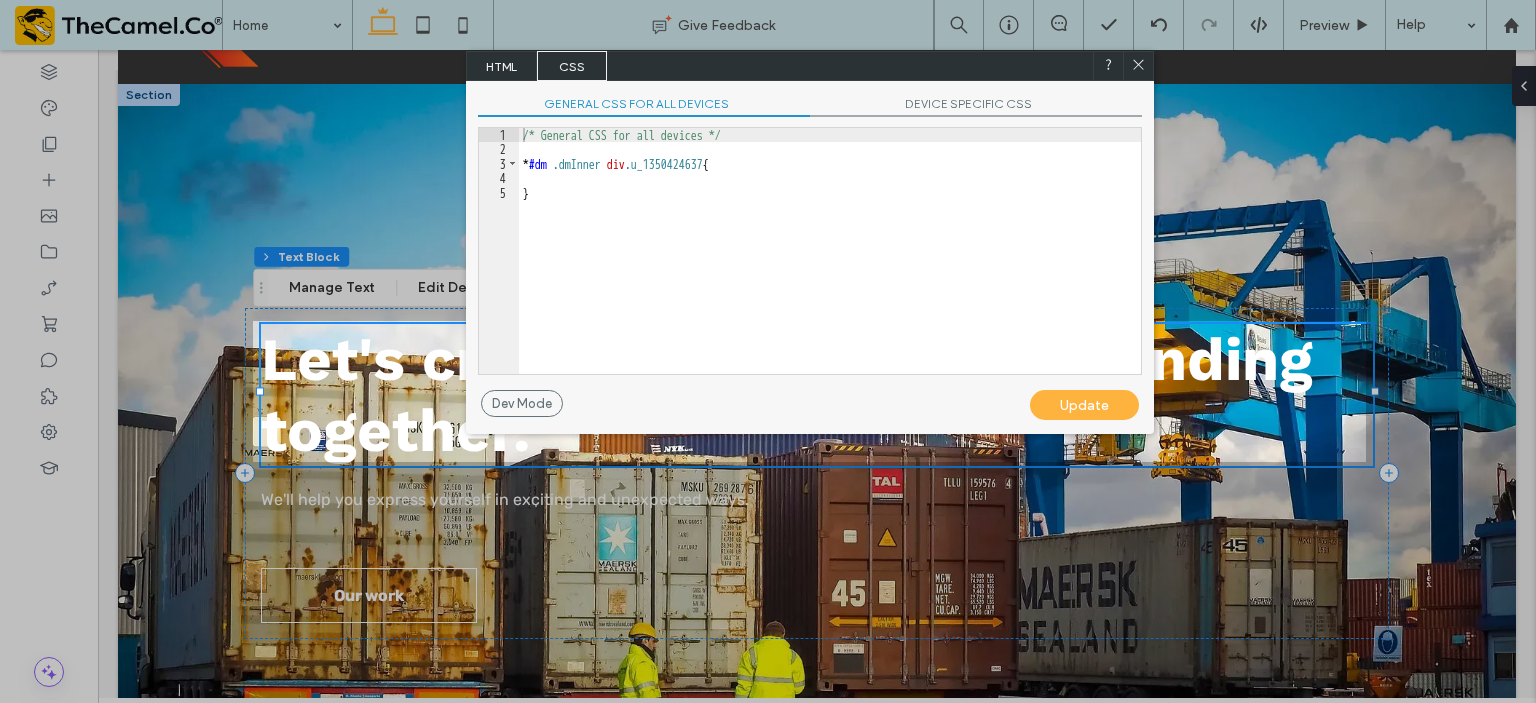 click on "DEVICE SPECIFIC CSS" at bounding box center (976, 106) 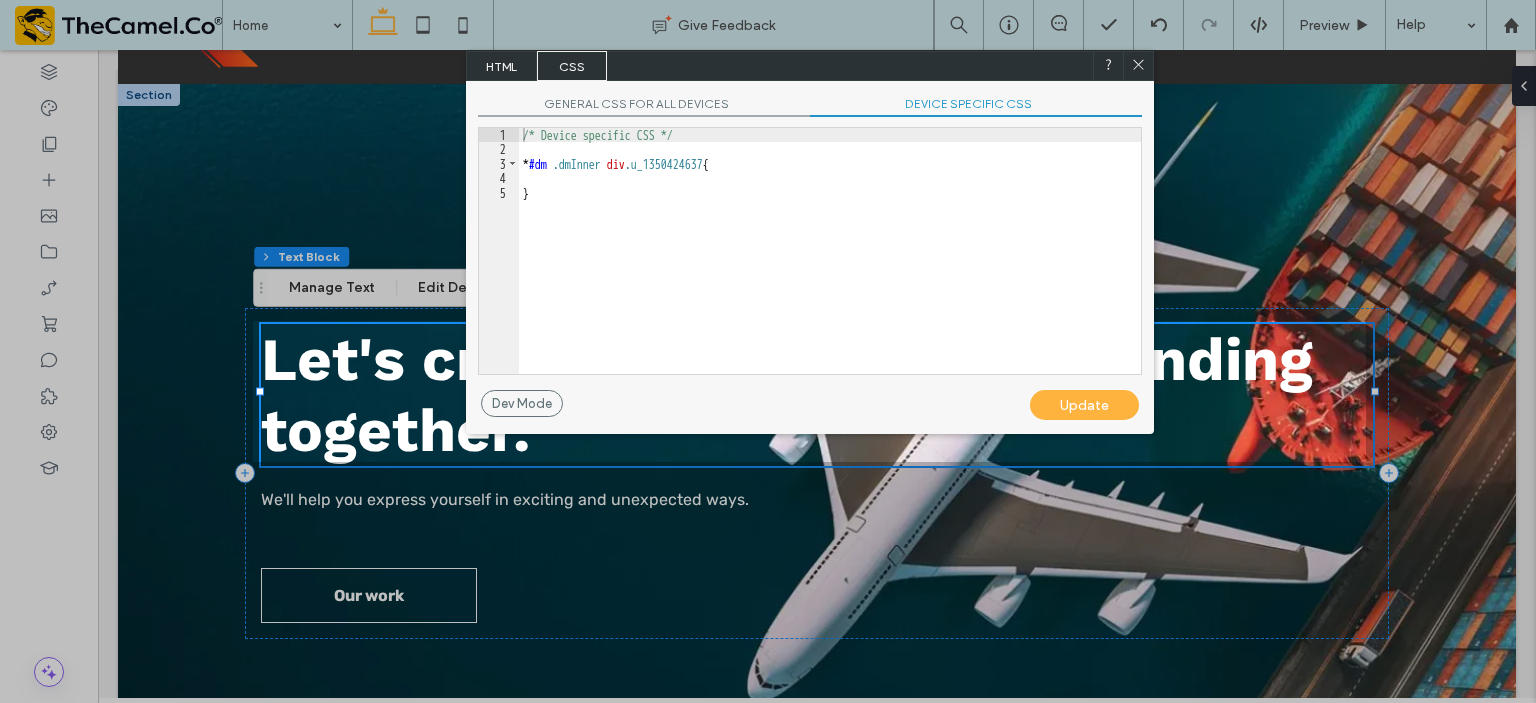click on "/* Device specific CSS */ * #dm   .dmInner   div .u_1350424637 { }" at bounding box center (830, 265) 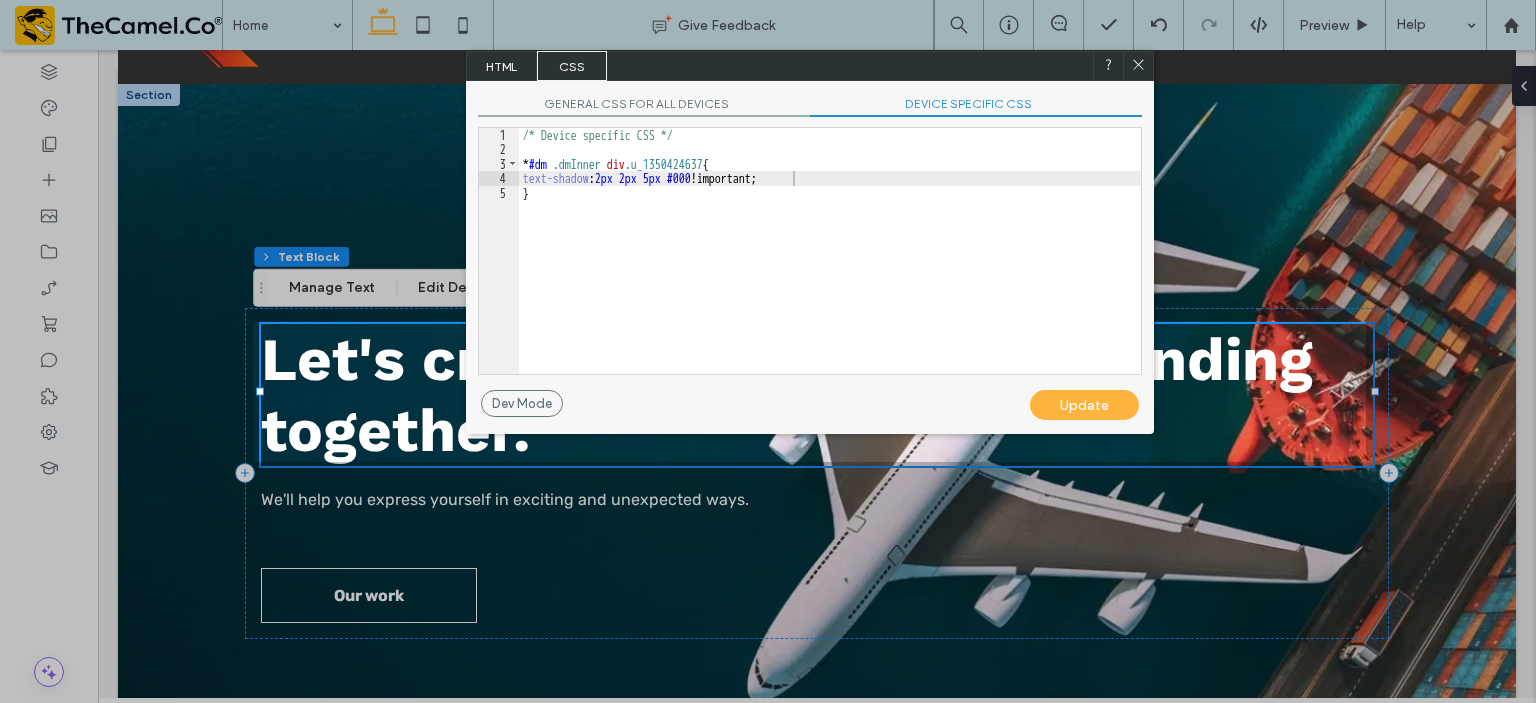 click on "Update" at bounding box center (1084, 405) 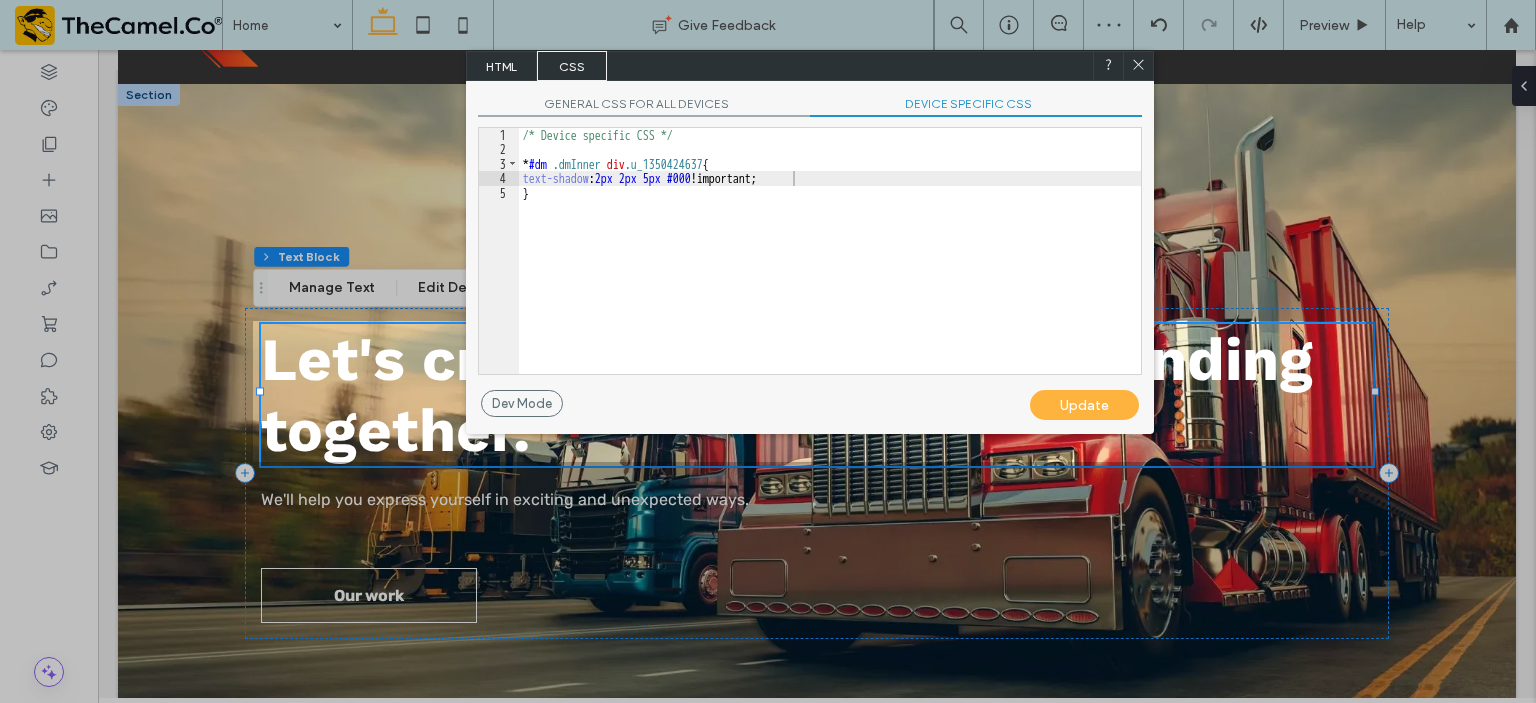 click on "Update" at bounding box center (1084, 405) 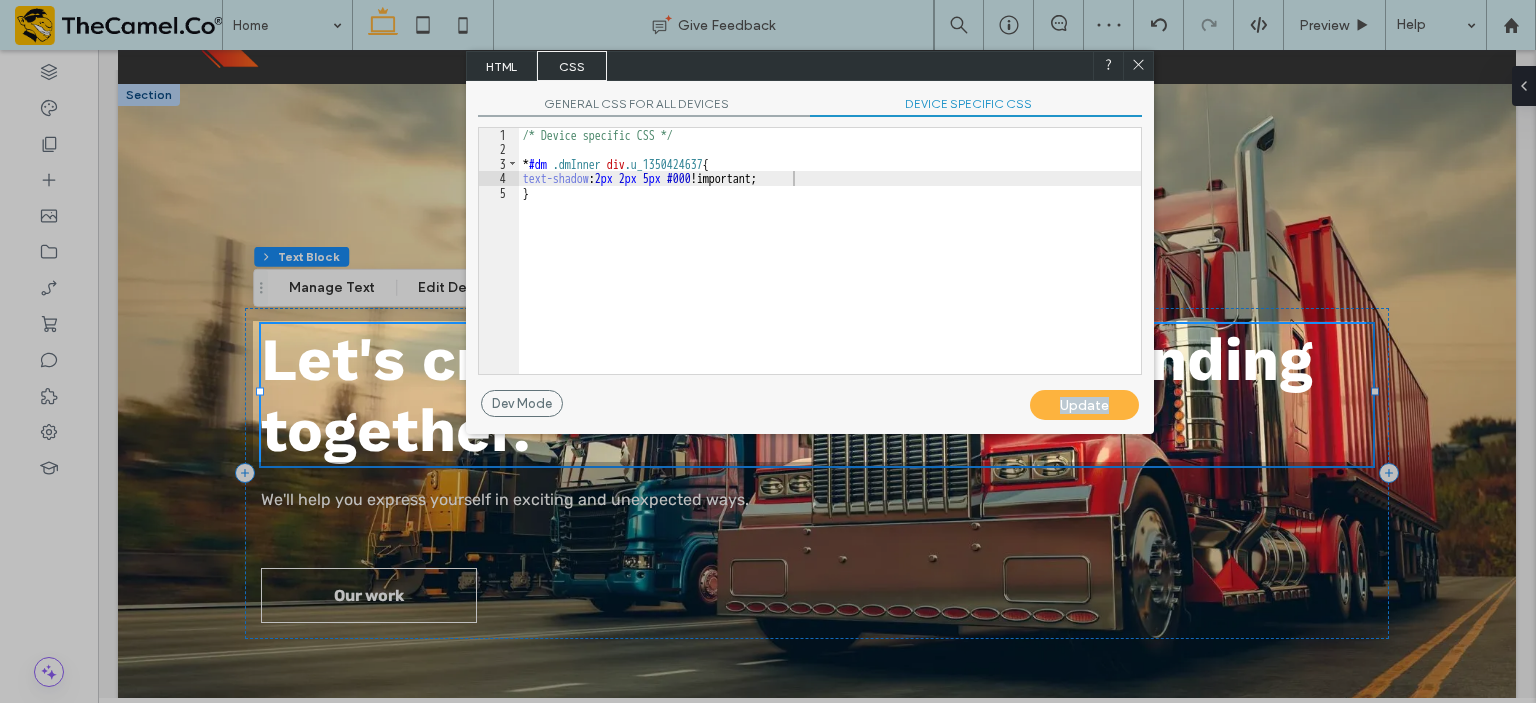 click on "Update" at bounding box center [1084, 405] 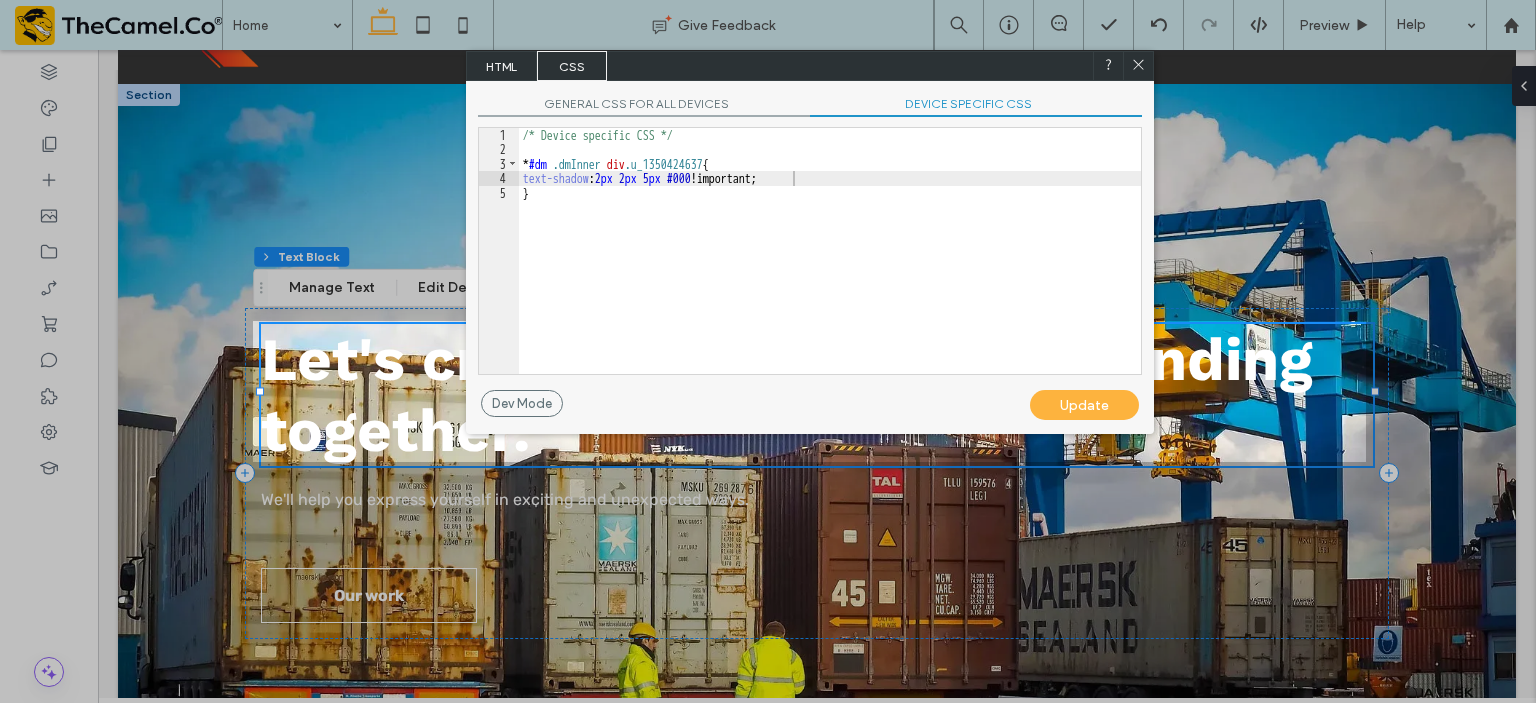 click on "/* Device specific CSS */ * #dm   .dmInner   div .u_1350424637 { text-shadow :  2 px   2 px   5 px   #000  !important; }" at bounding box center (830, 265) 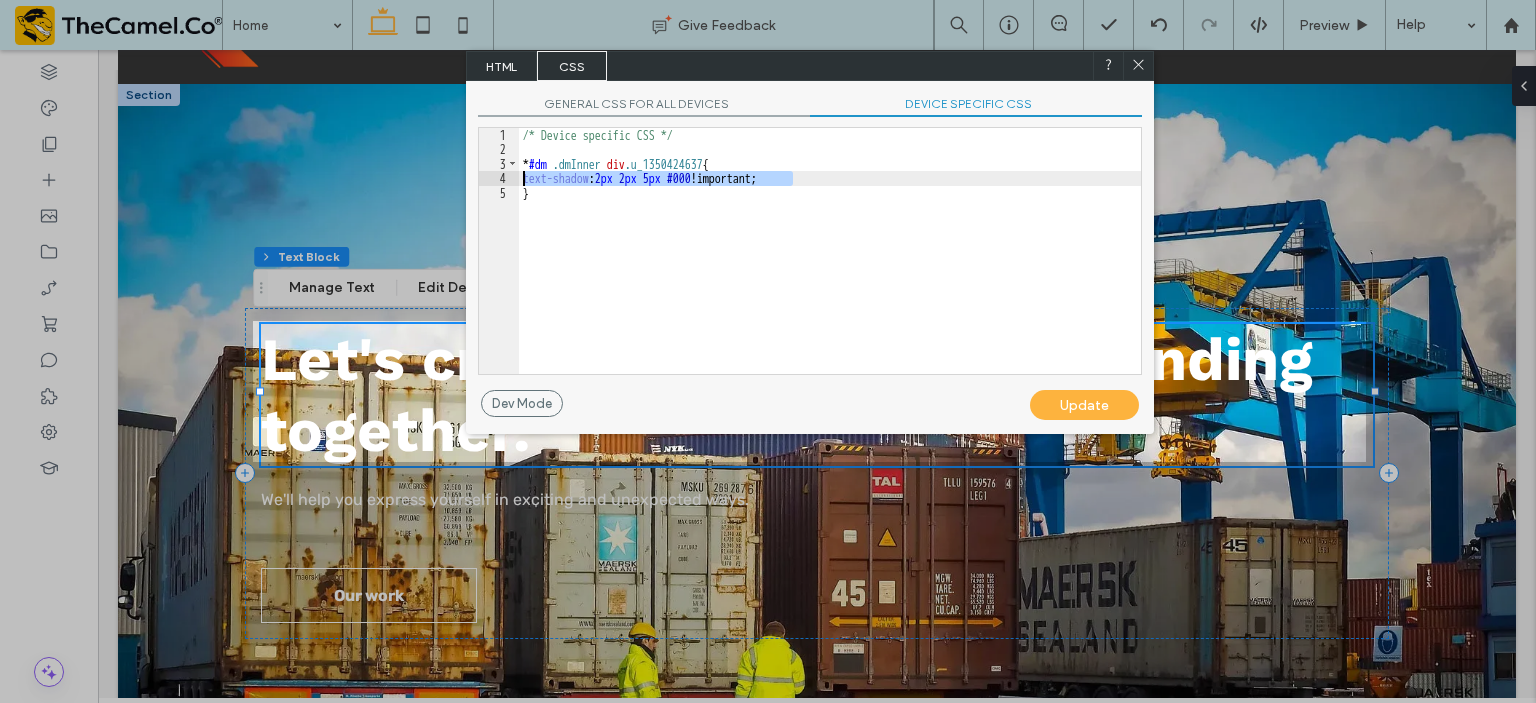 drag, startPoint x: 820, startPoint y: 179, endPoint x: 518, endPoint y: 175, distance: 302.0265 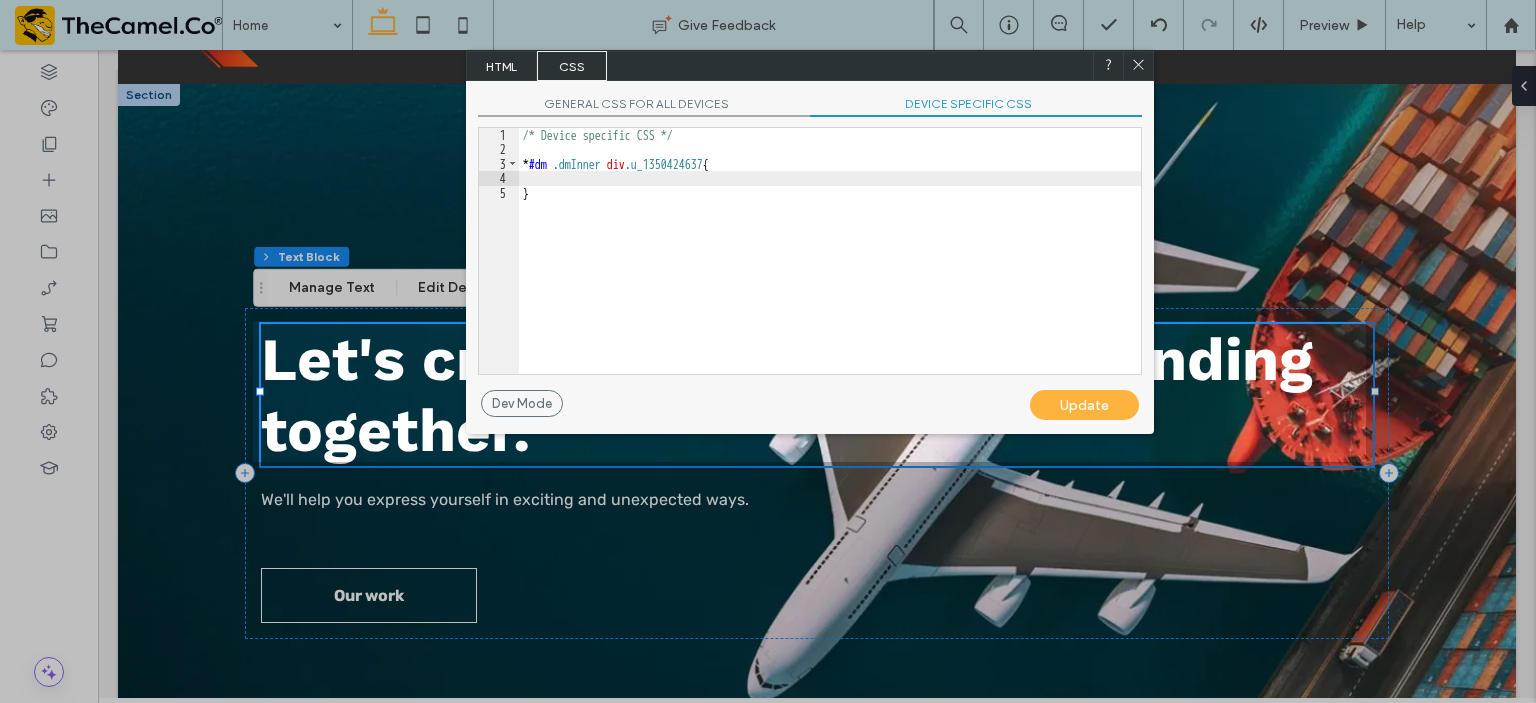 click on "GENERAL CSS FOR ALL DEVICES" at bounding box center (644, 106) 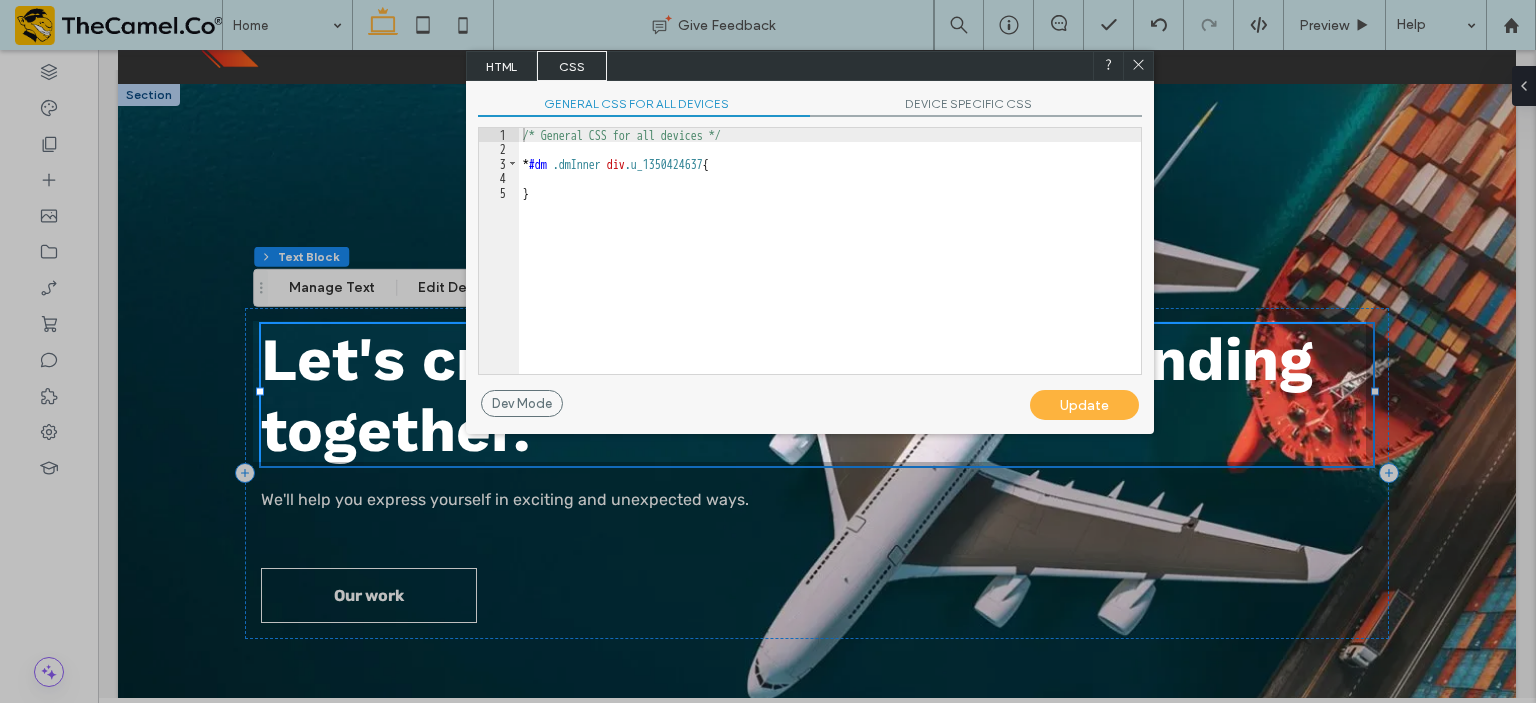click on "/* General CSS for all devices */ * #dm   .dmInner   div .u_1350424637 { }" at bounding box center (830, 265) 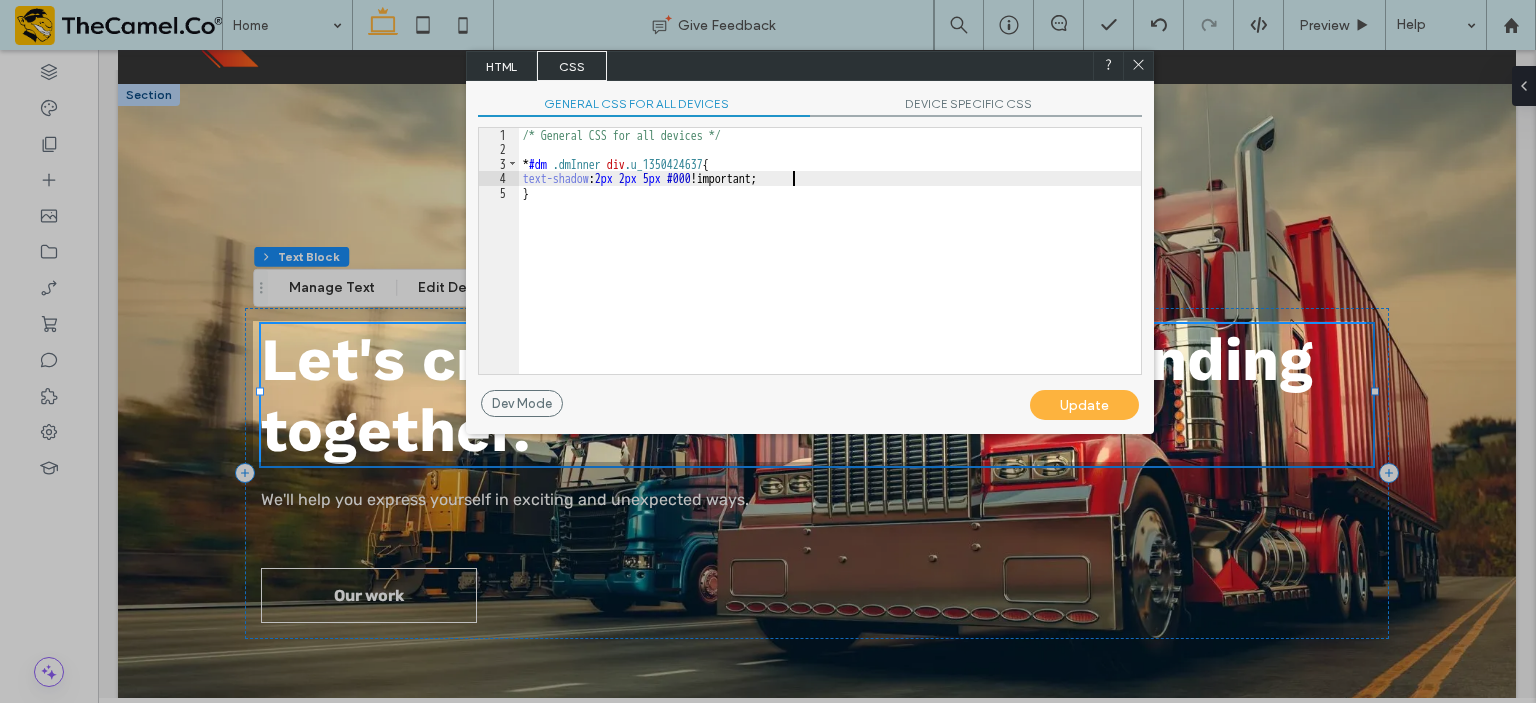 click on "Update" at bounding box center (1084, 405) 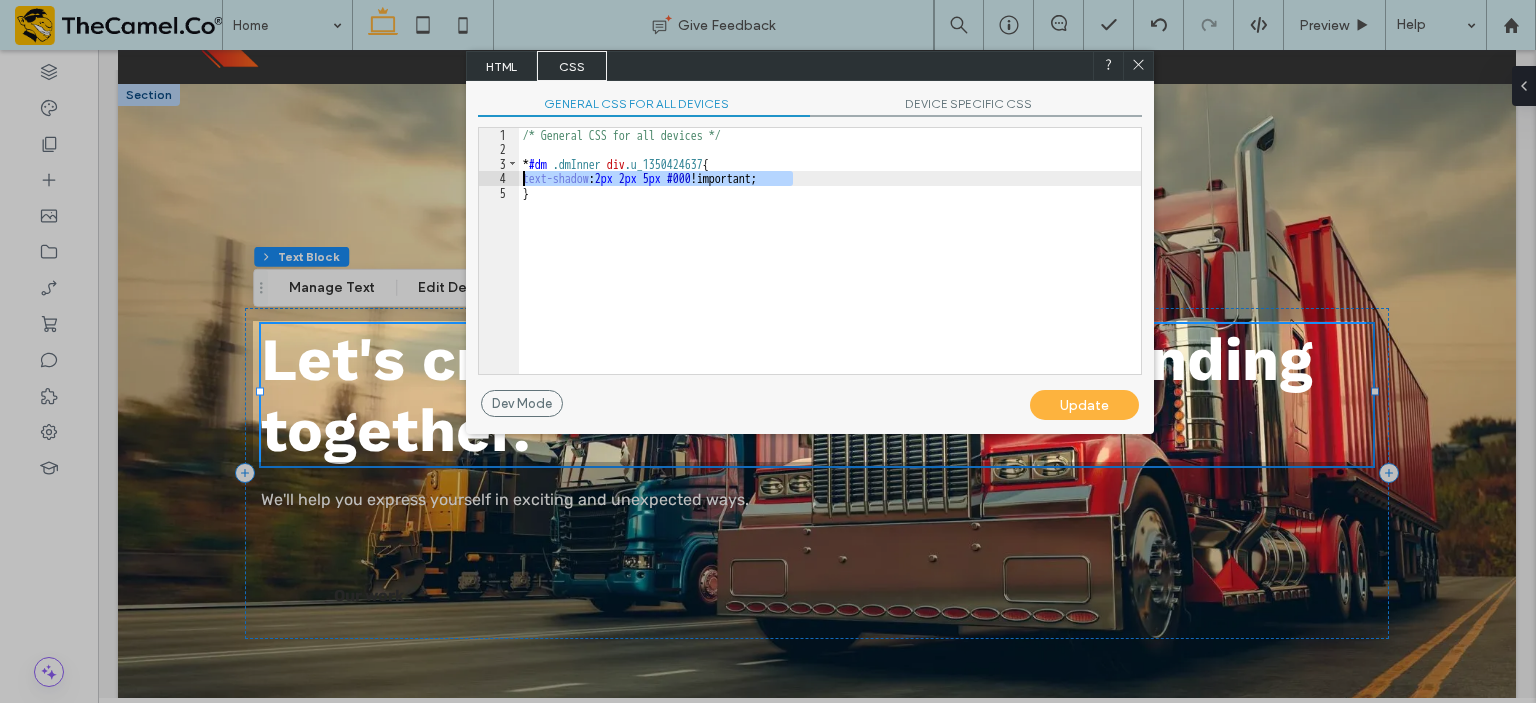 drag, startPoint x: 802, startPoint y: 177, endPoint x: 518, endPoint y: 183, distance: 284.0634 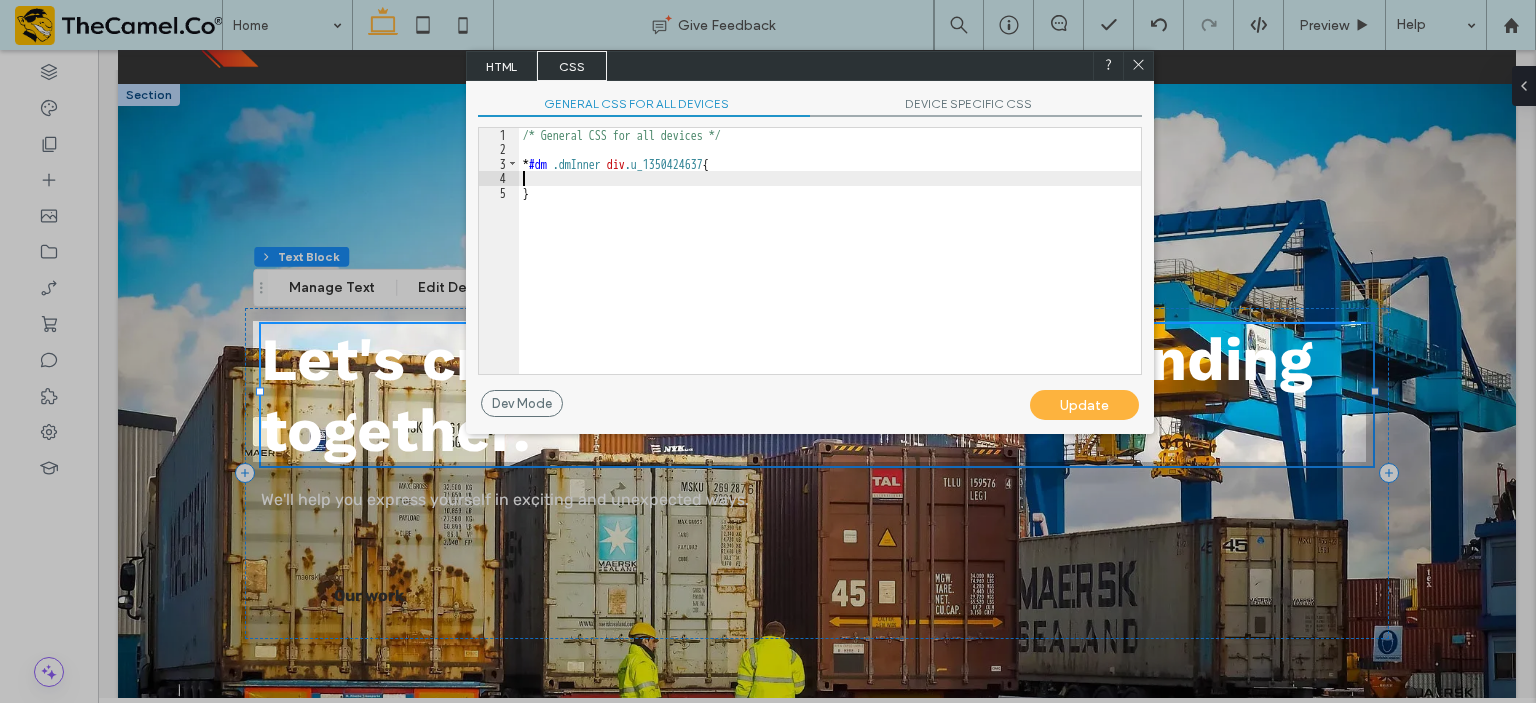 click 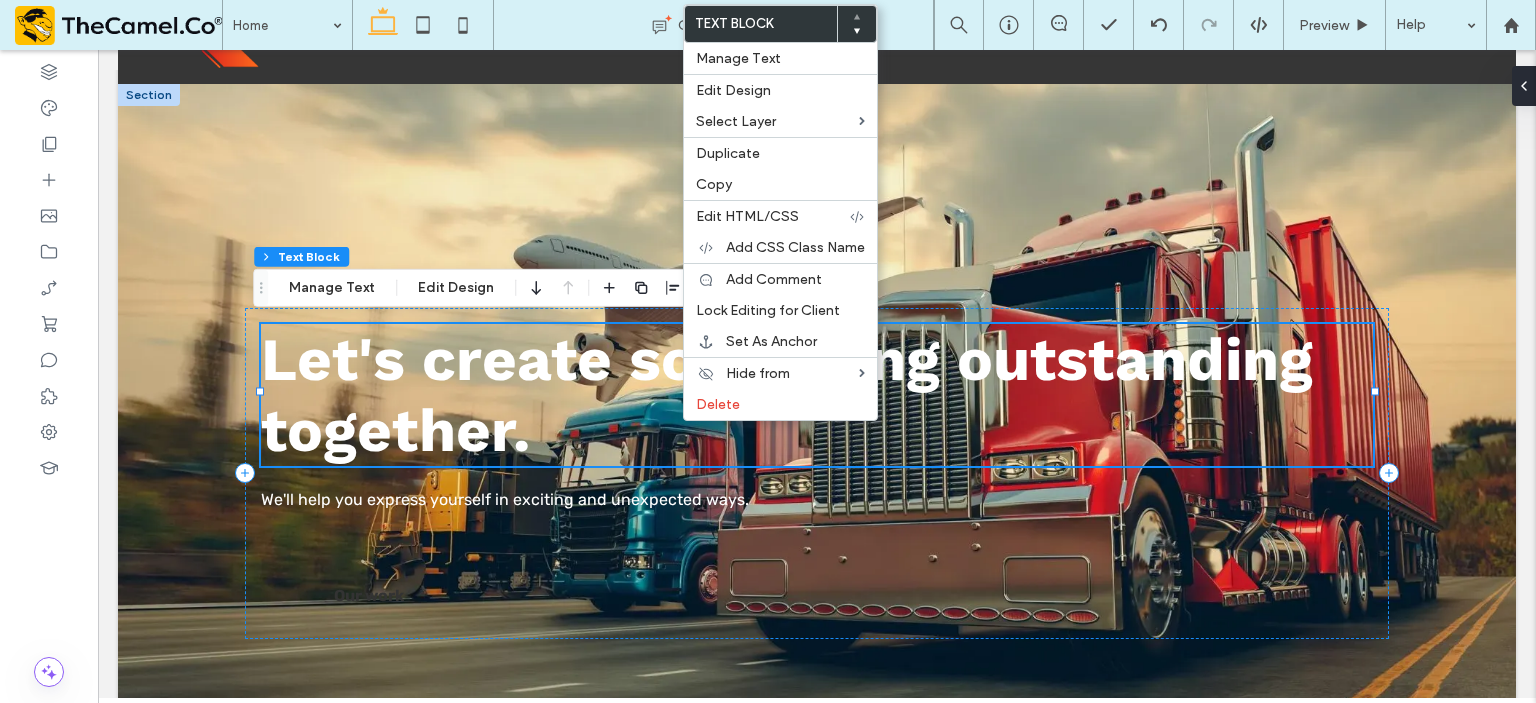 click on "Let's create something outstanding together." at bounding box center [787, 395] 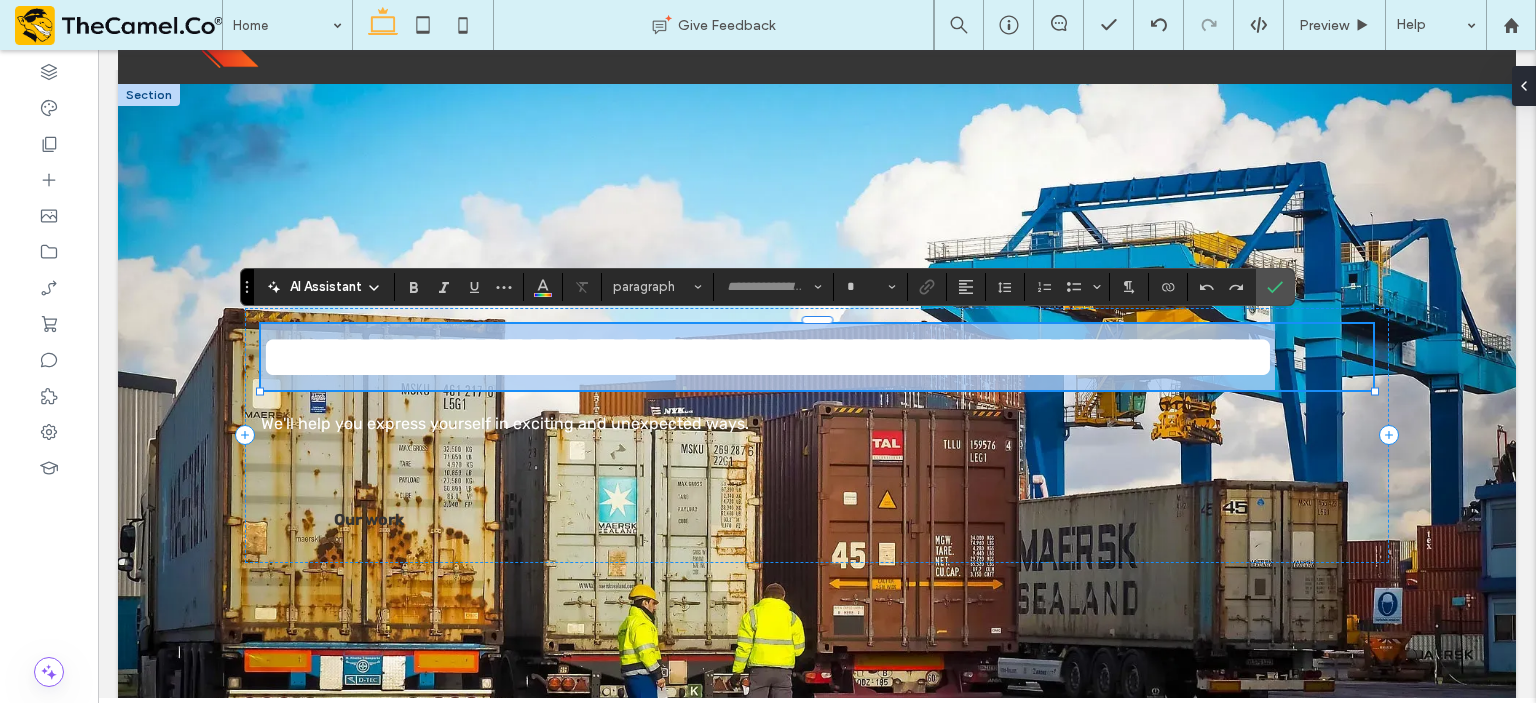 type on "*********" 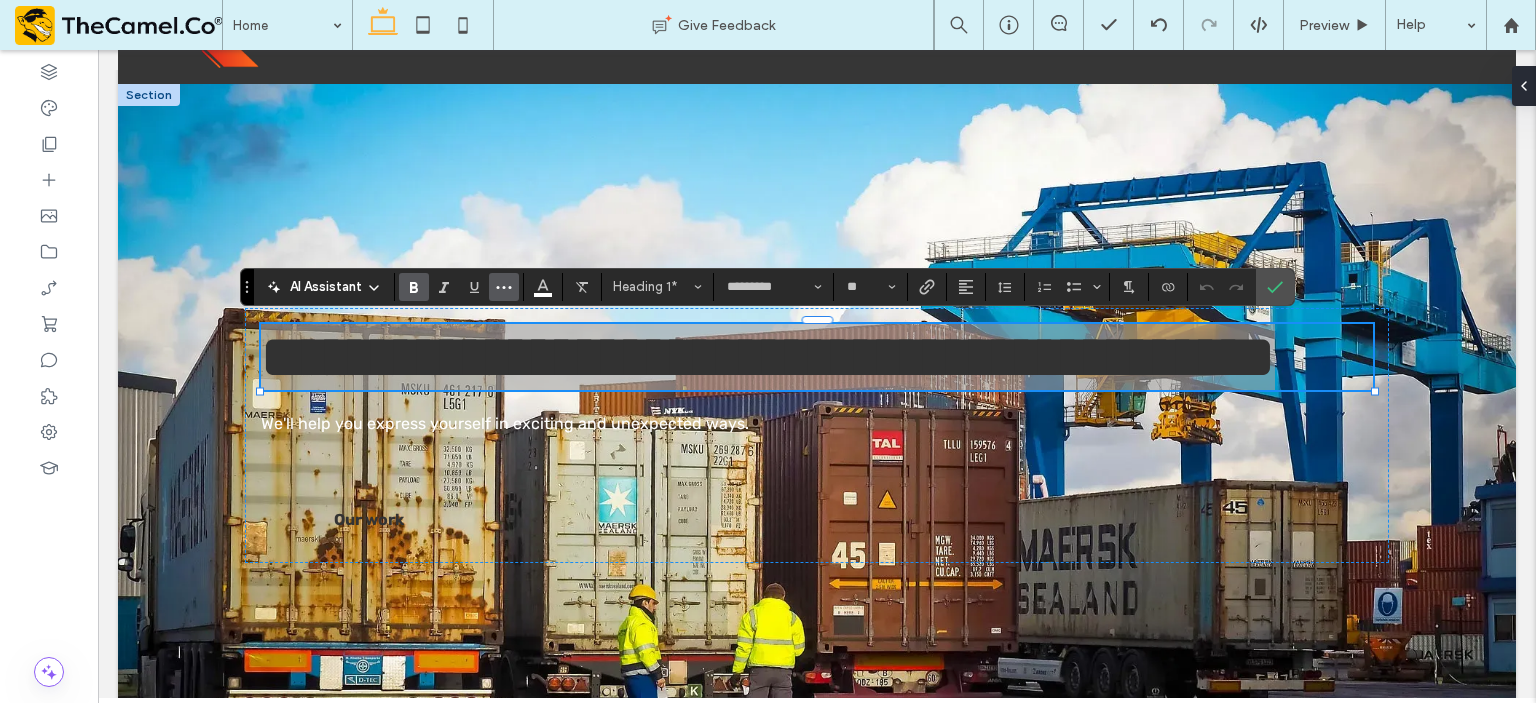 click 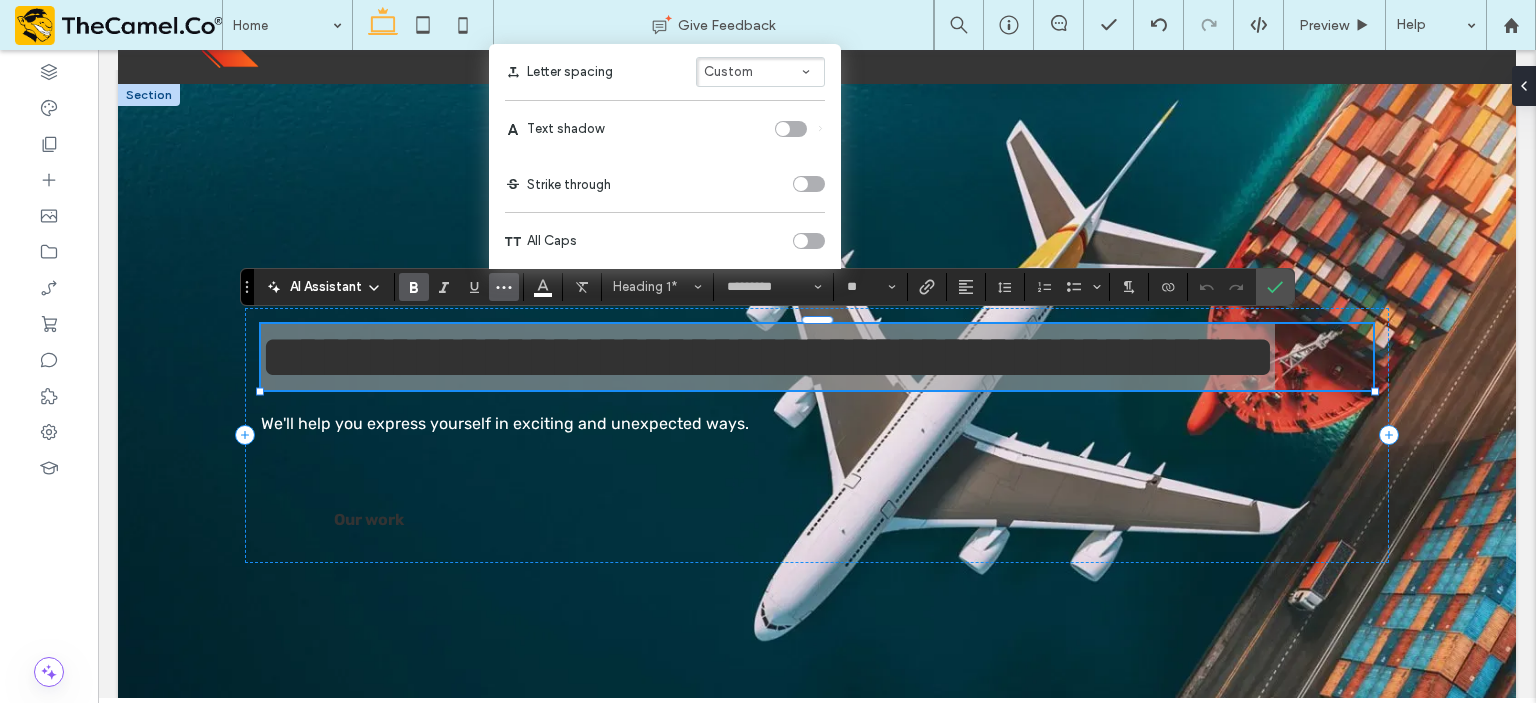 type 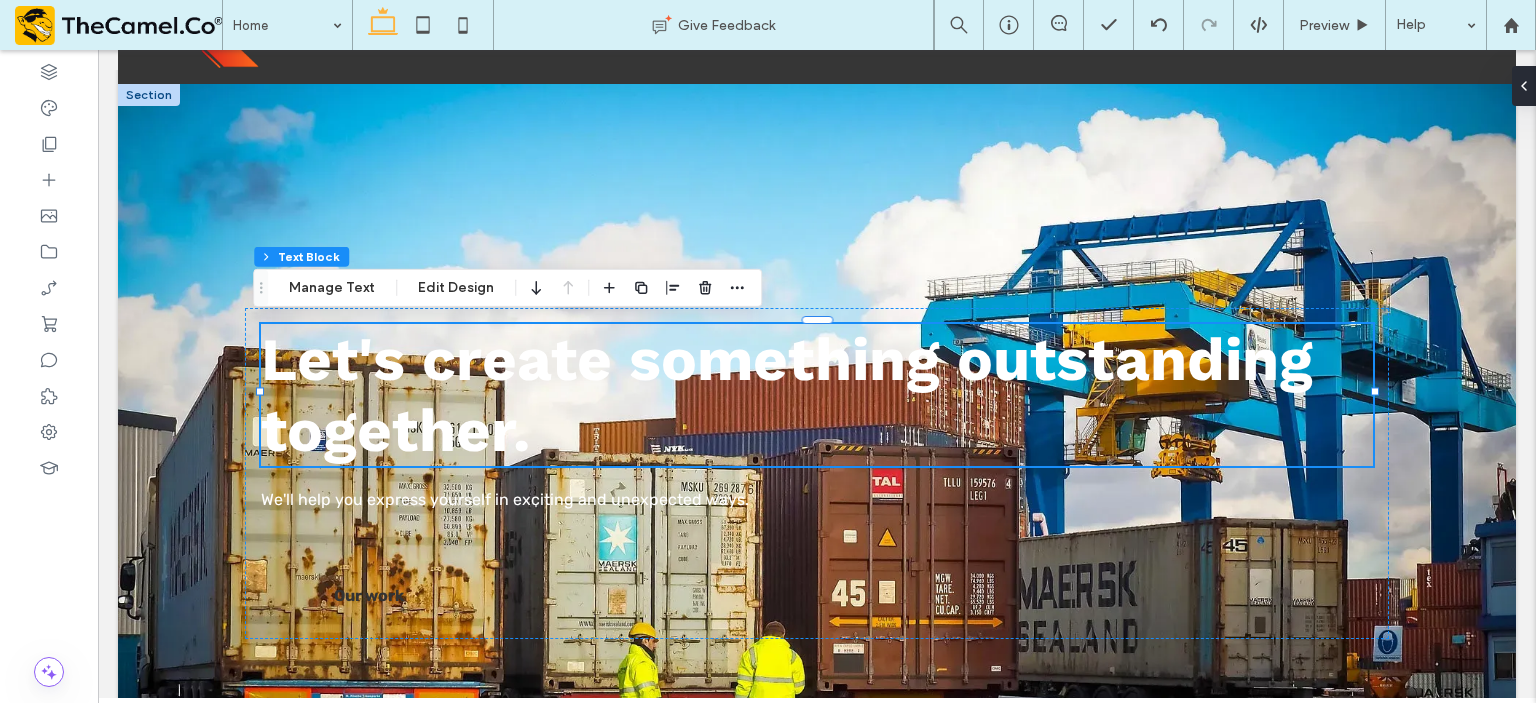 click on "Let's create something outstanding together.
Our work
We'll help you express yourself in exciting and unexpected ways." at bounding box center (817, 473) 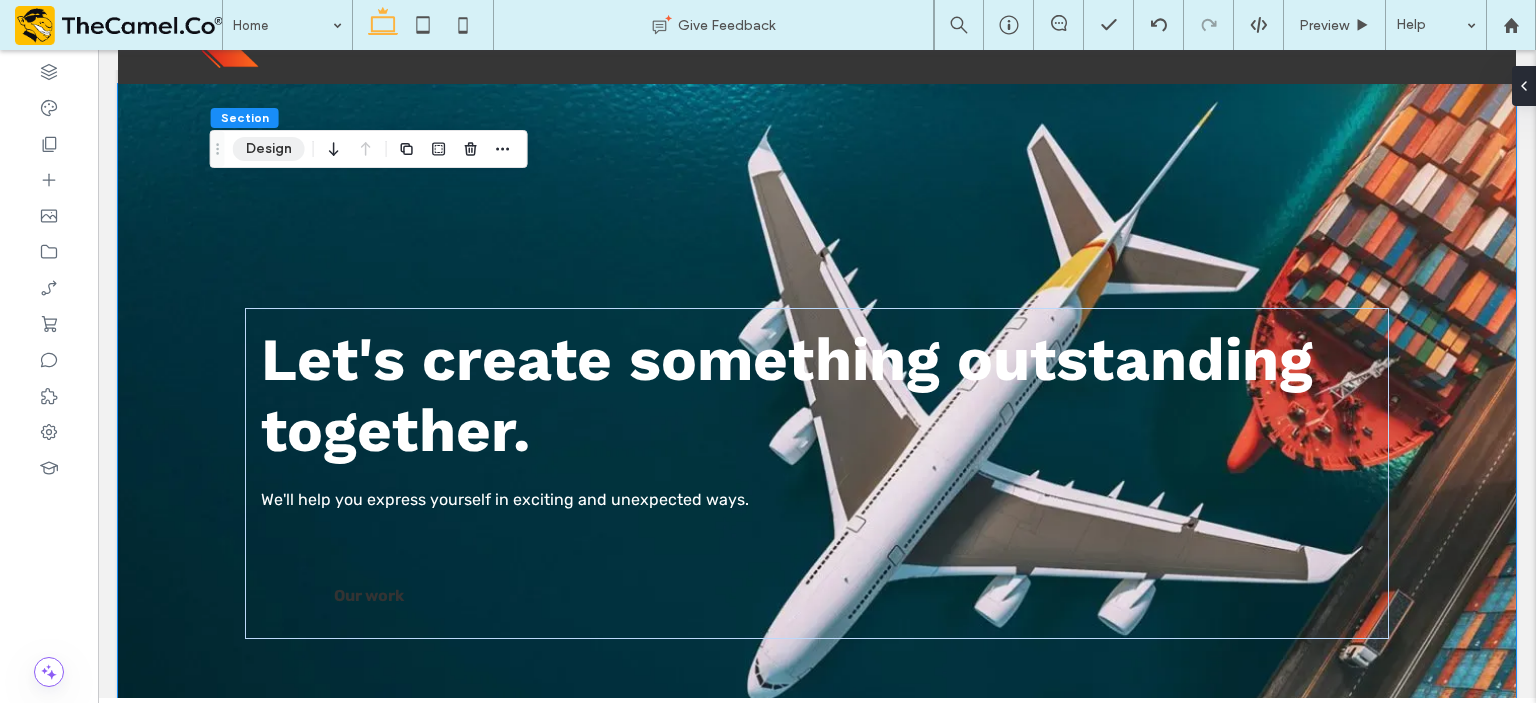 click on "Design" at bounding box center (269, 149) 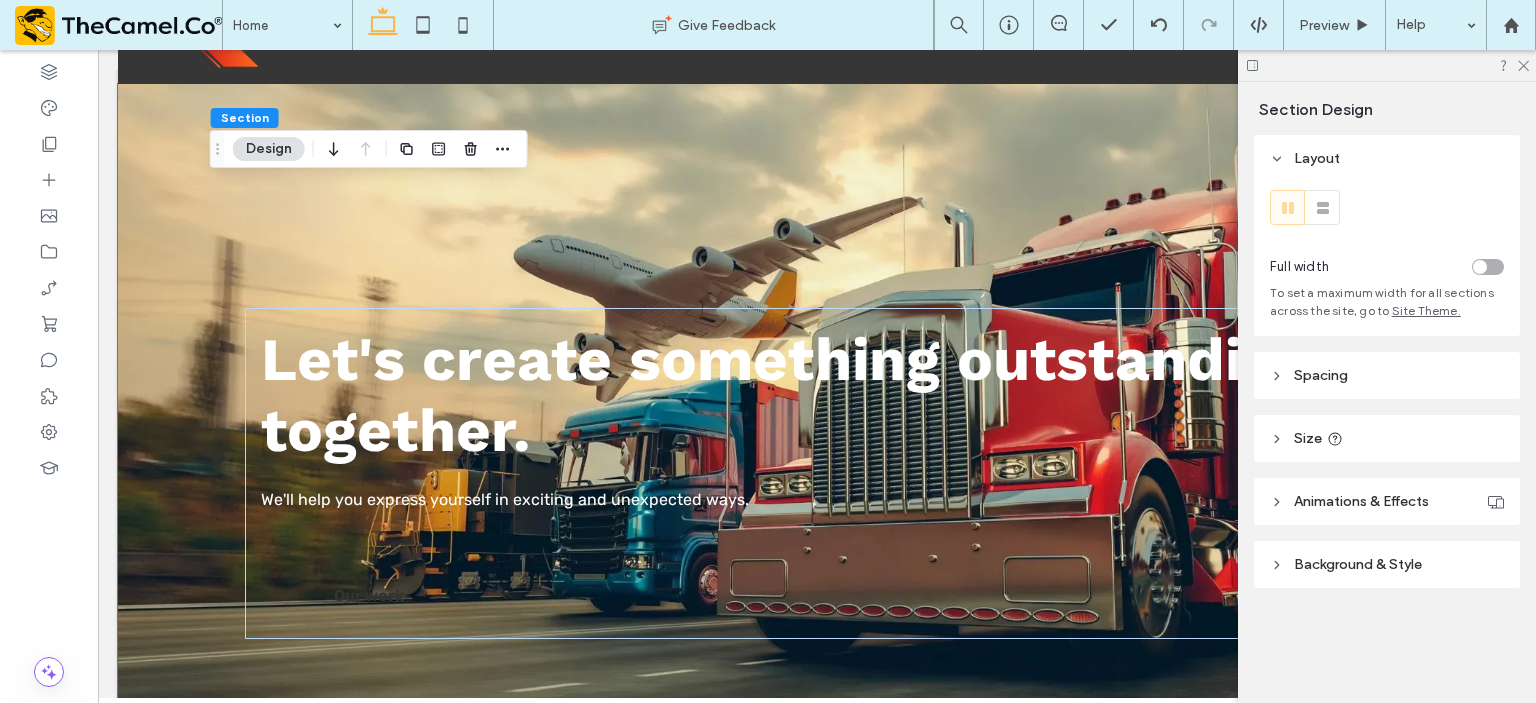click on "Background & Style" at bounding box center [1358, 564] 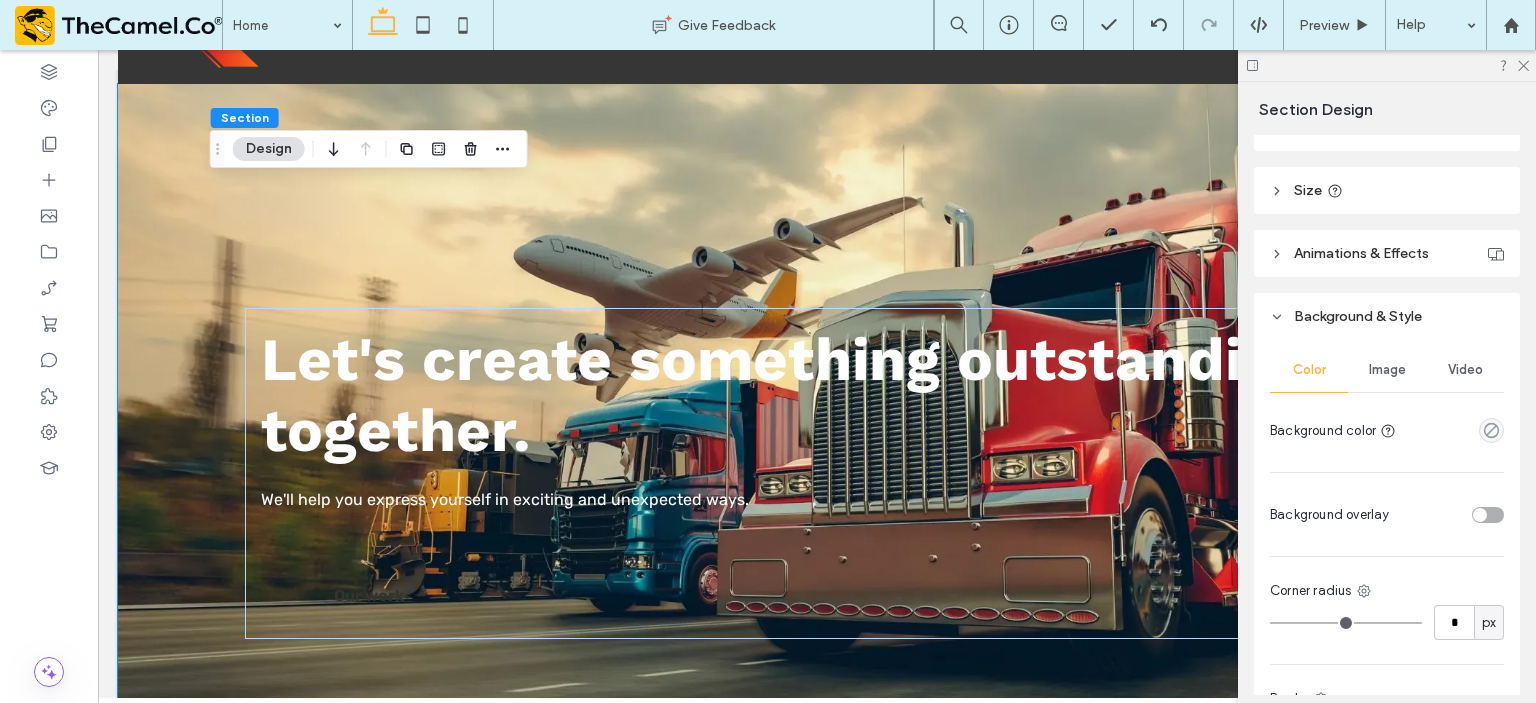 scroll, scrollTop: 260, scrollLeft: 0, axis: vertical 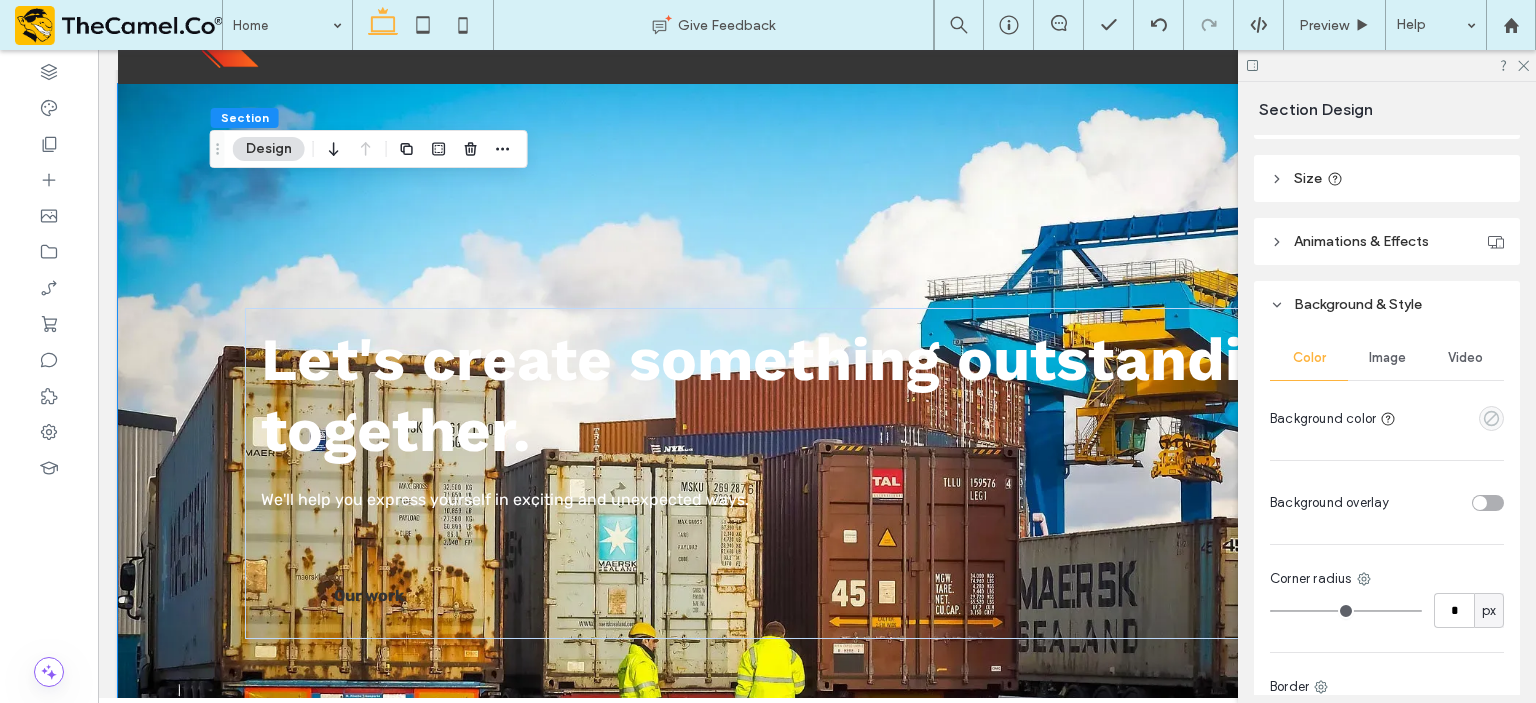 click 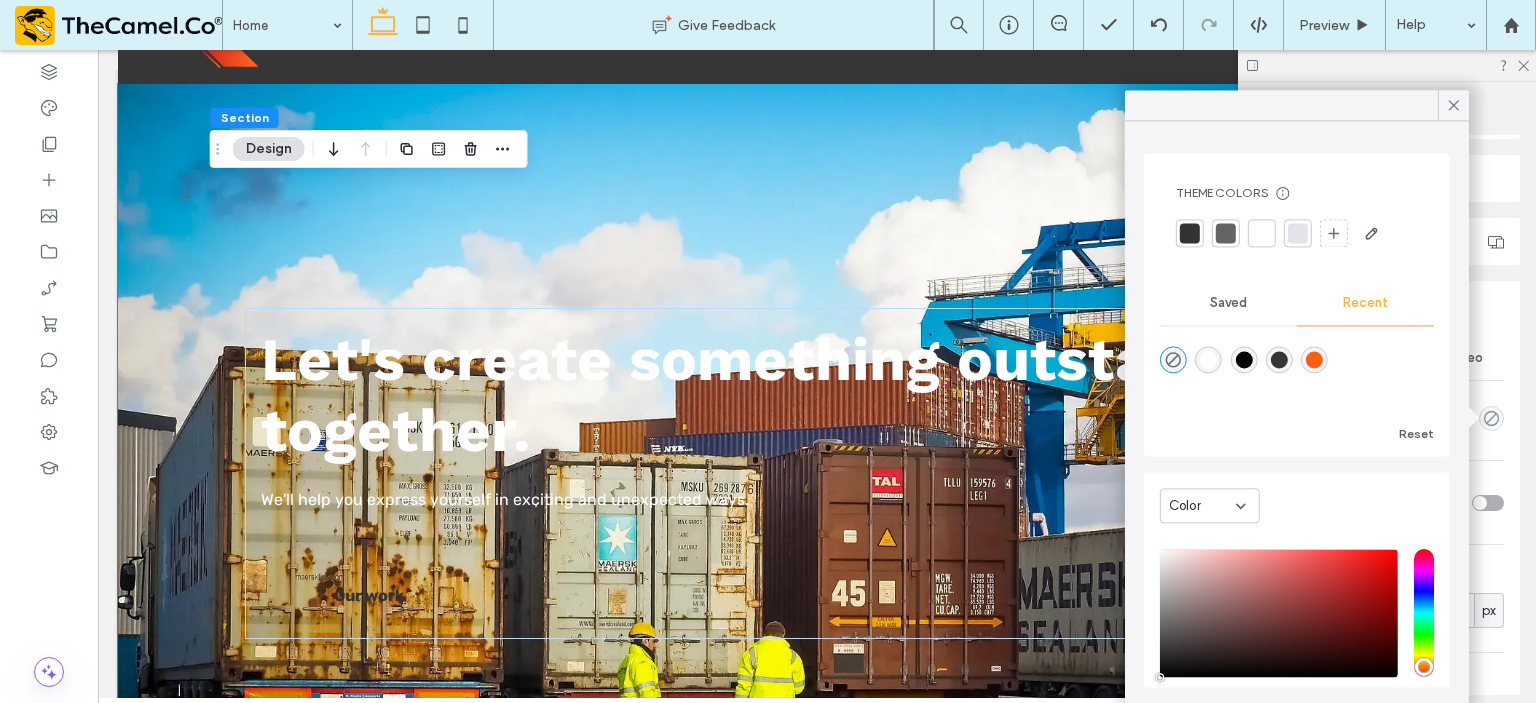click at bounding box center (1190, 233) 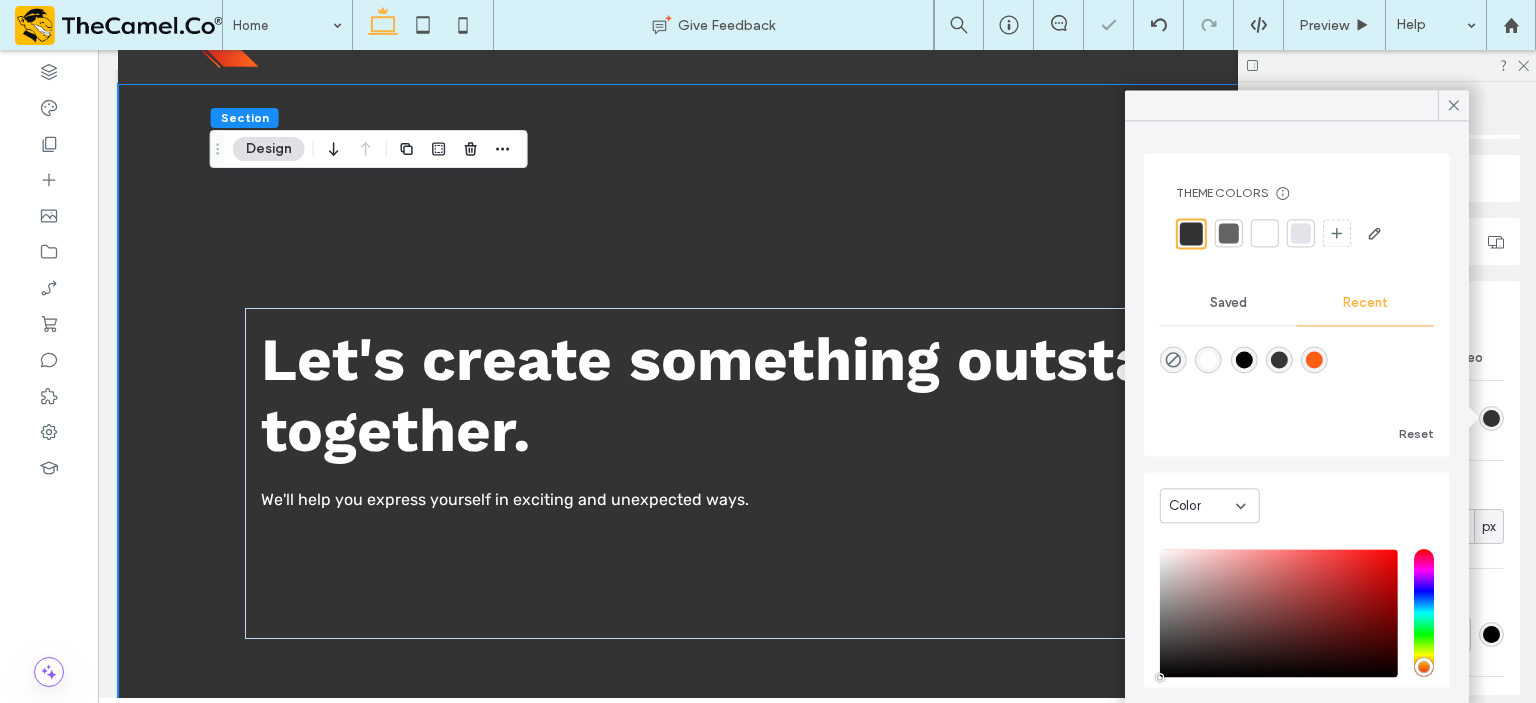 click at bounding box center [1265, 233] 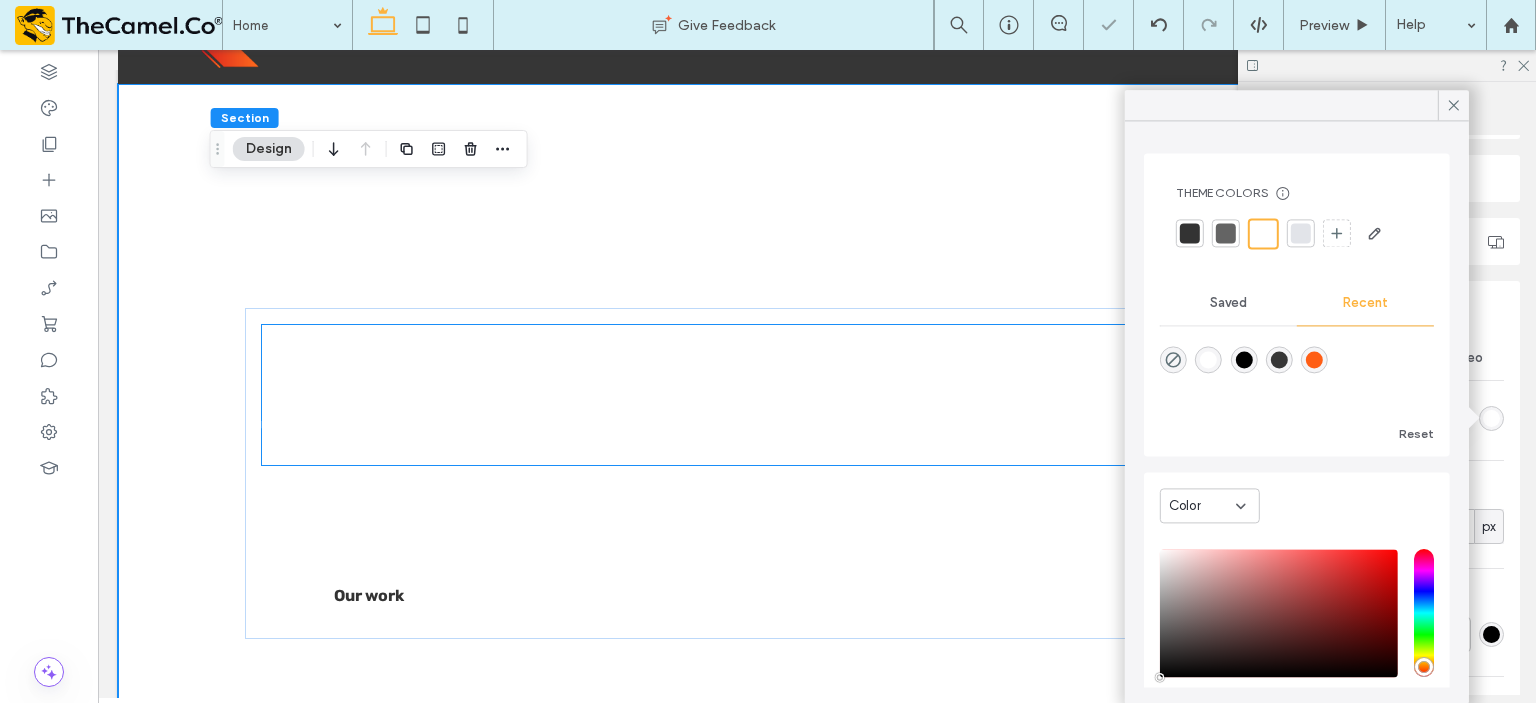 click on "Let's create something outstanding together." at bounding box center (787, 395) 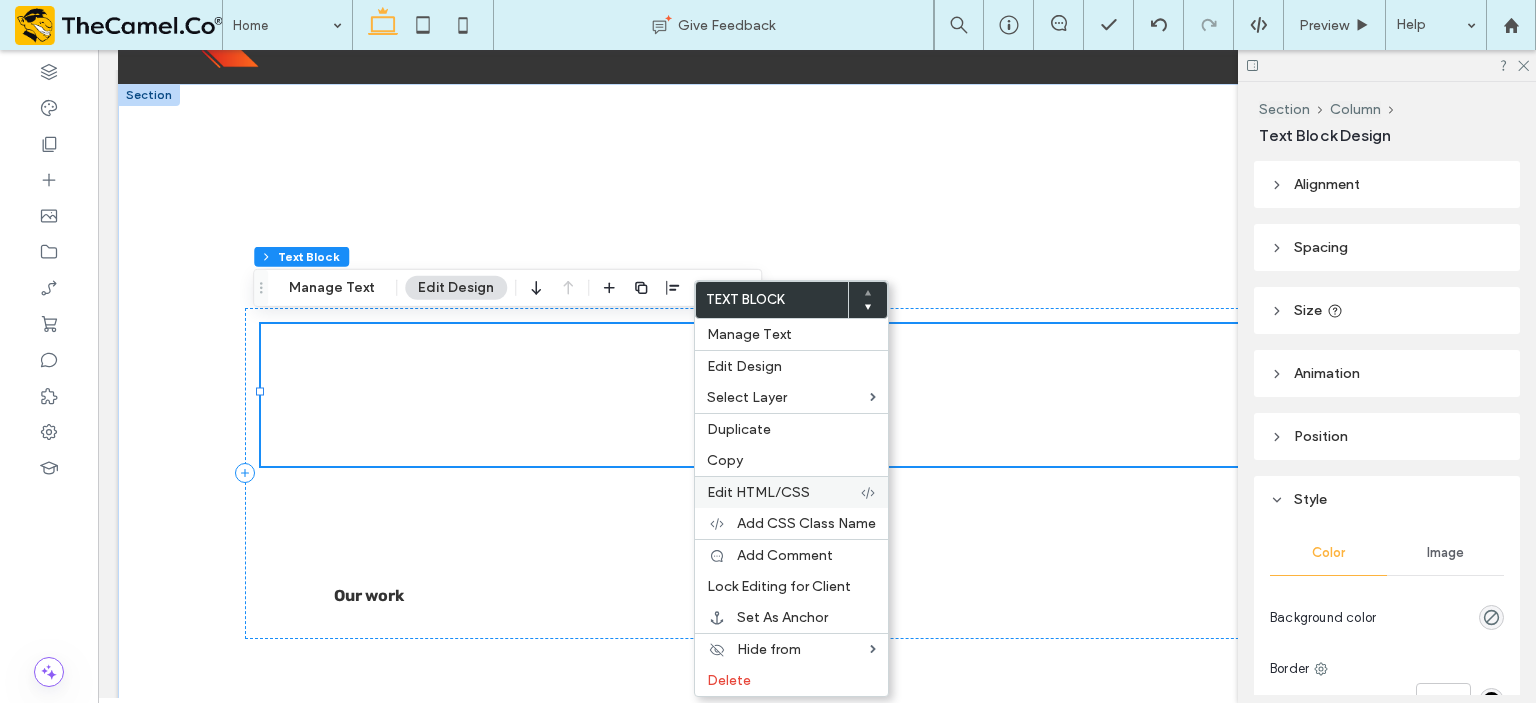 click on "Edit HTML/CSS" at bounding box center (758, 492) 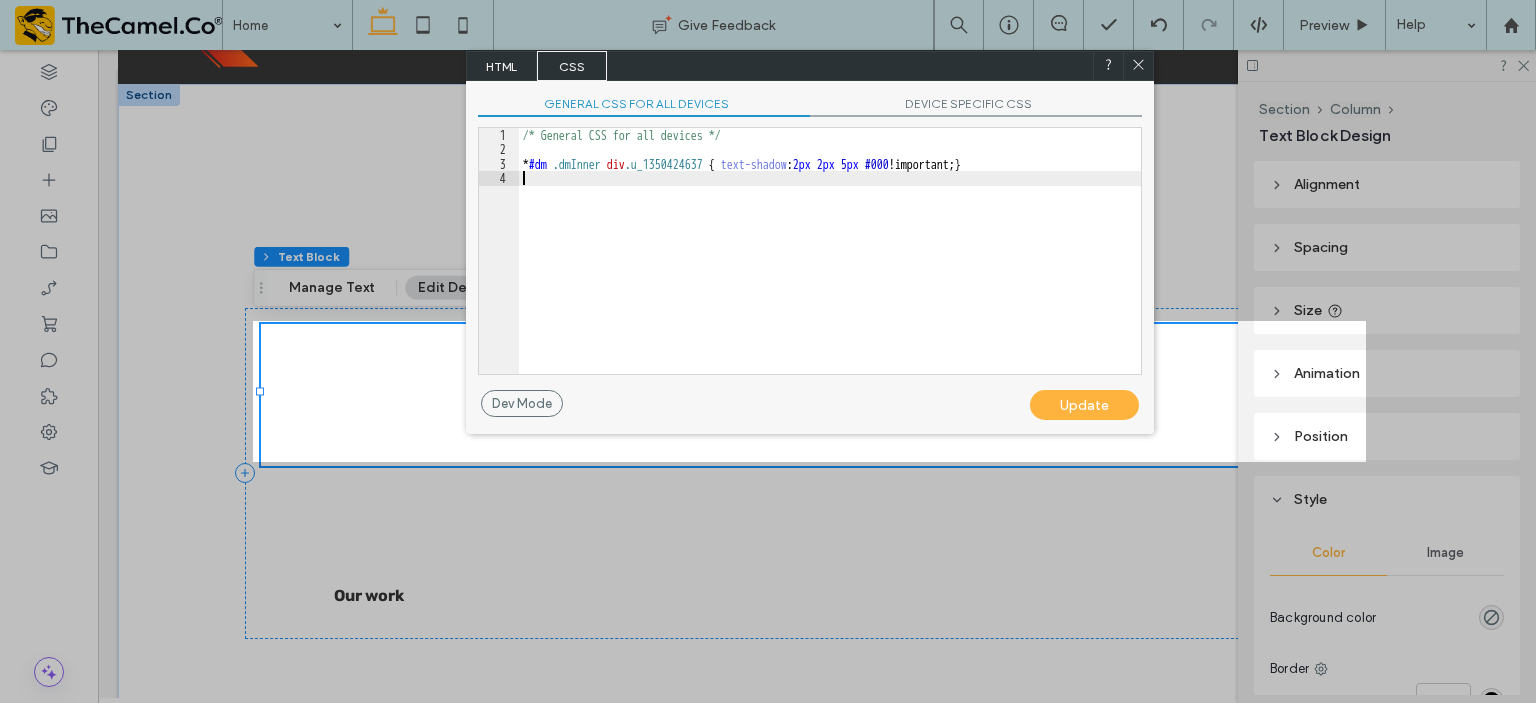 click on "/* General CSS for all devices */ * #dm   .dmInner   div .u_1350424637   {   text-shadow : 2 px   2 px   5 px   #000  !important;  }" at bounding box center [830, 265] 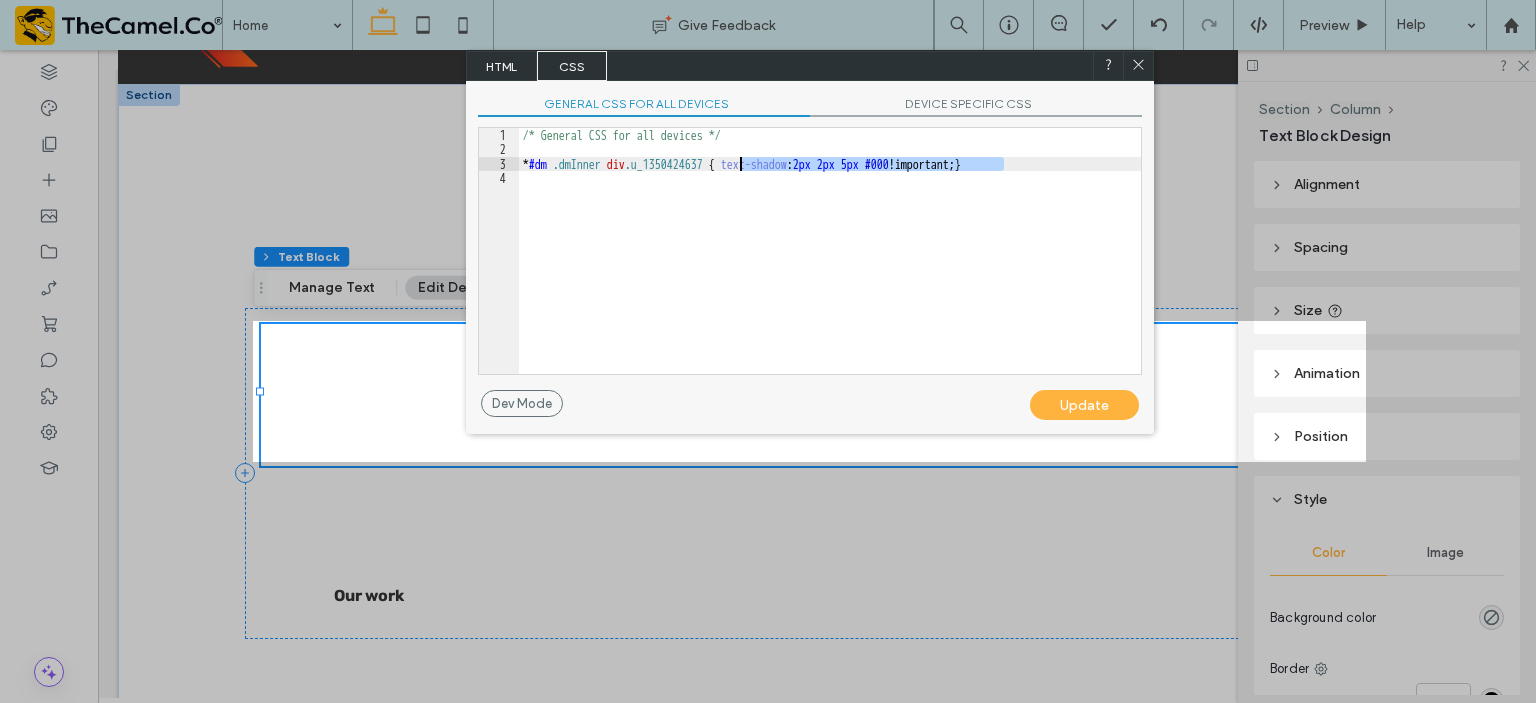 drag, startPoint x: 1004, startPoint y: 159, endPoint x: 738, endPoint y: 159, distance: 266 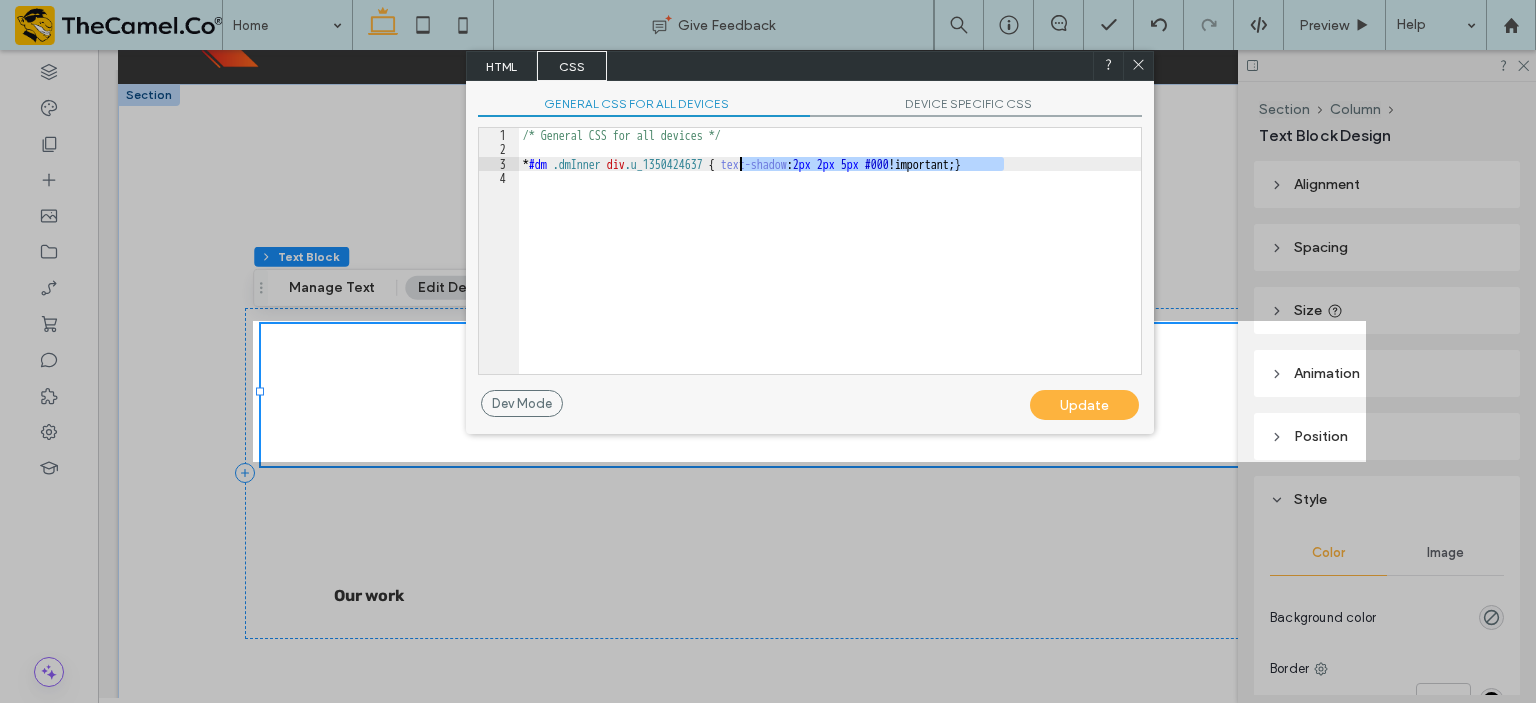 click on "/* General CSS for all devices */ * #dm   .dmInner   div .u_1350424637   {   text-shadow : 2 px   2 px   5 px   #000  !important;  }" at bounding box center [830, 265] 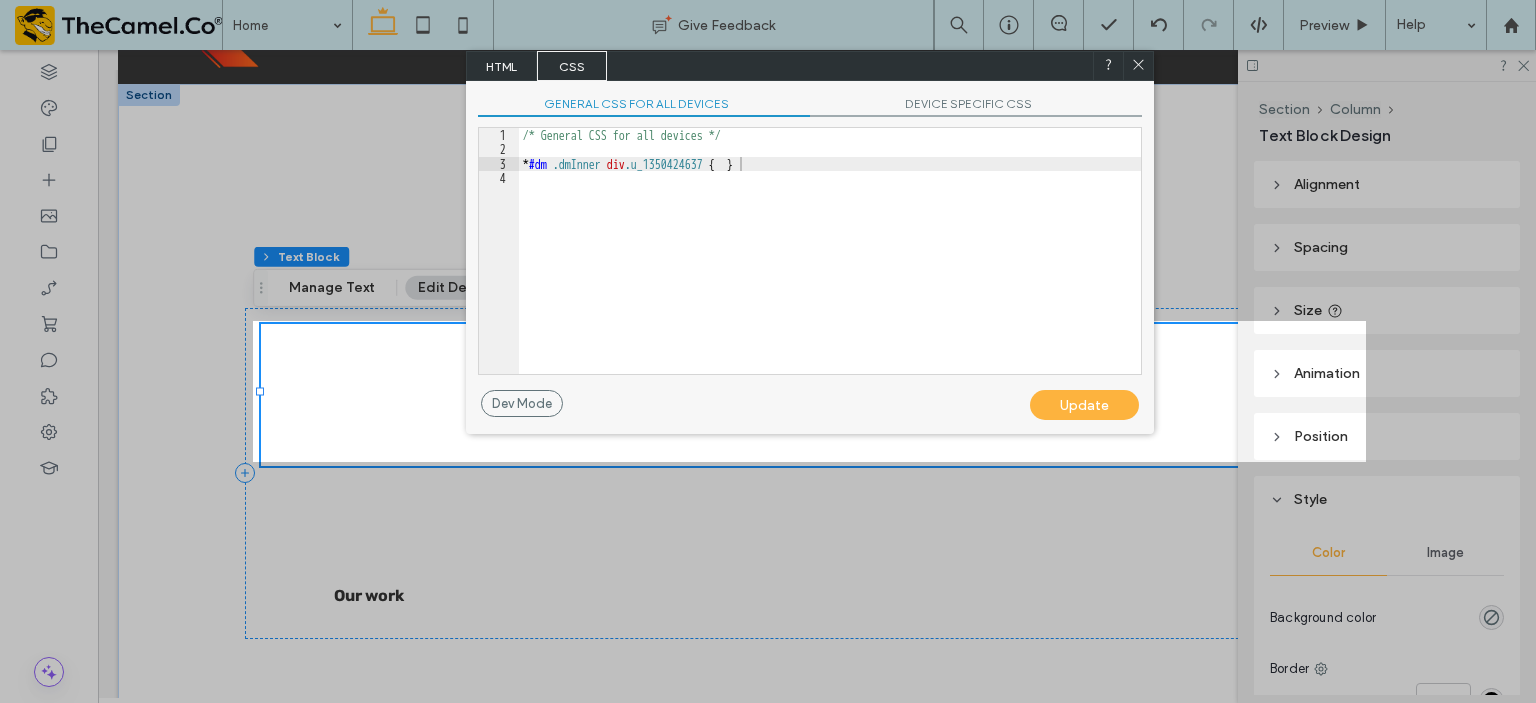 click on "Update" at bounding box center (1084, 405) 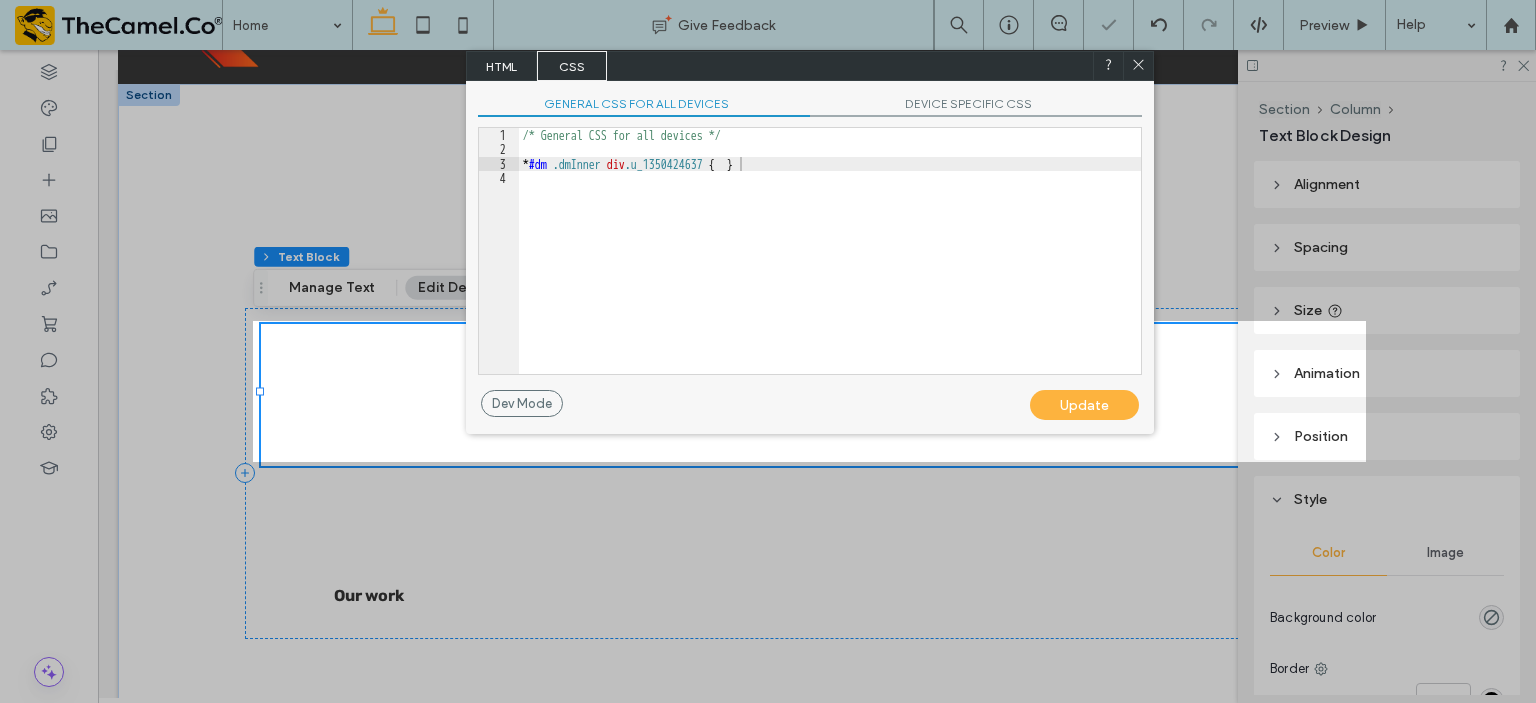 click on "DEVICE SPECIFIC CSS" at bounding box center (976, 106) 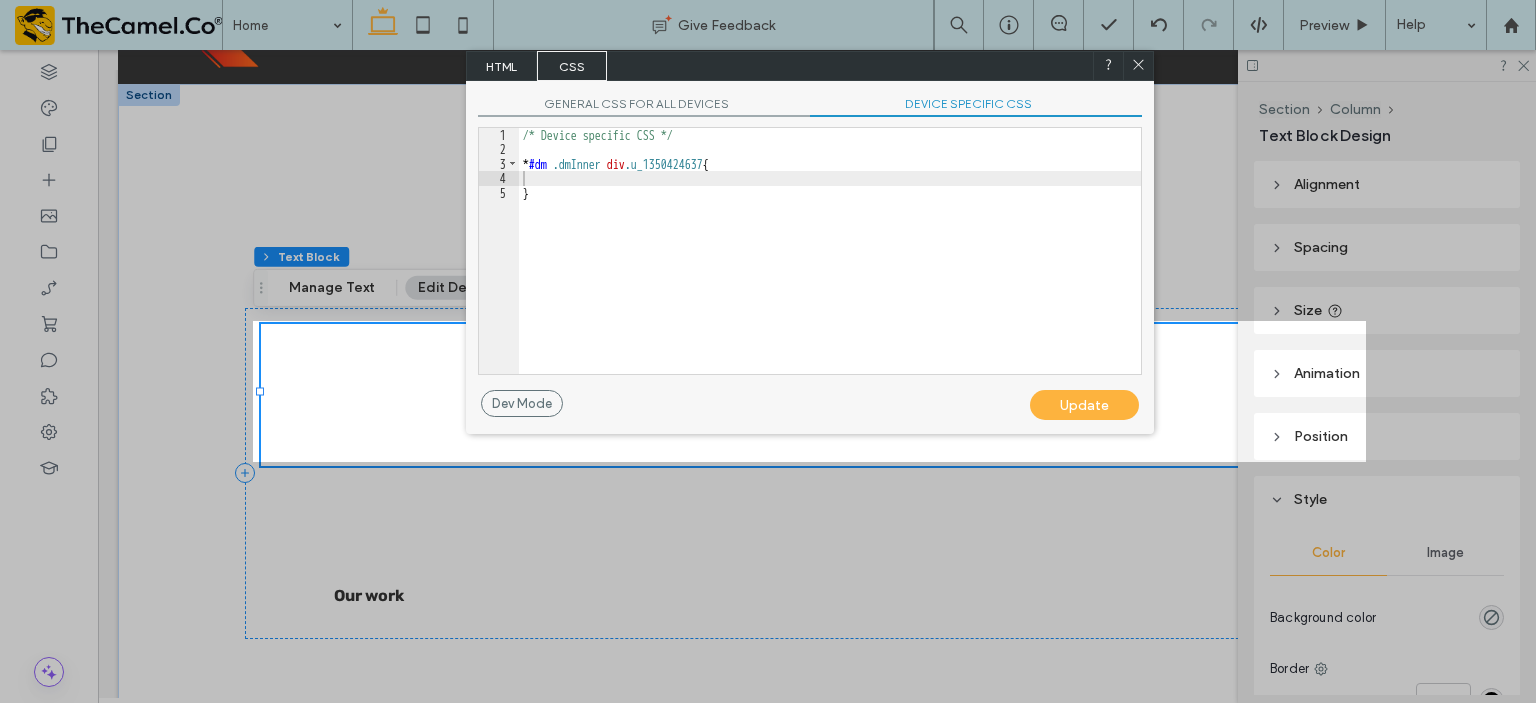 click on "HTML" at bounding box center [502, 66] 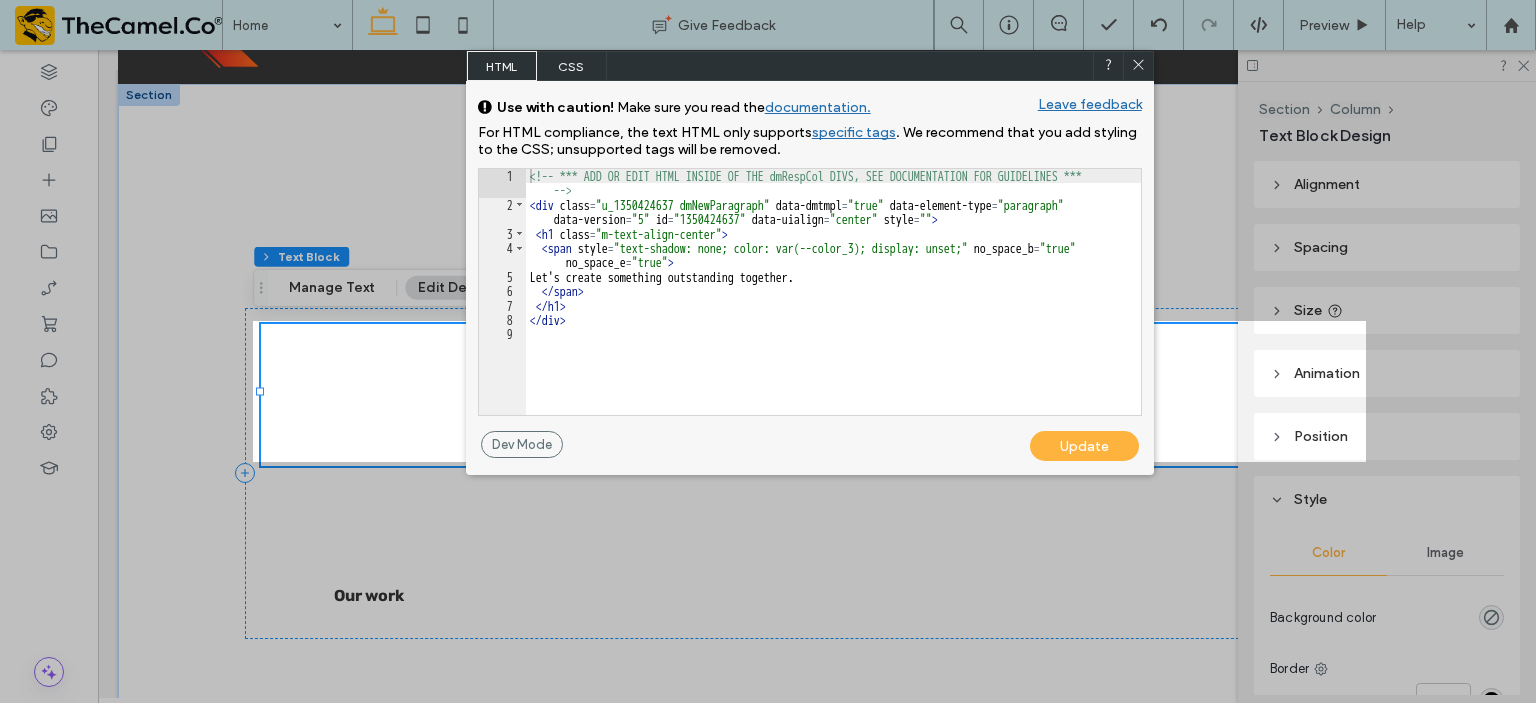 click on "CSS" at bounding box center (572, 66) 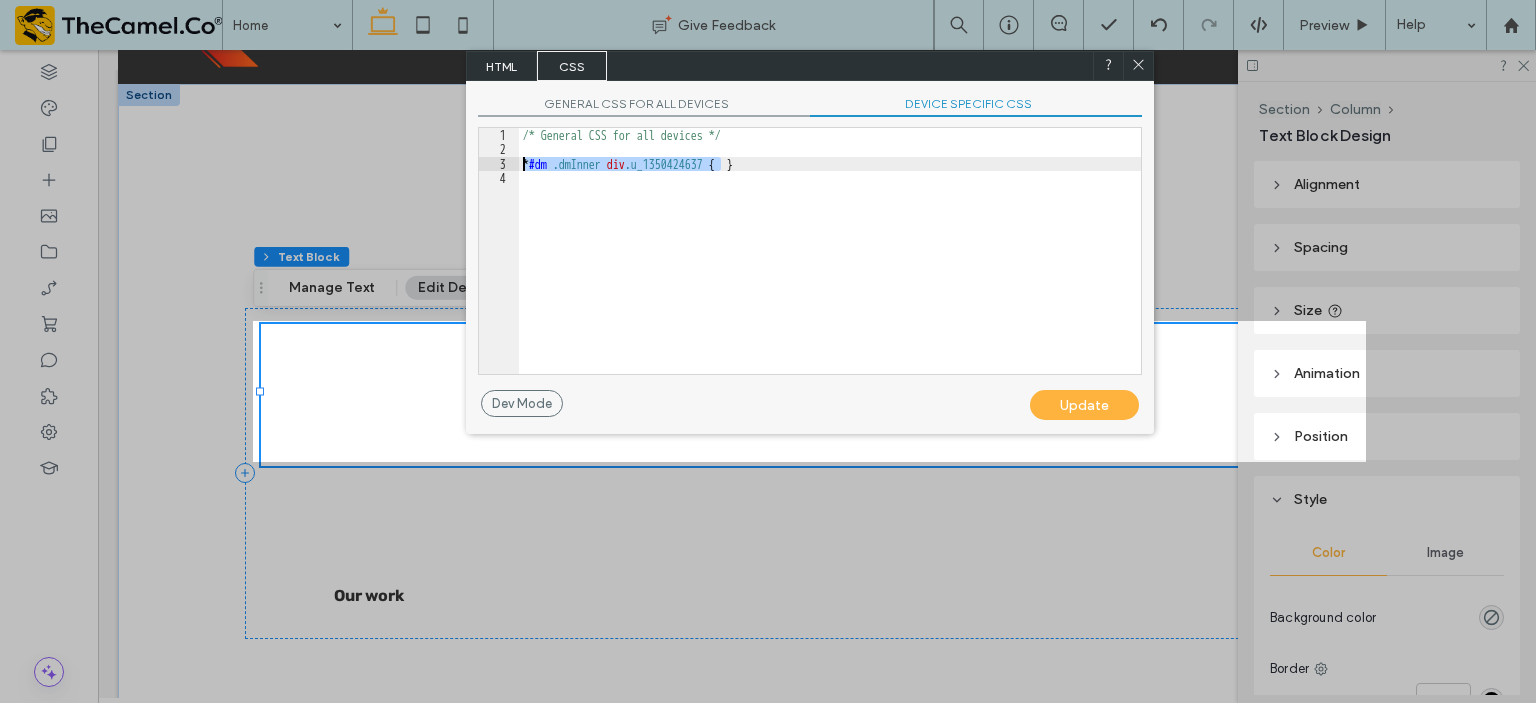 drag, startPoint x: 723, startPoint y: 164, endPoint x: 524, endPoint y: 164, distance: 199 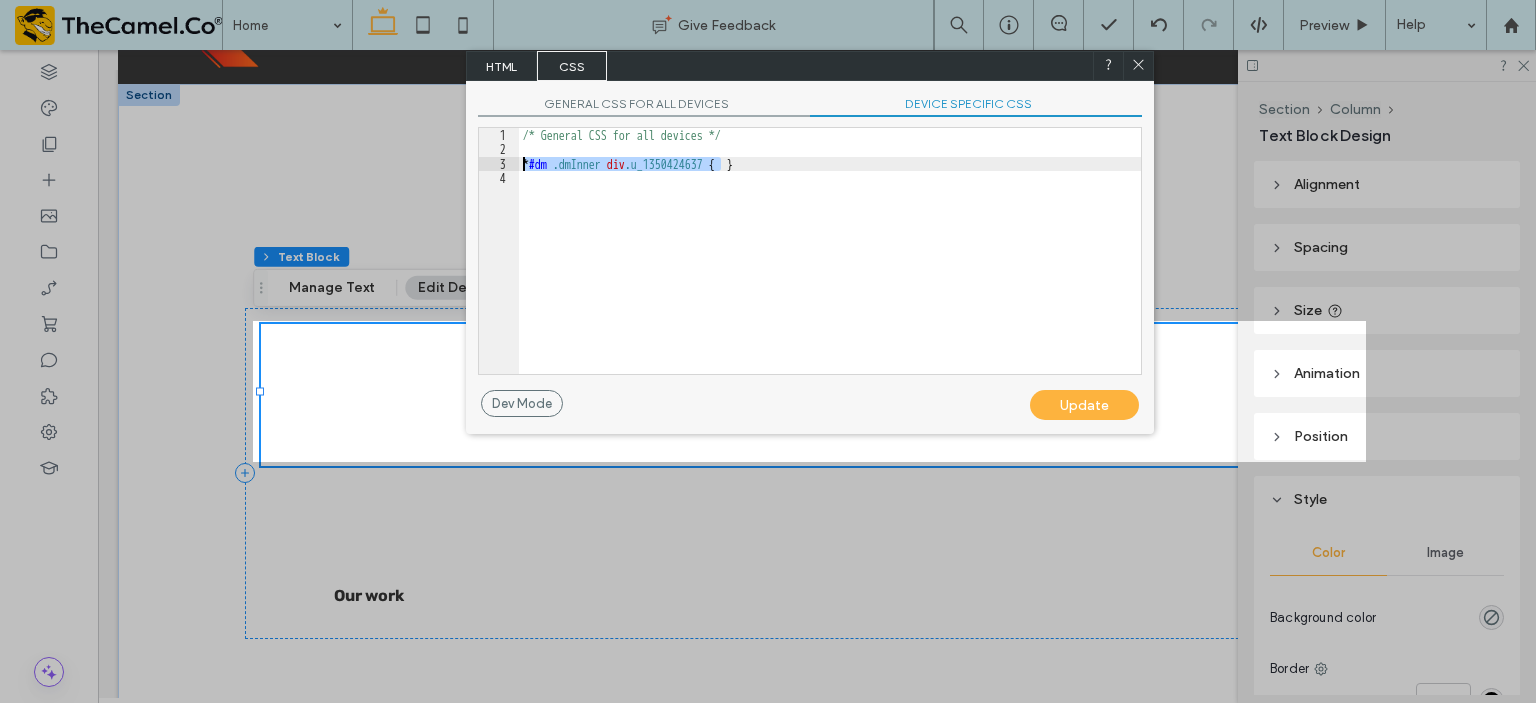 click on "/* General CSS for all devices */ * #dm   .dmInner   div .u_1350424637   {    }" at bounding box center [830, 265] 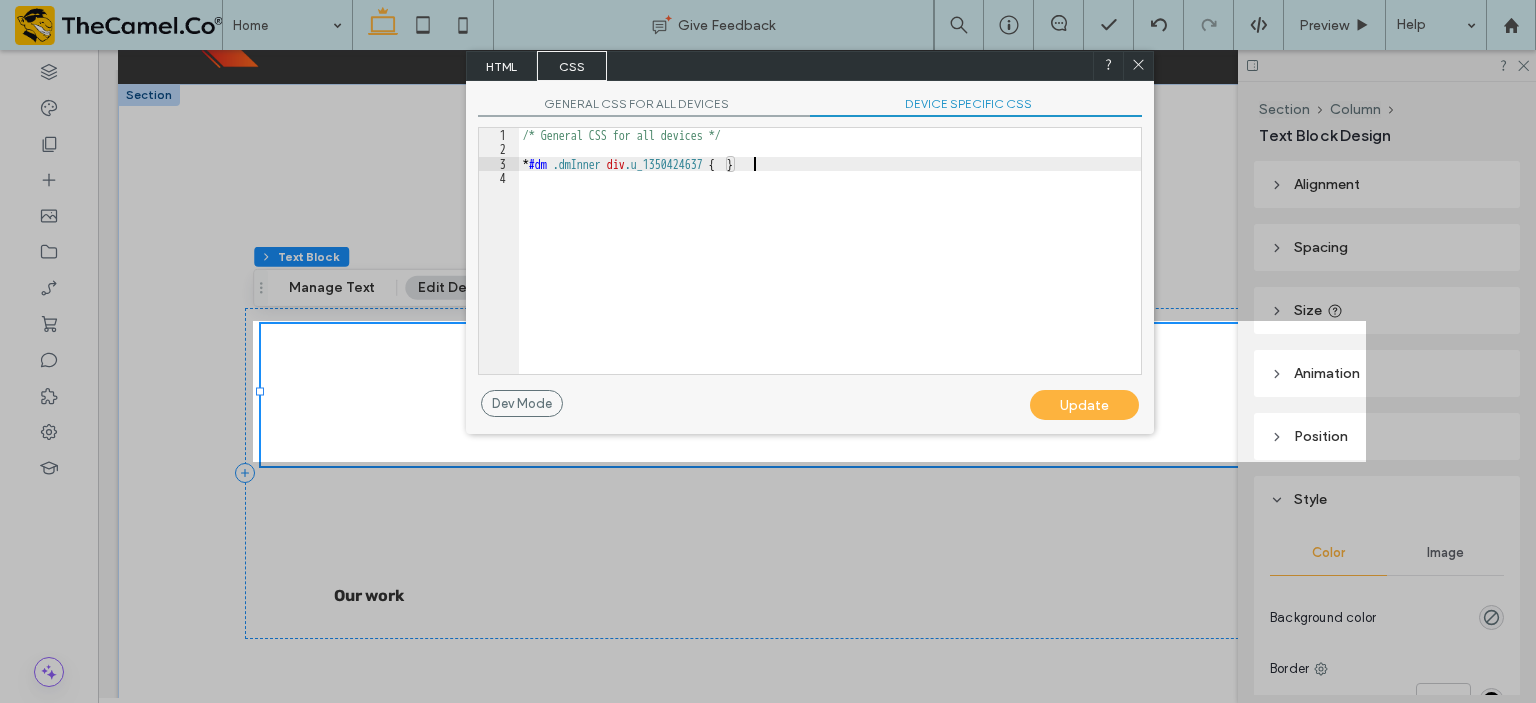 click on "/* General CSS for all devices */ * #dm   .dmInner   div .u_1350424637   {    }" at bounding box center [830, 265] 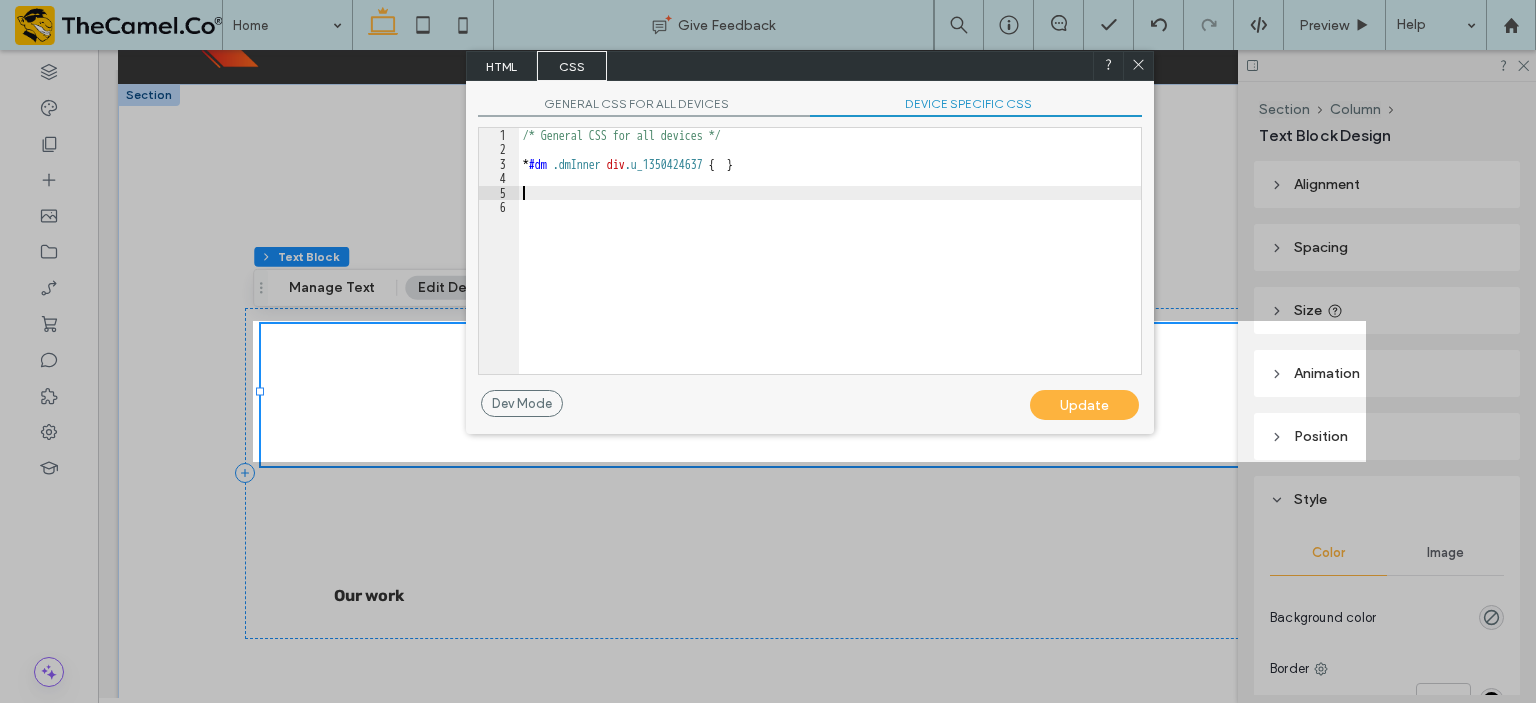 paste 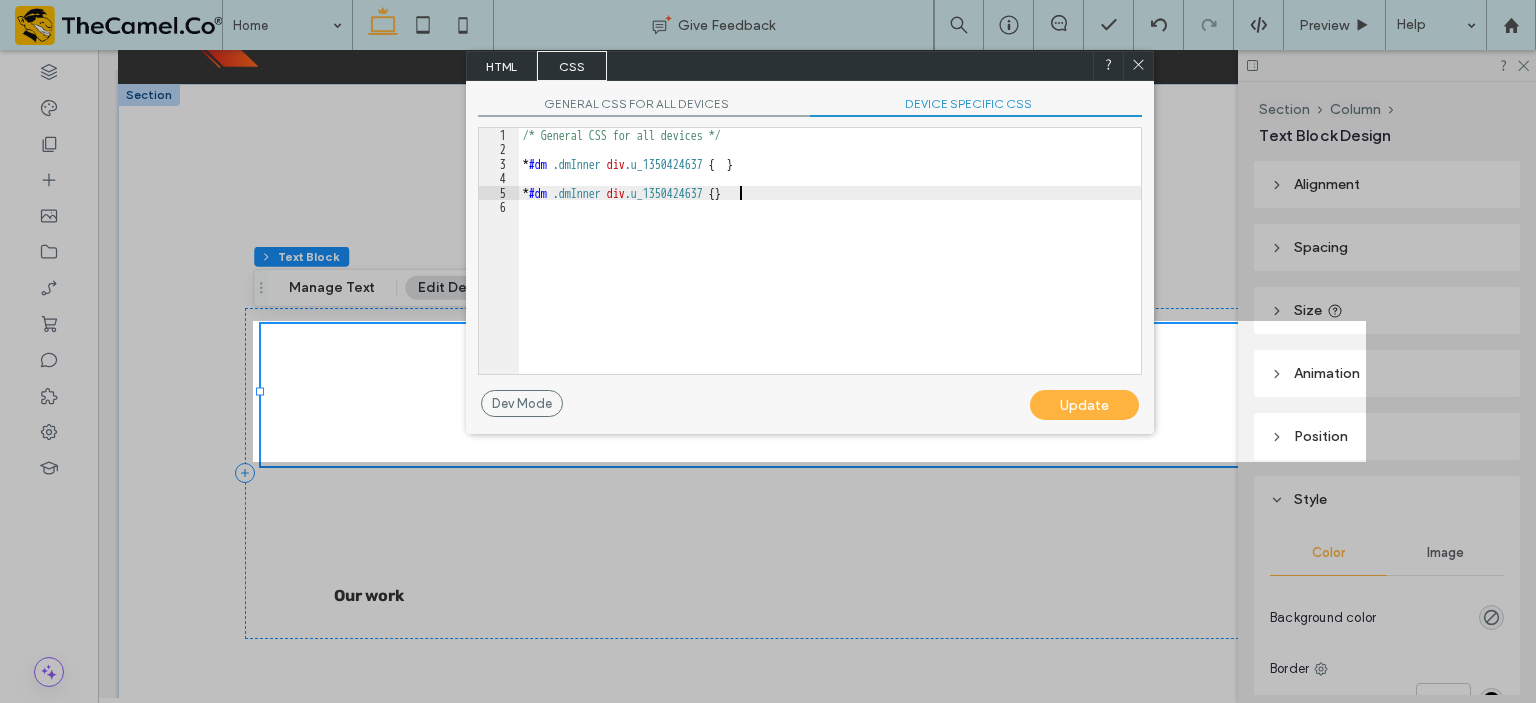 type on "**" 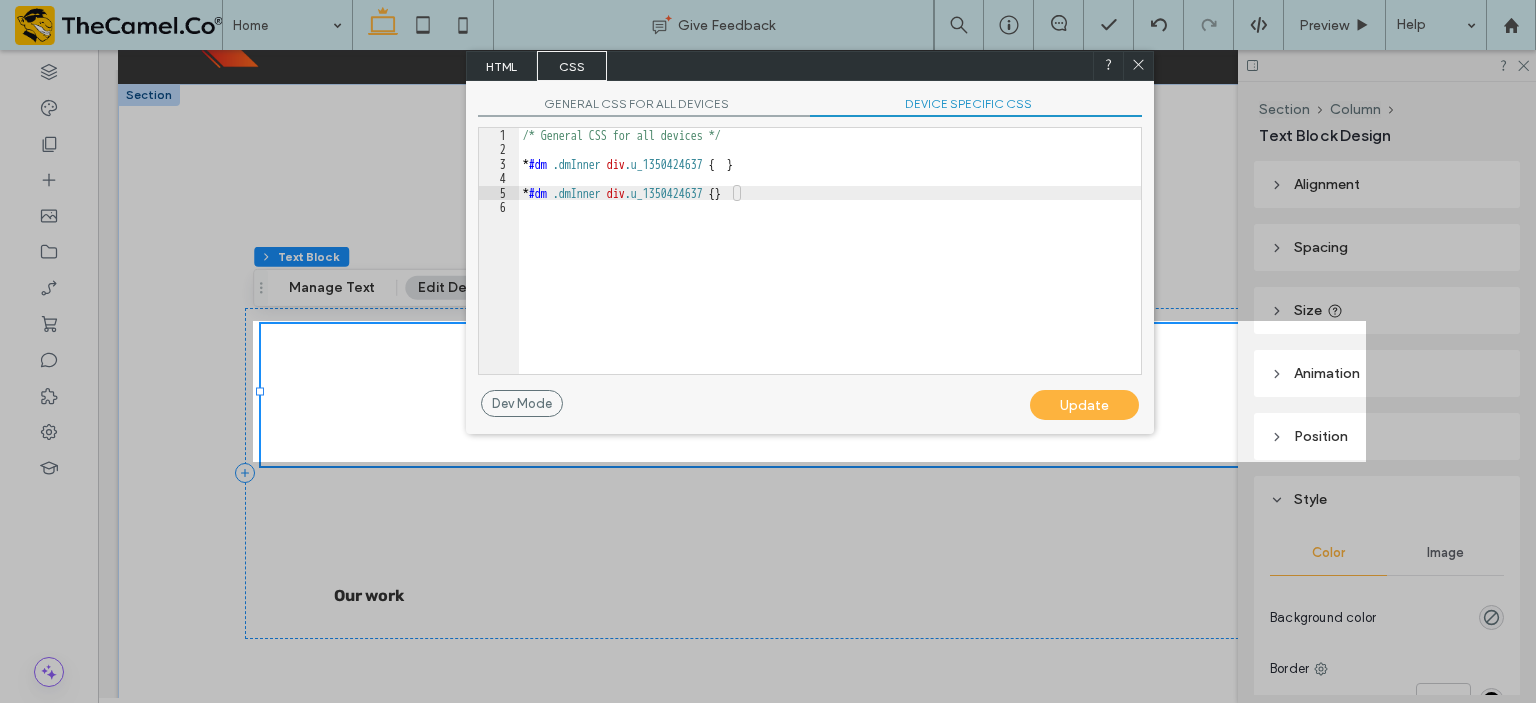 click on "HTML" at bounding box center (502, 66) 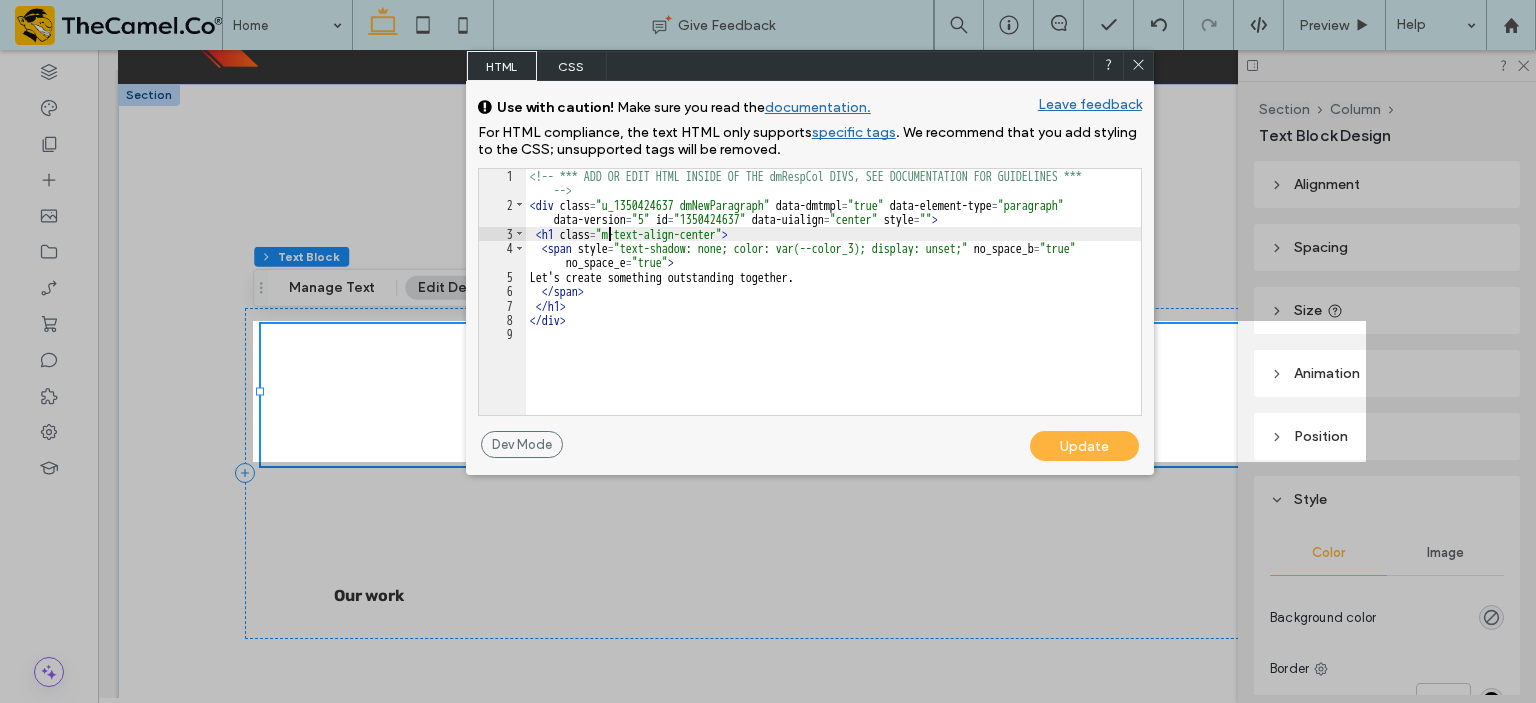 click on "<!-- *** ADD OR EDIT HTML INSIDE OF THE dmRespCol DIVS, SEE DOCUMENTATION FOR GUIDELINES ***       --> < div   class = "u_1350424637 dmNewParagraph"   data-dmtmpl = "true"   data-element-type = "paragraph"        data-version = "5"   id = "1350424637"   data-uialign = "center"   style = "" >   < h1   class = "m-text-align-center" >    < span   style = "text-shadow: none; color: var(--color_3); display: unset;"   no_space_b = "true"          no_space_e = "true" >    Let's create something outstanding together.    </ span >   </ h1 > </ div >" at bounding box center [833, 313] 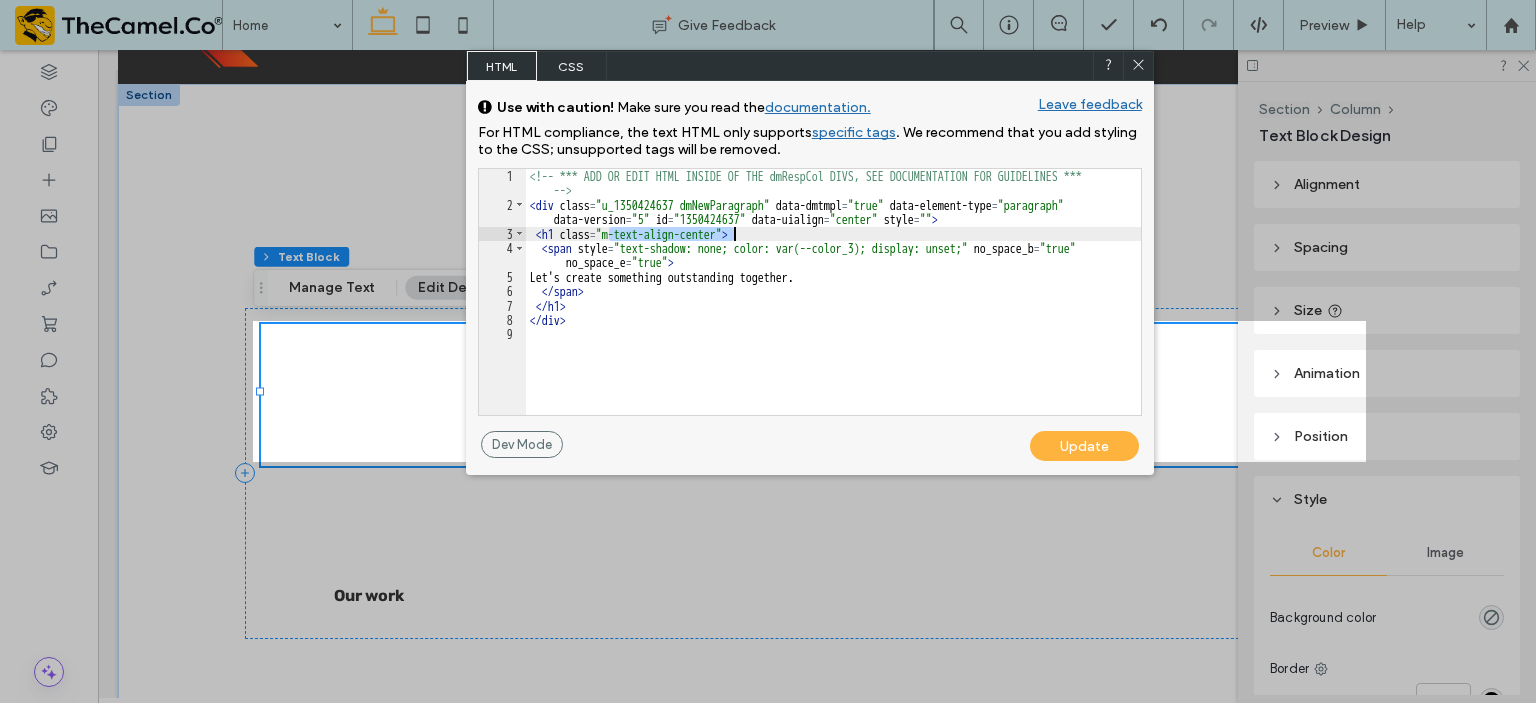 drag, startPoint x: 610, startPoint y: 235, endPoint x: 724, endPoint y: 237, distance: 114.01754 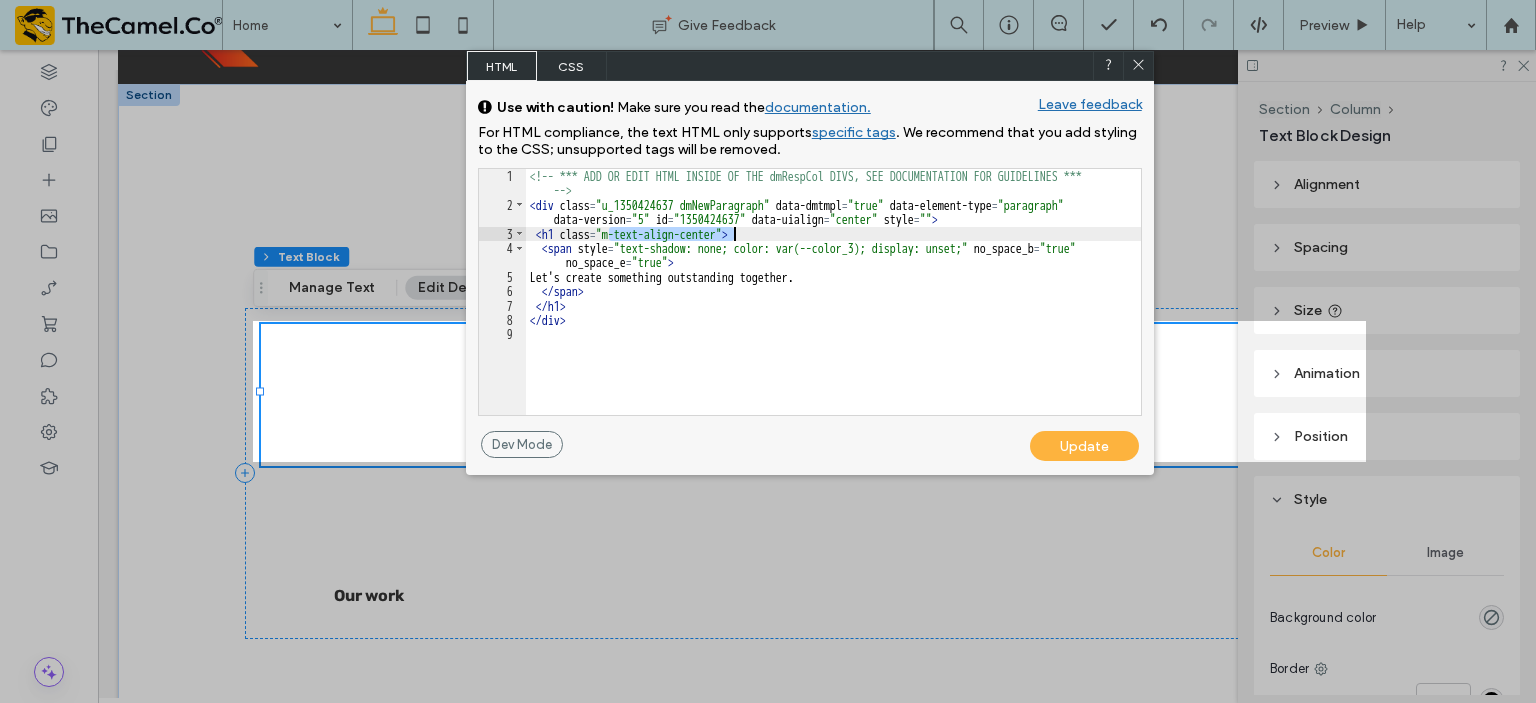 click on "<!-- *** ADD OR EDIT HTML INSIDE OF THE dmRespCol DIVS, SEE DOCUMENTATION FOR GUIDELINES ***       --> < div   class = "u_1350424637 dmNewParagraph"   data-dmtmpl = "true"   data-element-type = "paragraph"        data-version = "5"   id = "1350424637"   data-uialign = "center"   style = "" >   < h1   class = "m-text-align-center" >    < span   style = "text-shadow: none; color: var(--color_3); display: unset;"   no_space_b = "true"          no_space_e = "true" >    Let's create something outstanding together.    </ span >   </ h1 > </ div >" at bounding box center [833, 313] 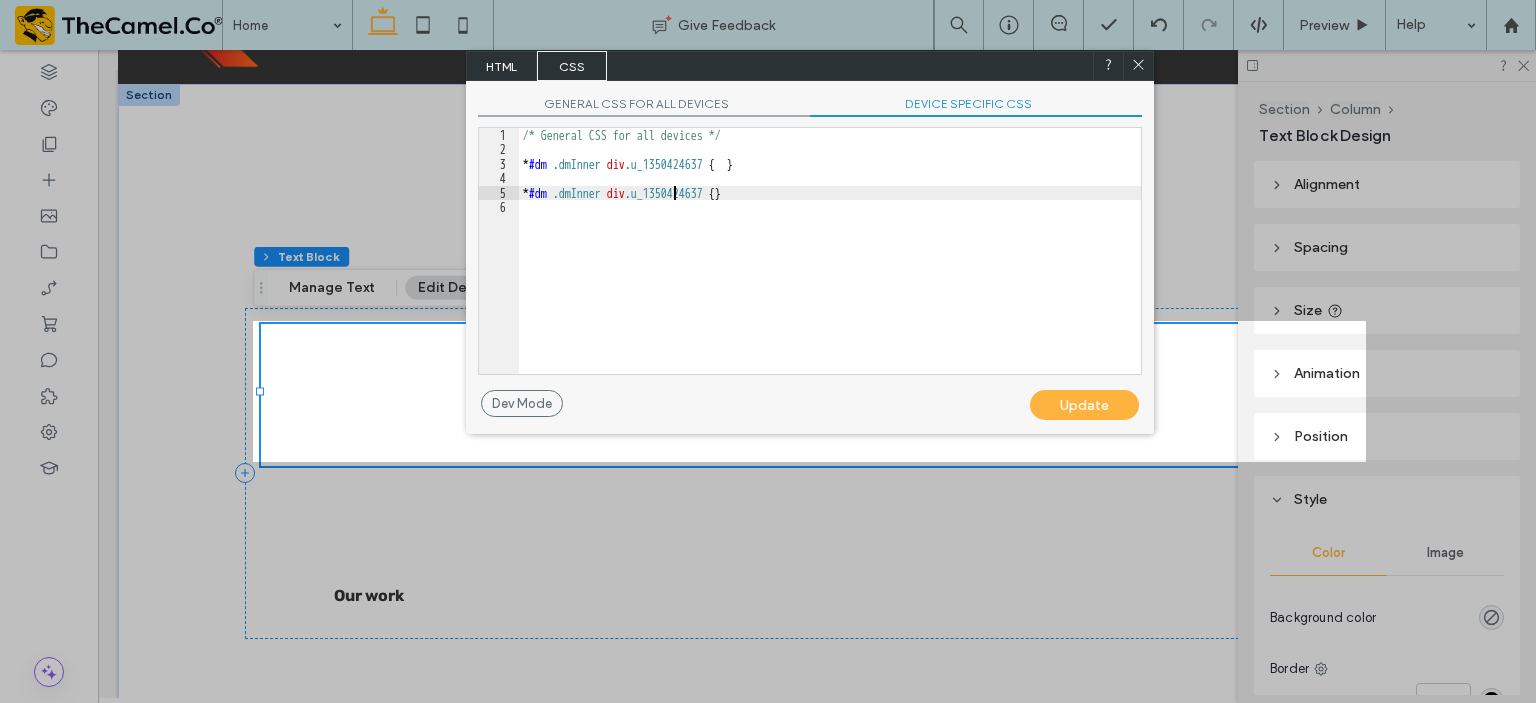 click on "/* General CSS for all devices */ * #dm   .dmInner   div .u_1350424637   {    } * #dm   .dmInner   div .u_1350424637   { }" at bounding box center (830, 265) 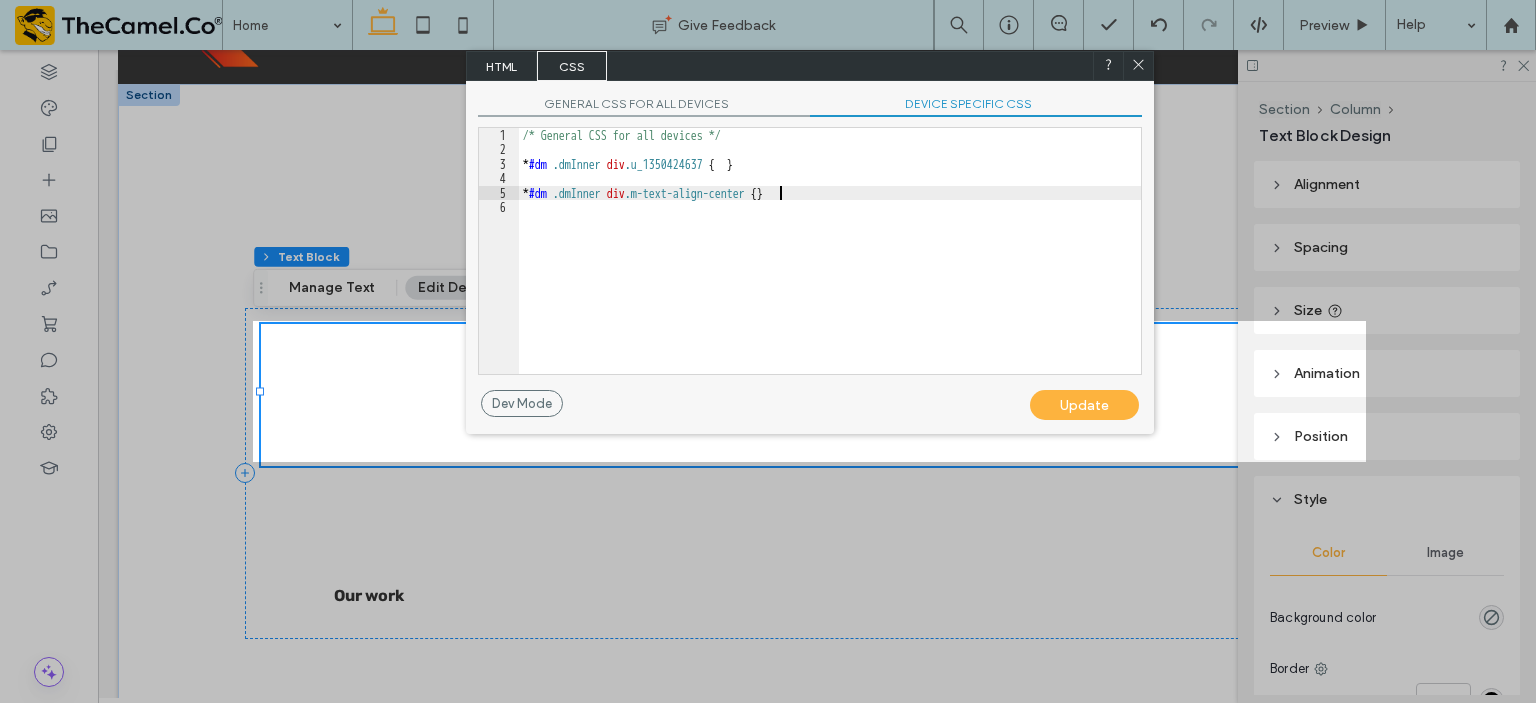 click on "/* General CSS for all devices */ * #dm   .dmInner   div .u_1350424637   {    } * #dm   .dmInner   div .m-text-align-center   { }" at bounding box center [830, 265] 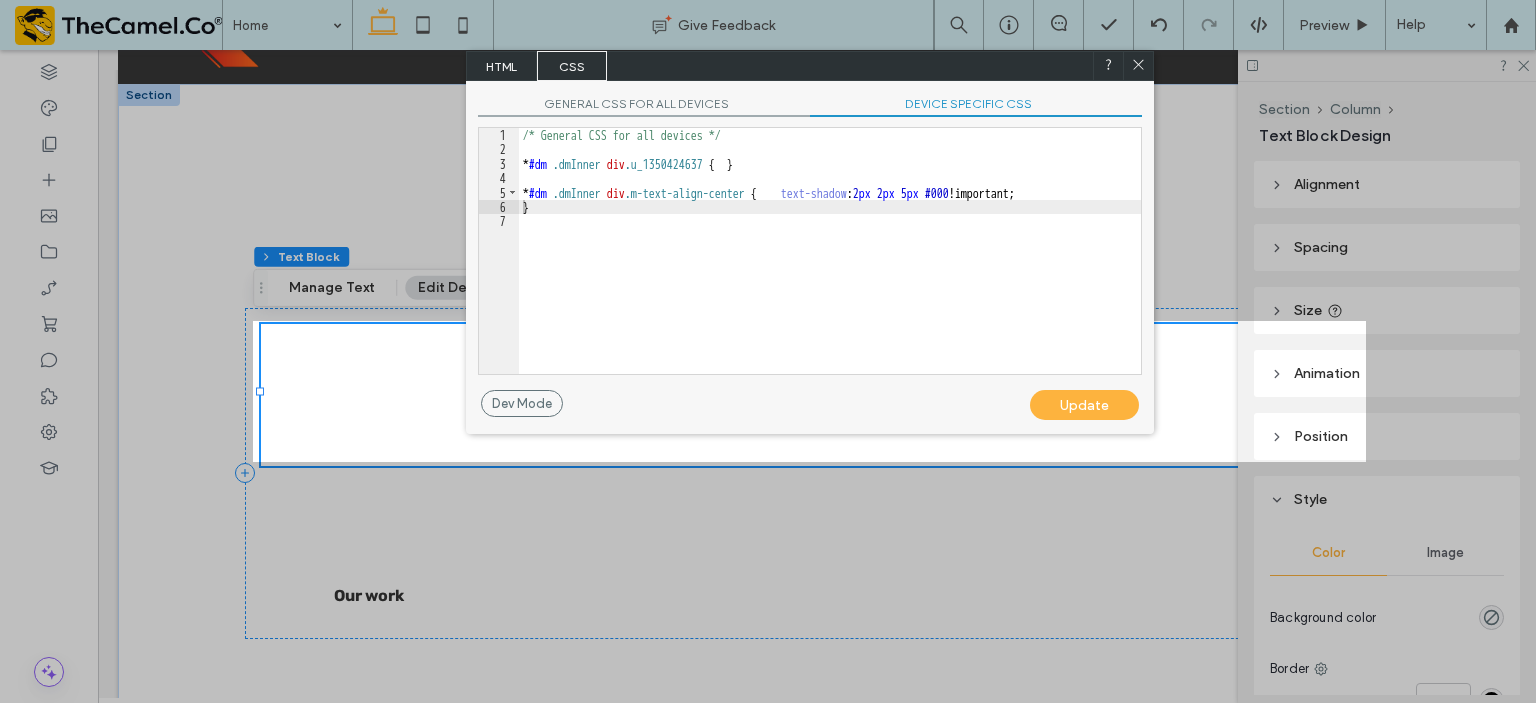 click on "Update" at bounding box center [1084, 405] 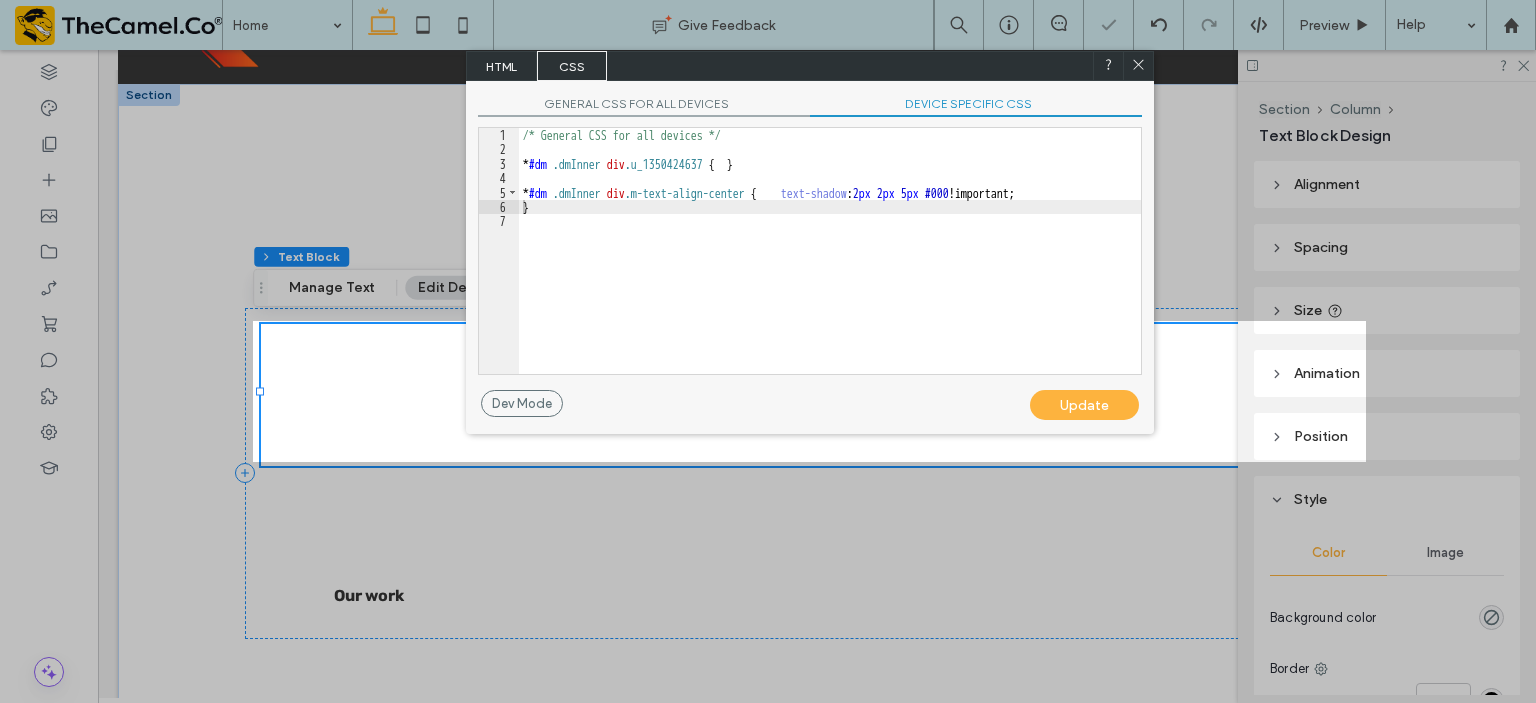 click on "Update" at bounding box center [1084, 405] 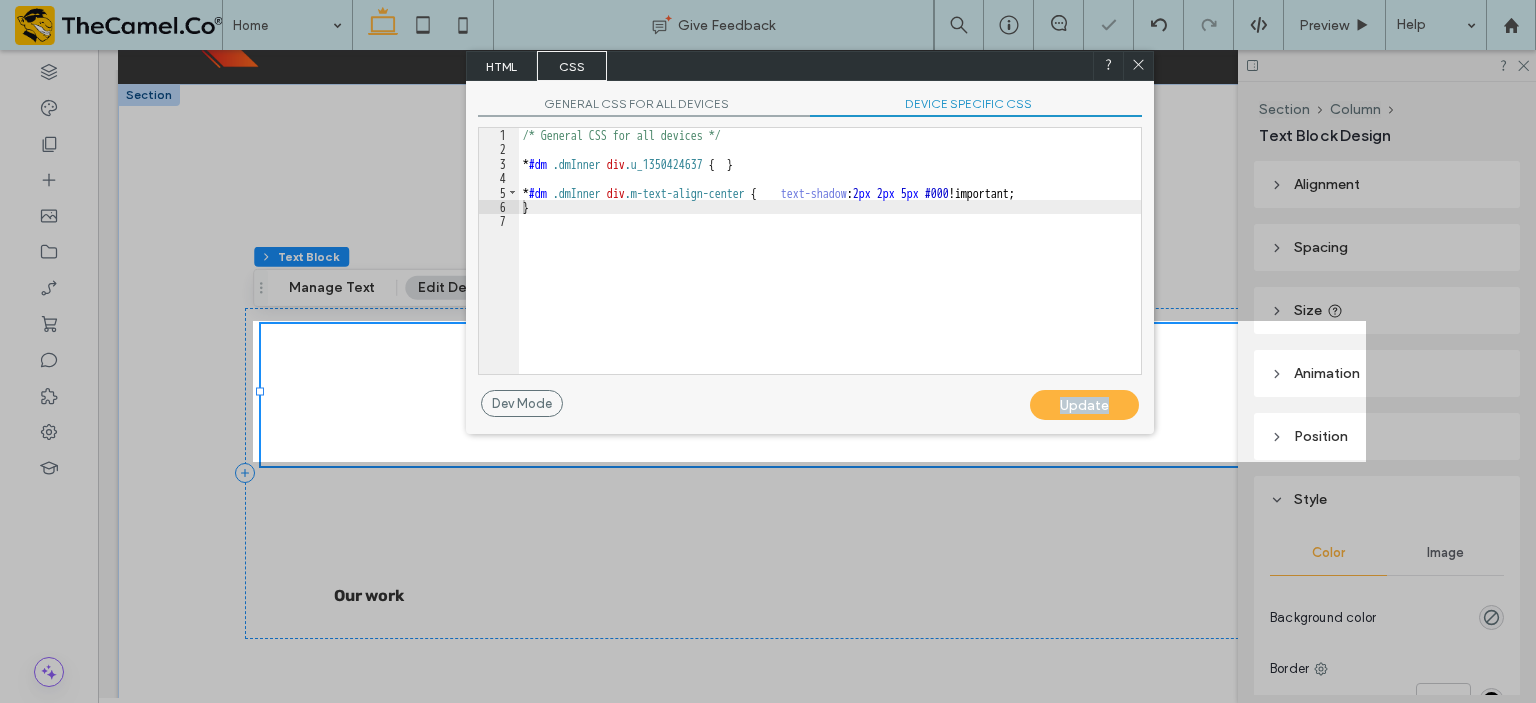 click on "Update" at bounding box center [1084, 405] 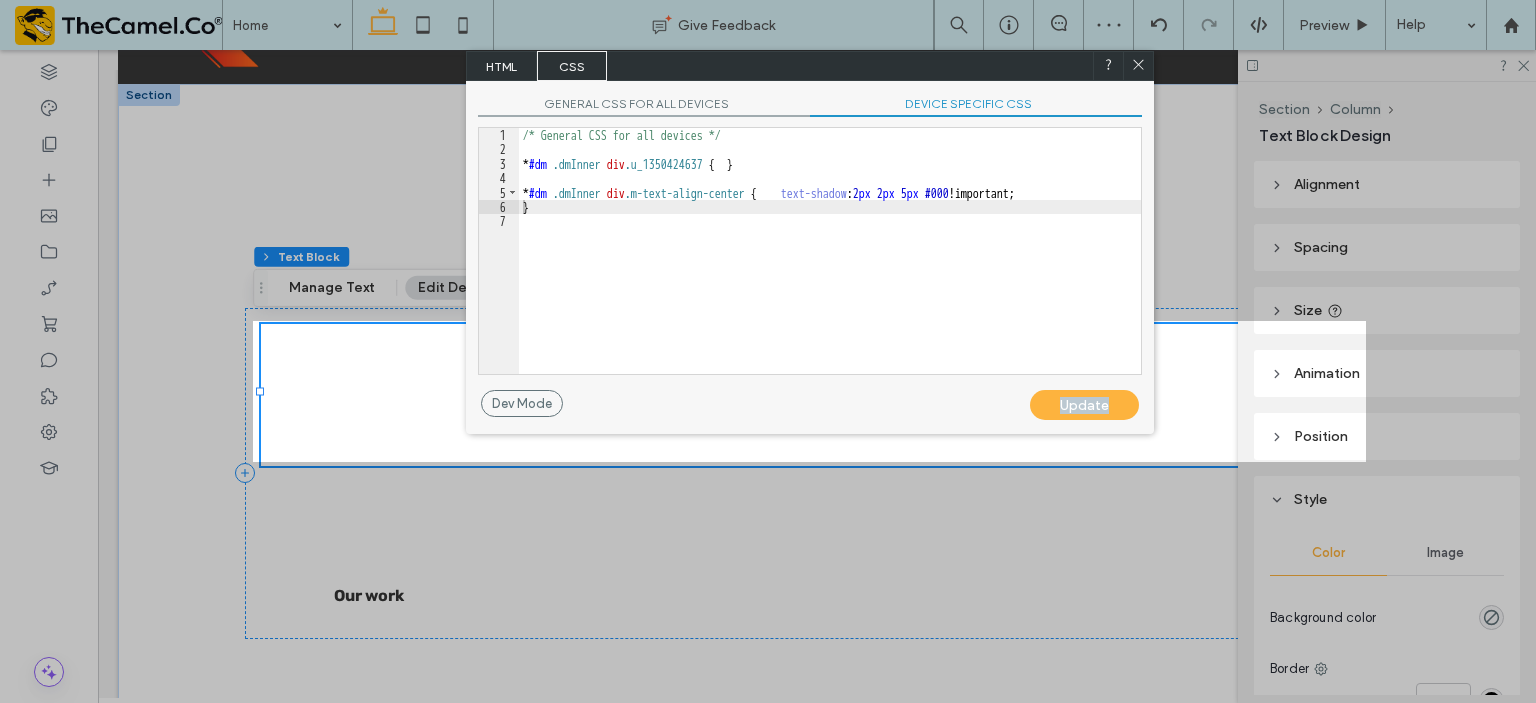click on "Update" at bounding box center [1084, 405] 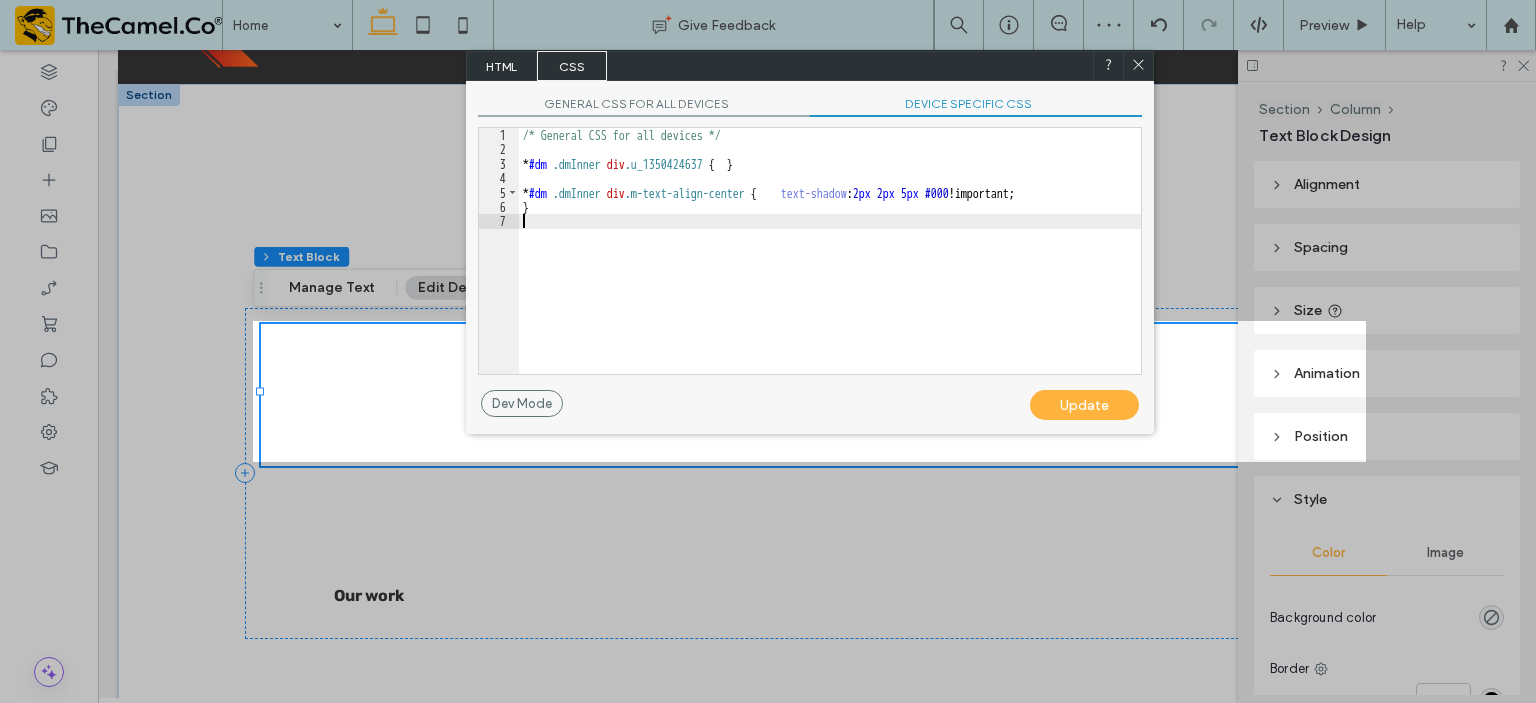 click on "/* General CSS for all devices */ * #dm   .dmInner   div .u_1350424637   {    } * #dm   .dmInner   div .m-text-align-center   {      text-shadow :  2 px   2 px   5 px   #000  !important; }" at bounding box center (830, 265) 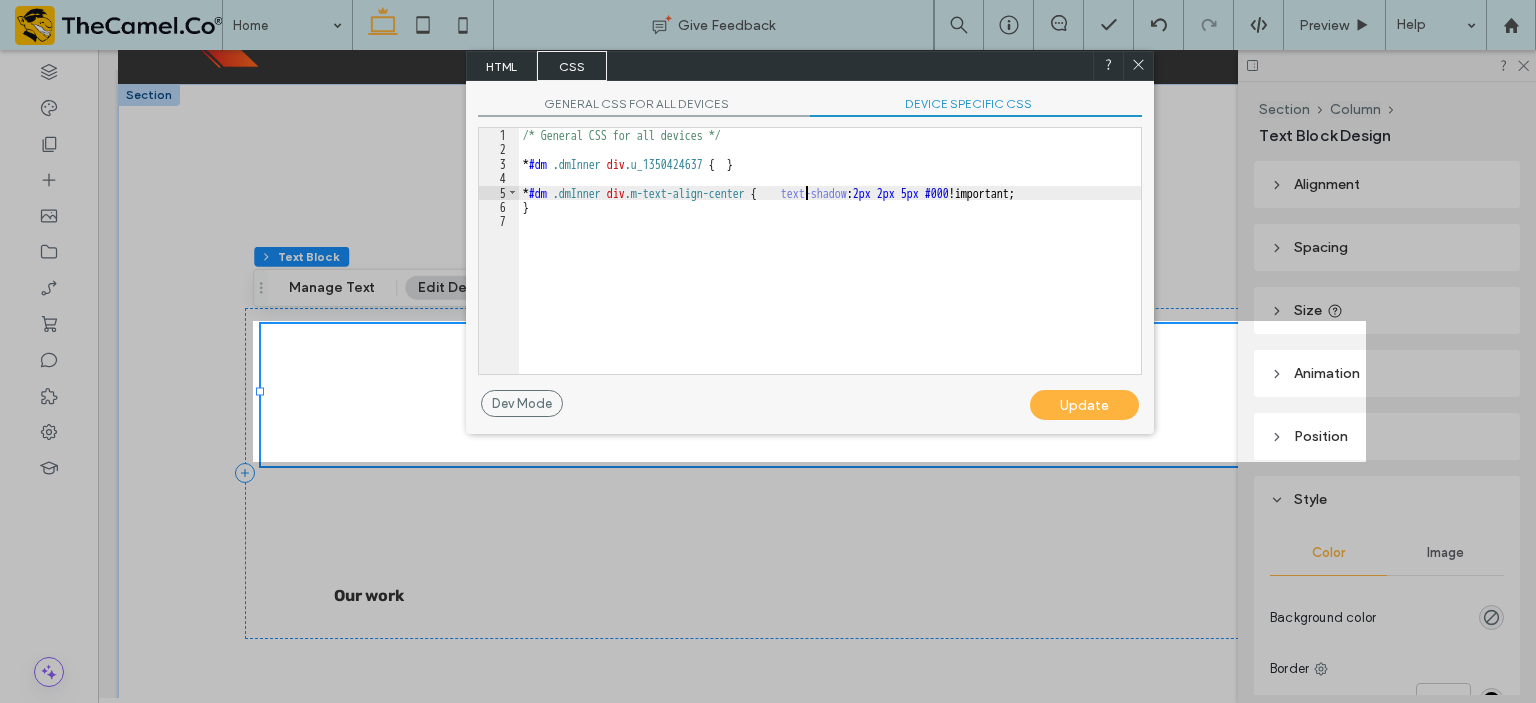 click on "/* General CSS for all devices */ * #dm   .dmInner   div .u_1350424637   {    } * #dm   .dmInner   div .m-text-align-center   {      text-shadow :  2 px   2 px   5 px   #000  !important; }" at bounding box center [830, 265] 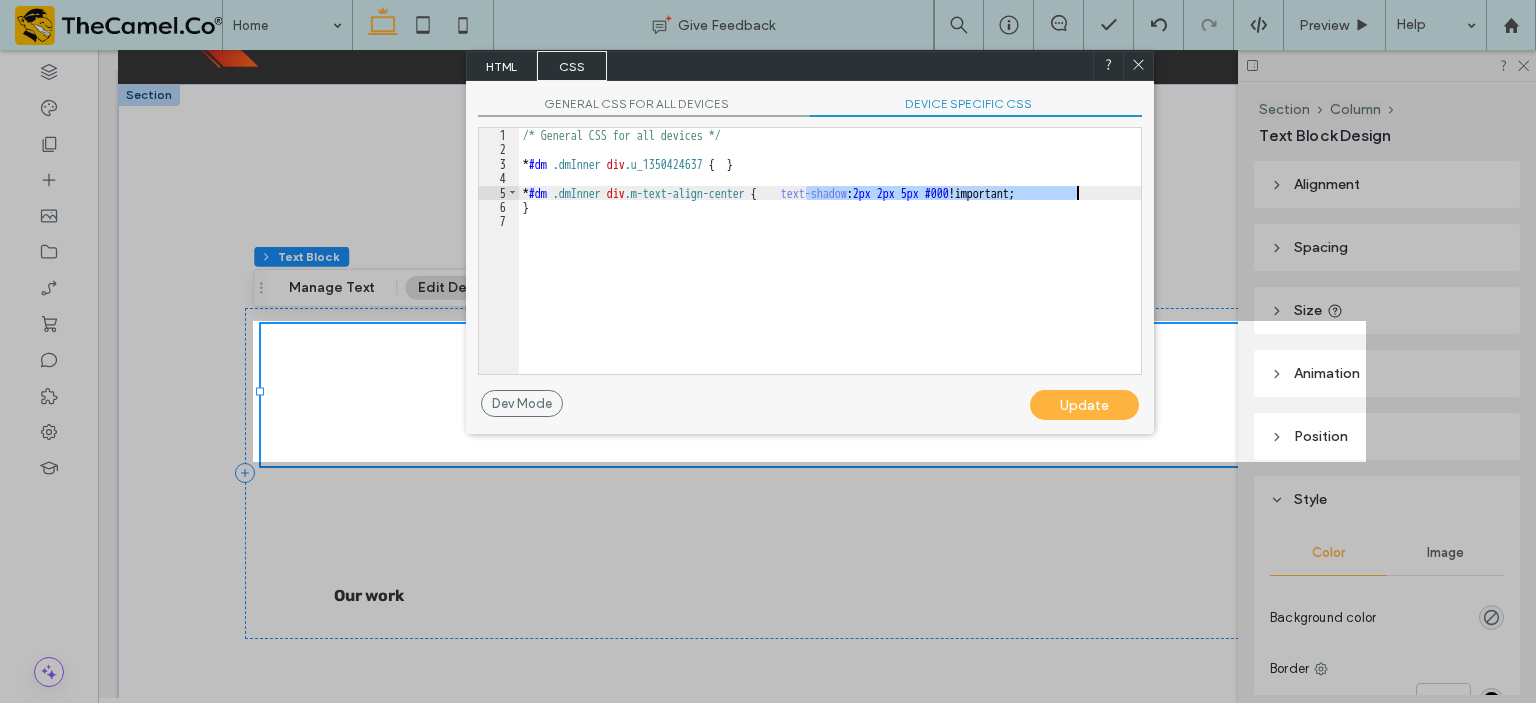 drag, startPoint x: 805, startPoint y: 191, endPoint x: 1080, endPoint y: 189, distance: 275.00726 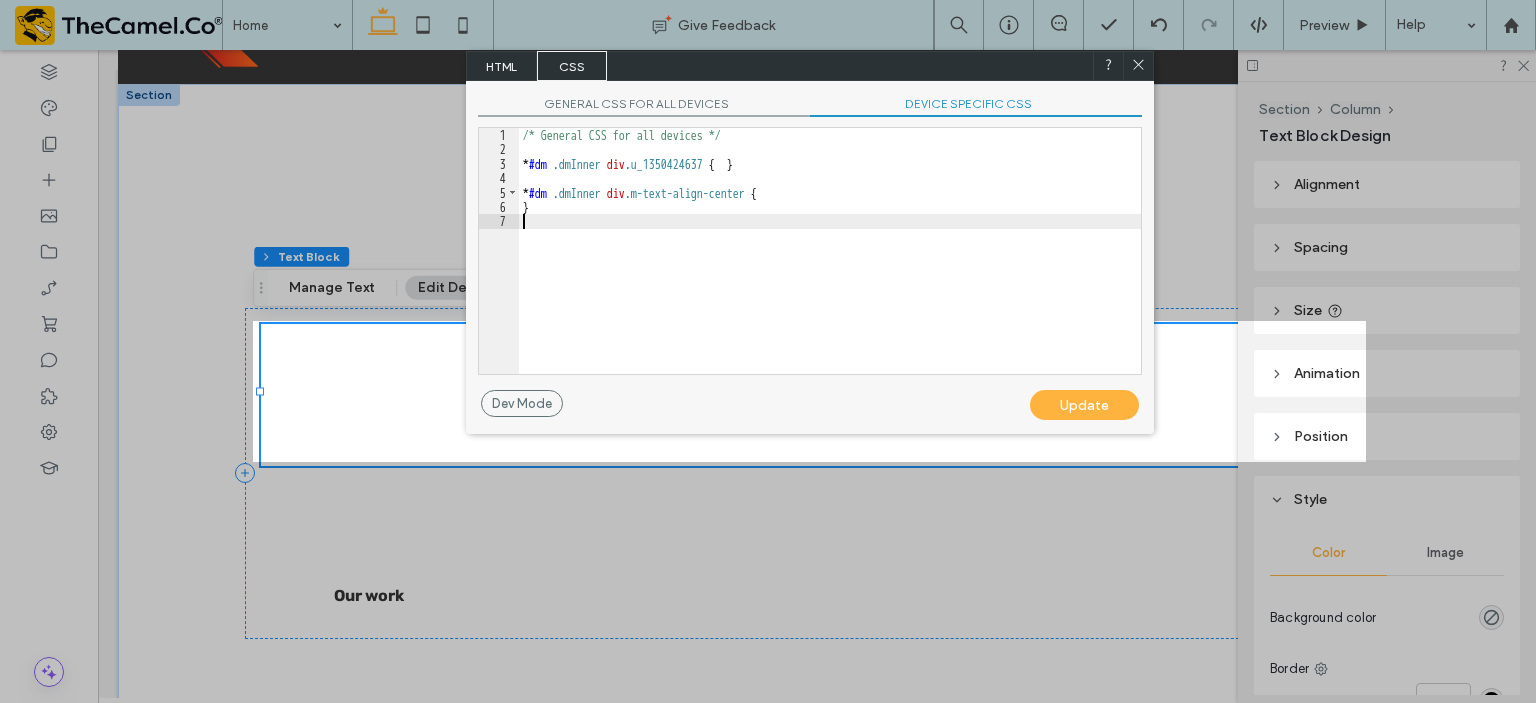 click on "/* General CSS for all devices */ * #dm   .dmInner   div .u_1350424637   {    } * #dm   .dmInner   div .m-text-align-center   {      }" at bounding box center (830, 265) 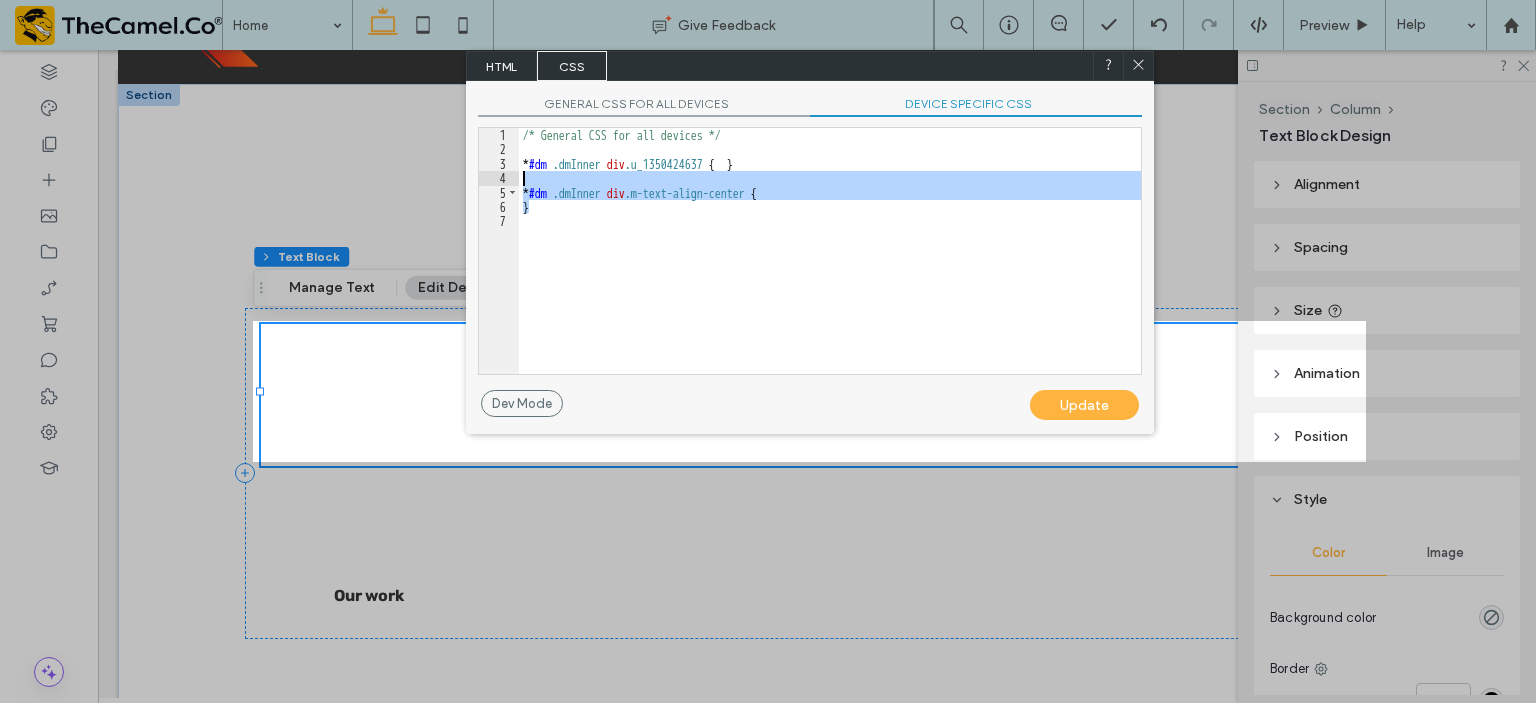 drag, startPoint x: 584, startPoint y: 206, endPoint x: 464, endPoint y: 181, distance: 122.57651 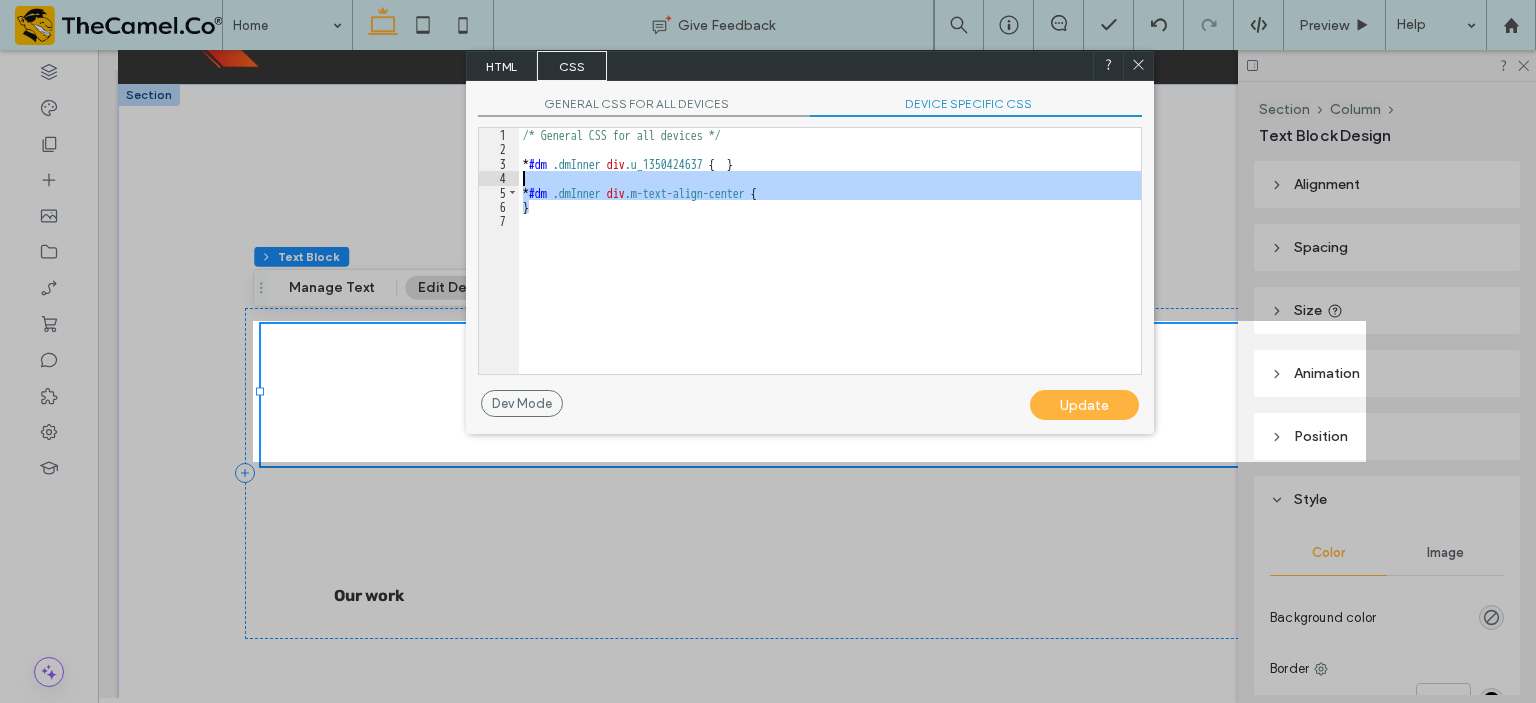 click on ".wqwq-1{fill:#231f20;}
.cls-1q, .cls-2q { fill-rule: evenodd; }
.cls-2q { fill: #6e8188; }
True_local
Agendize
HealthEngine
x_close_popup
from_your_site
multi_language
zoom-out
zoom-in
z_vimeo
z_yelp
z_picassa
w_vCita
youtube
yelp
x2
x
x_x
x_alignright
x_handwritten
wrench
wordpress
windowsvv
win8
whats_app
wallet
warning-sign
w_youtube
w_youtube_channel
w_yelp
w_video
w_twitter
w_title
w_tabs
w_social_icons
w_spacer
w_share
w_rss_feed
w_recent-posts
w_push
w_paypal
w_photo_gallery" at bounding box center [768, 351] 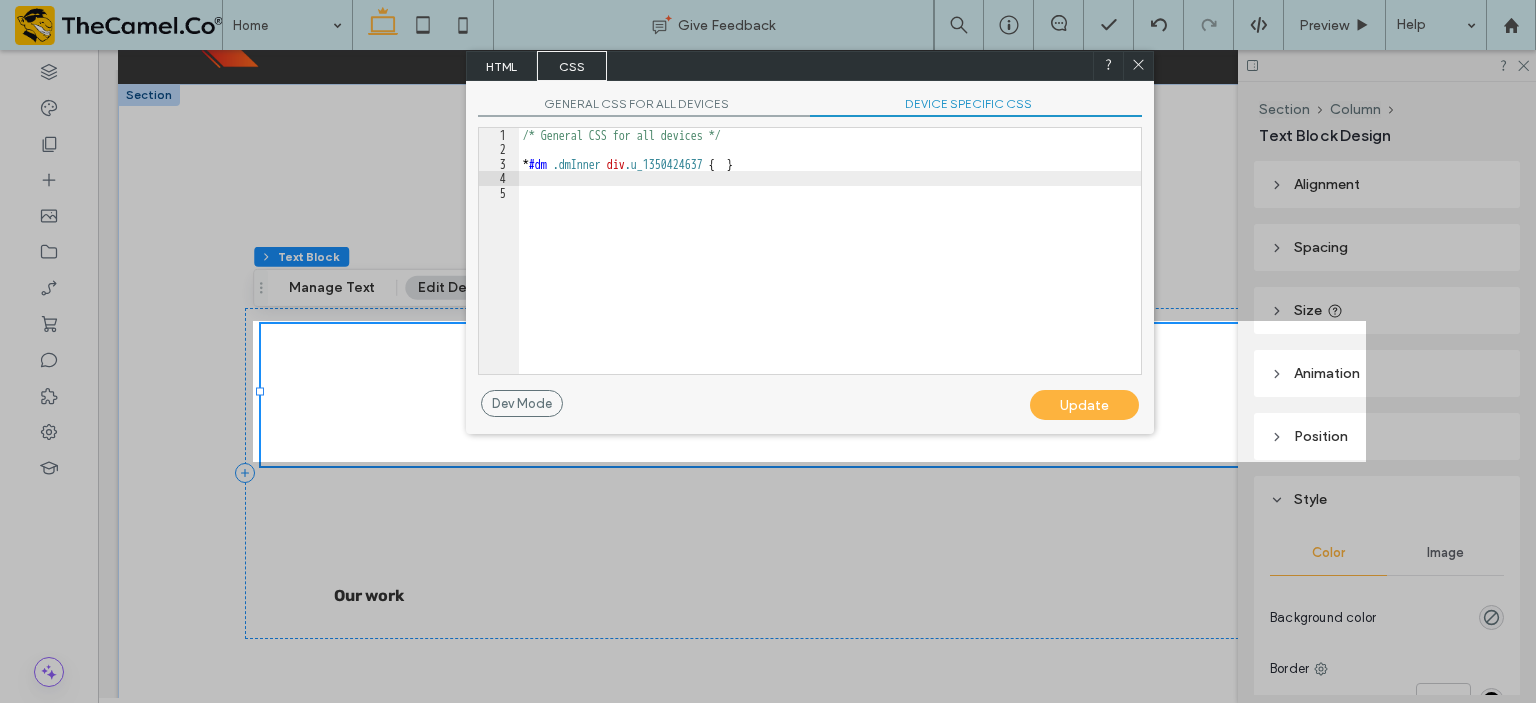 click on "/* General CSS for all devices */ * #dm   .dmInner   div .u_1350424637   {    }" at bounding box center (830, 265) 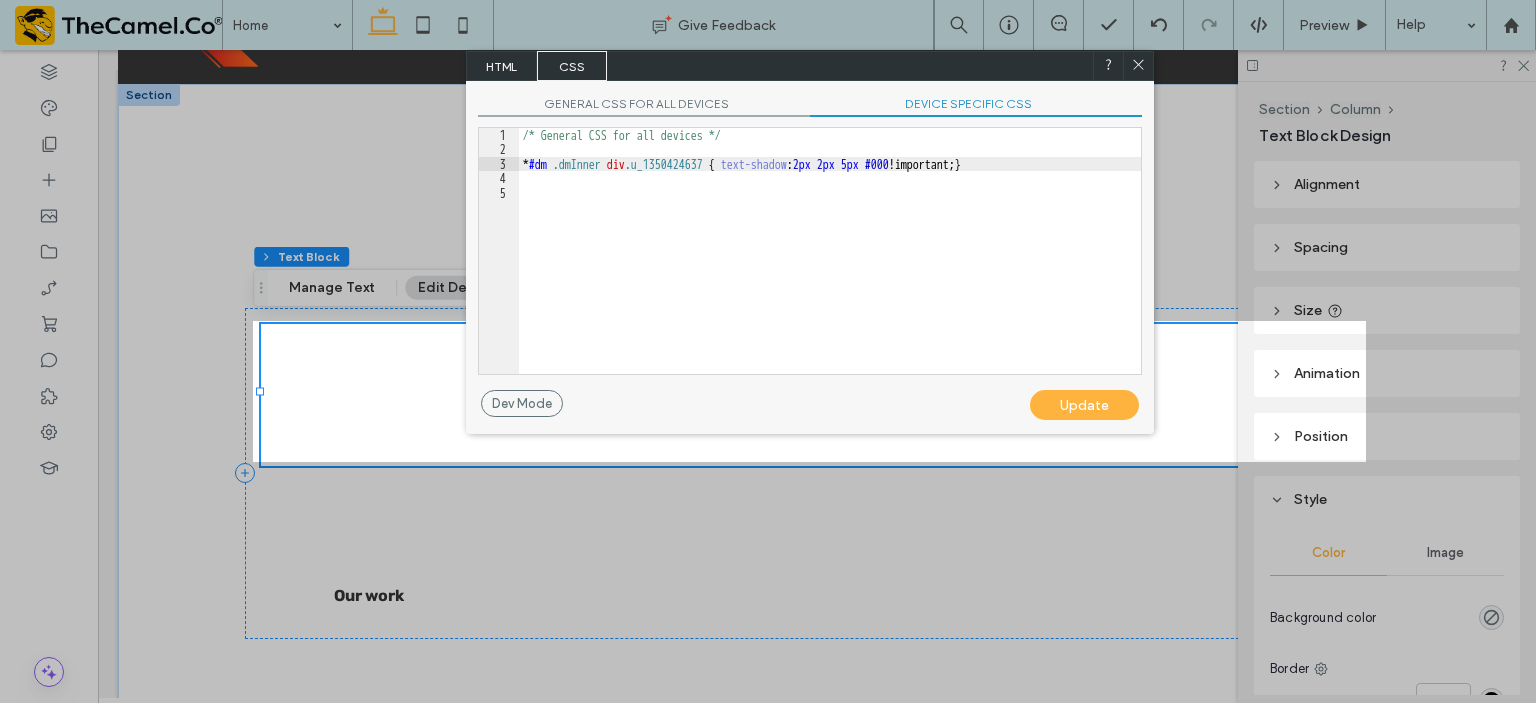 click on "Update" at bounding box center [1084, 405] 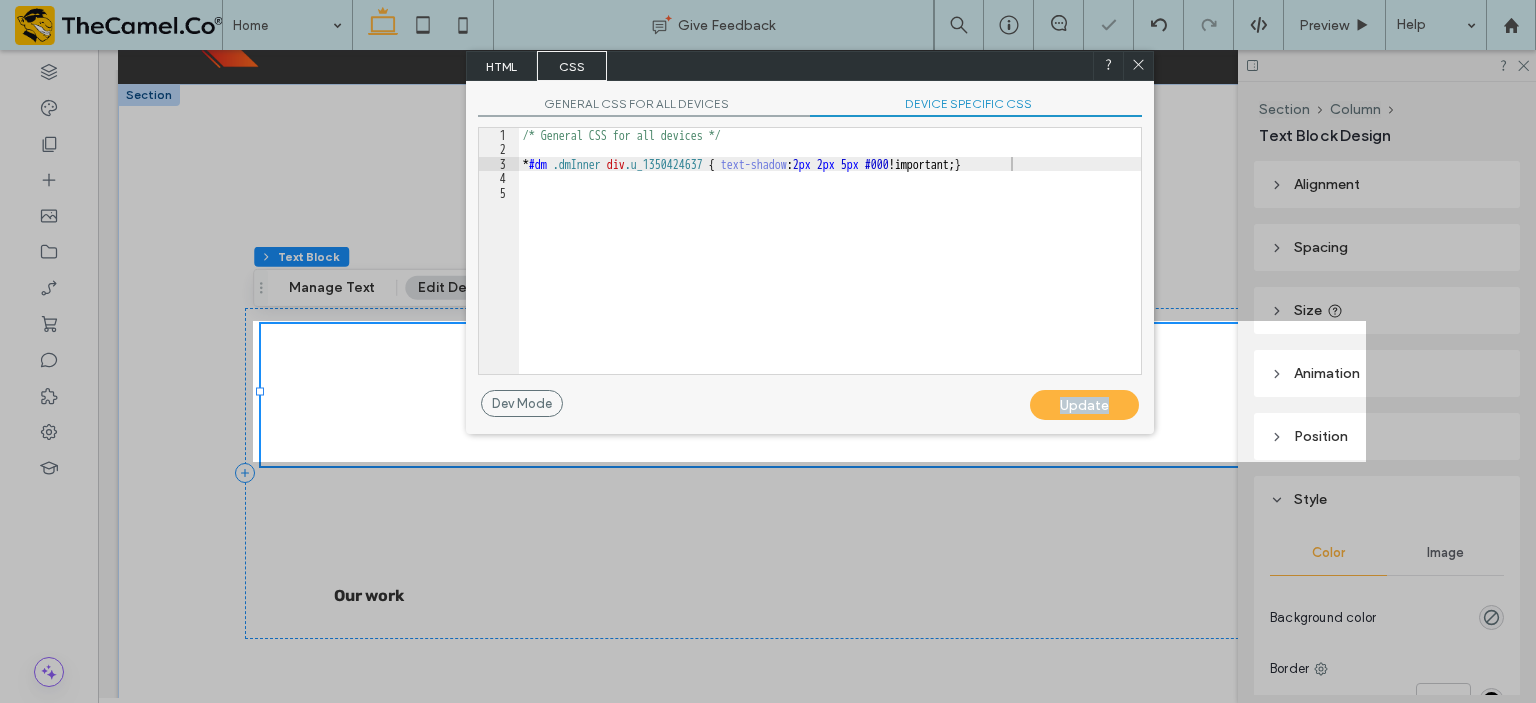 click on "Update" at bounding box center (1084, 405) 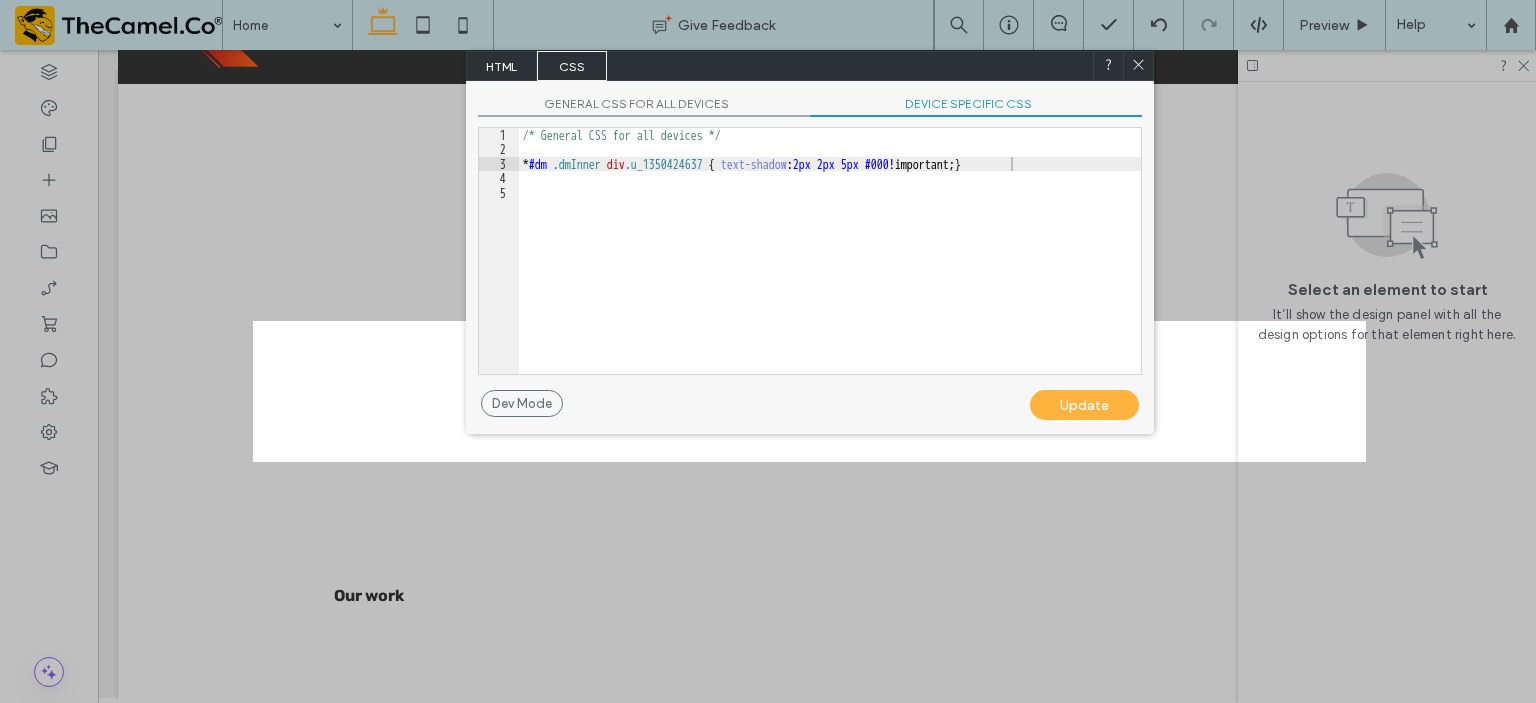 click on "/* General CSS for all devices */ * #dm   .dmInner   div .u_1350424637   {   text-shadow :  2 px   2 px   5 px   #000  !important;  }" at bounding box center (830, 265) 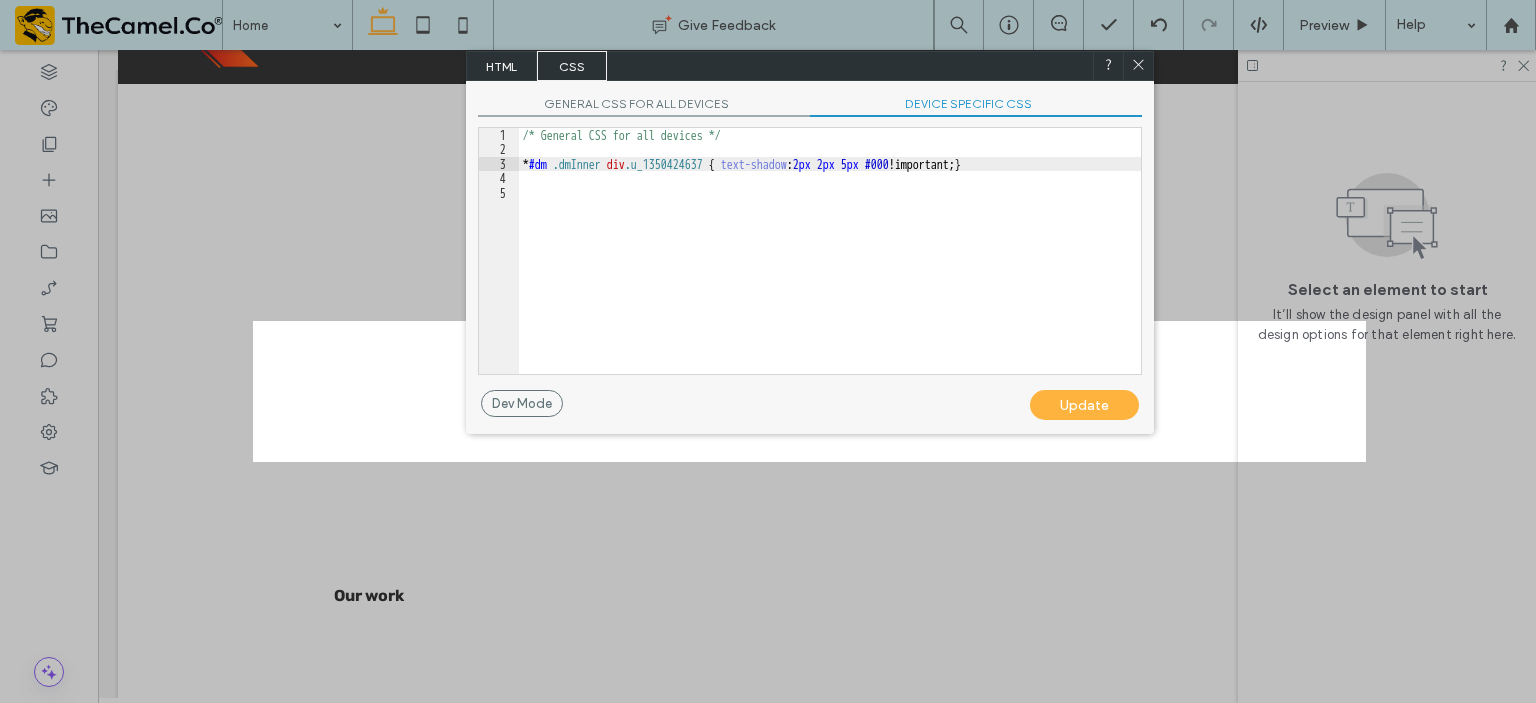 click on "/* General CSS for all devices */ * #dm   .dmInner   div .u_1350424637   {   text-shadow :  2 px   2 px   5 px   #000  !important;  }" at bounding box center [830, 265] 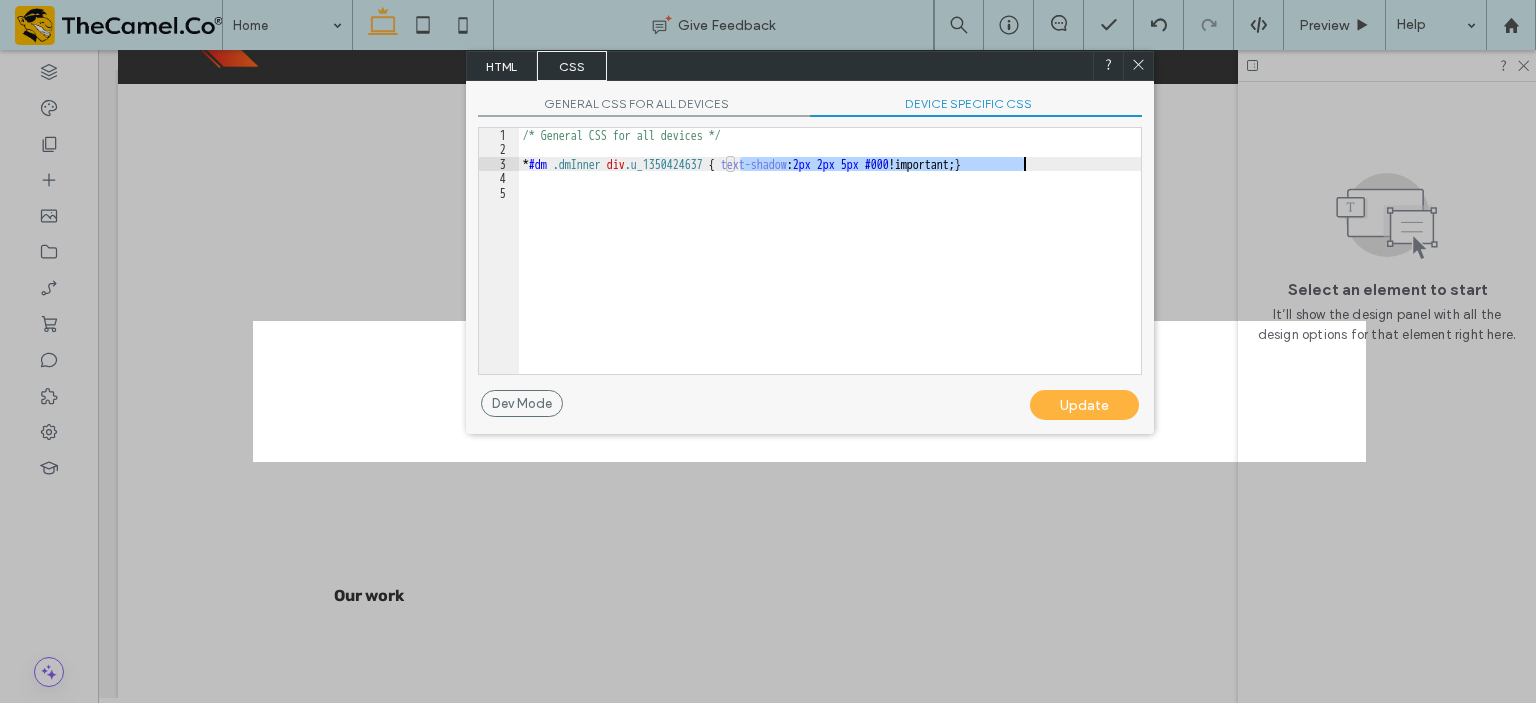 drag, startPoint x: 745, startPoint y: 163, endPoint x: 1011, endPoint y: 166, distance: 266.0169 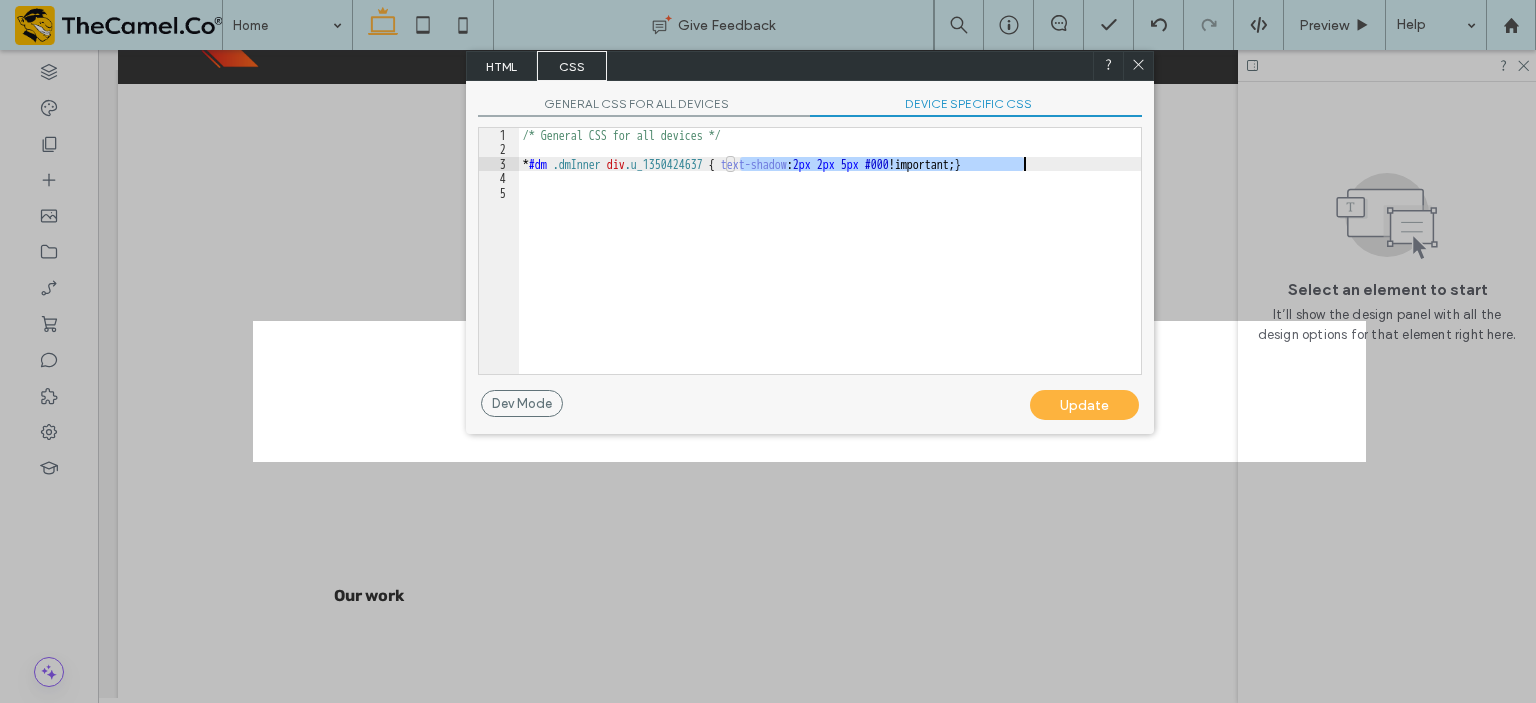 click on "/* General CSS for all devices */ * #dm   .dmInner   div .u_1350424637   {   text-shadow :  2 px   2 px   5 px   #000  !important;  }" at bounding box center (830, 251) 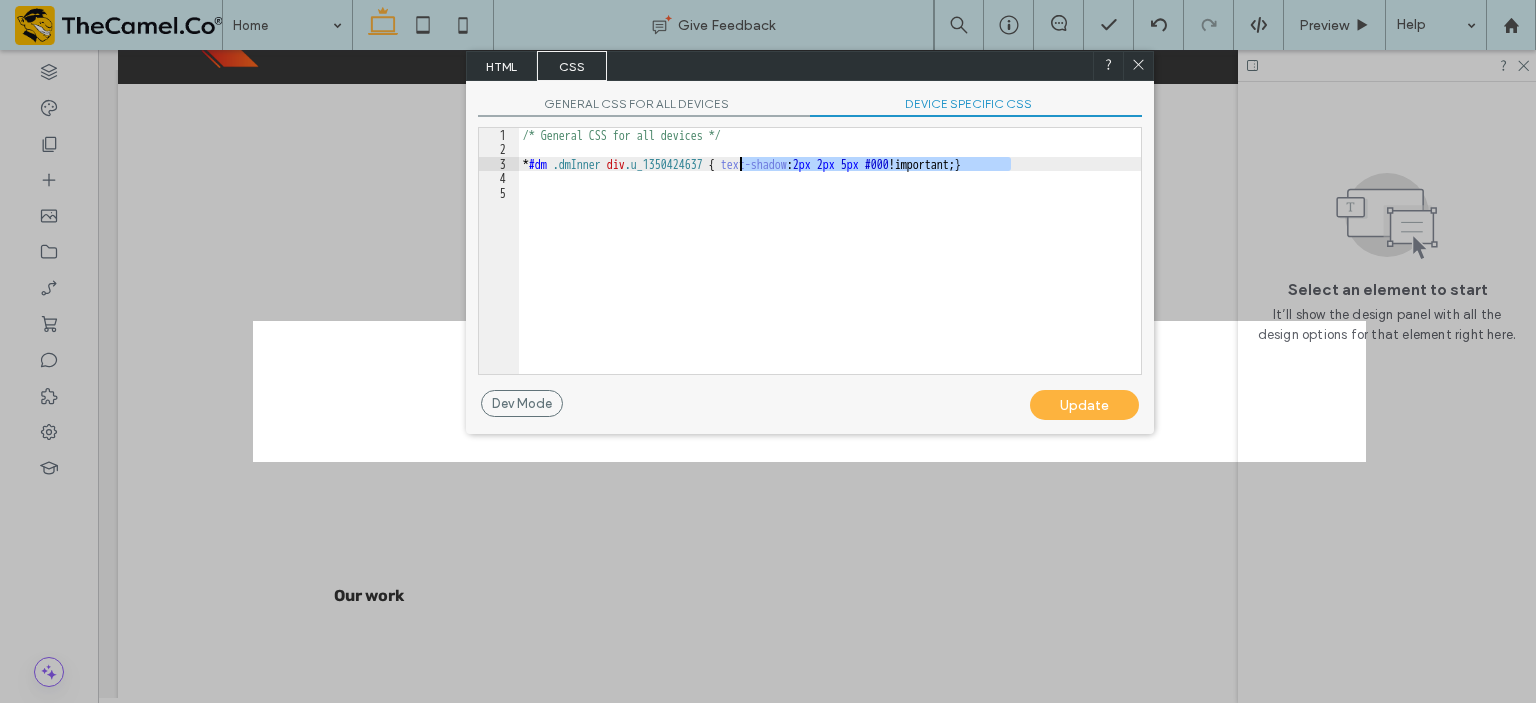 drag, startPoint x: 1011, startPoint y: 166, endPoint x: 739, endPoint y: 167, distance: 272.00183 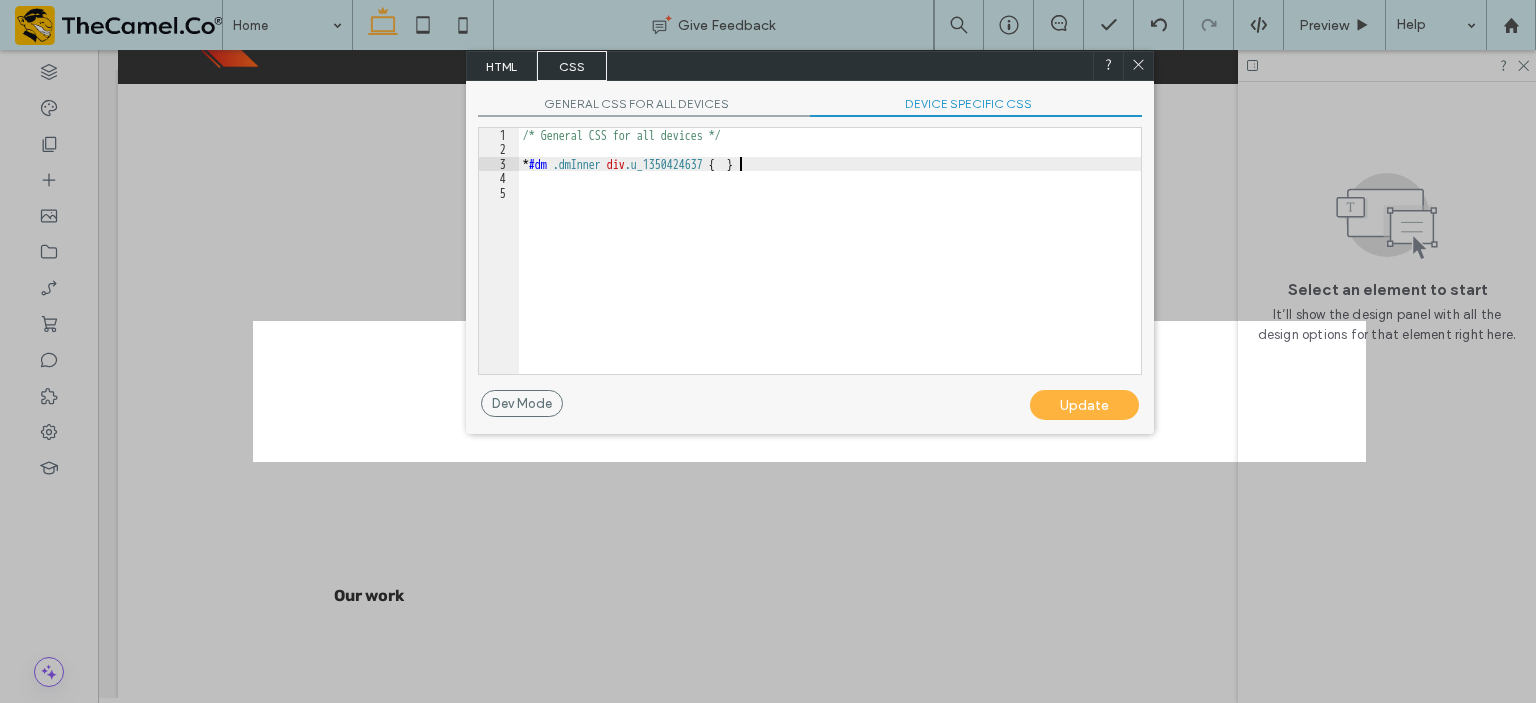 click on "Update" at bounding box center (1084, 405) 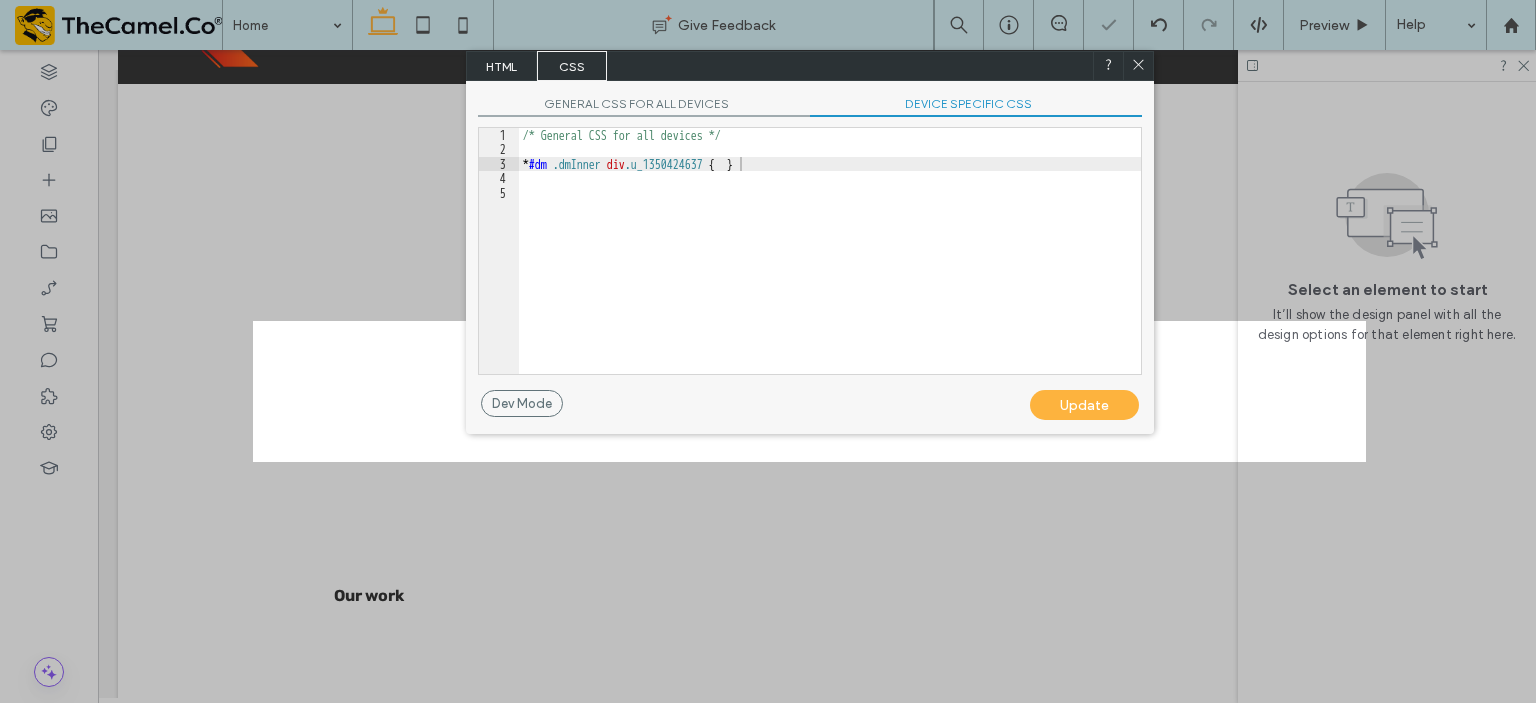 click 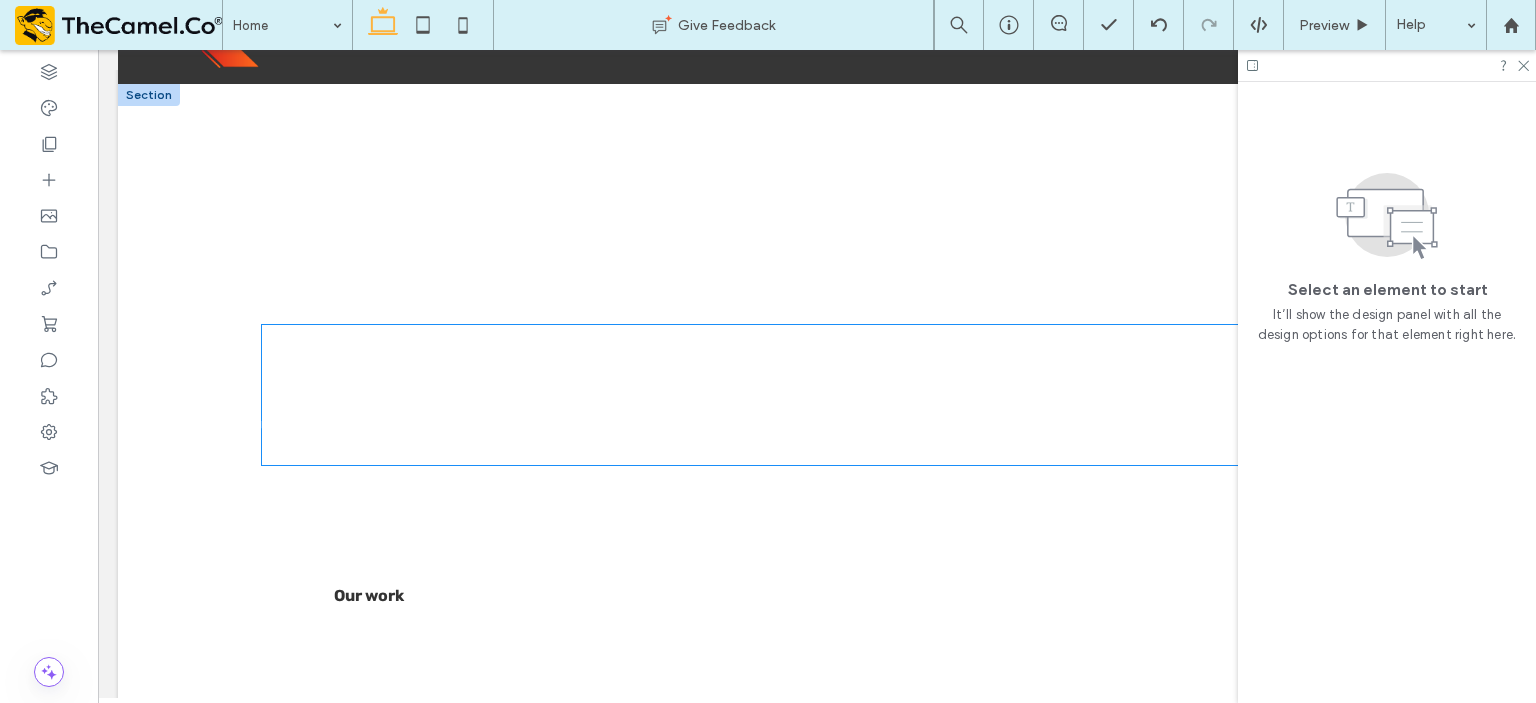click on "Let's create something outstanding together." at bounding box center (787, 395) 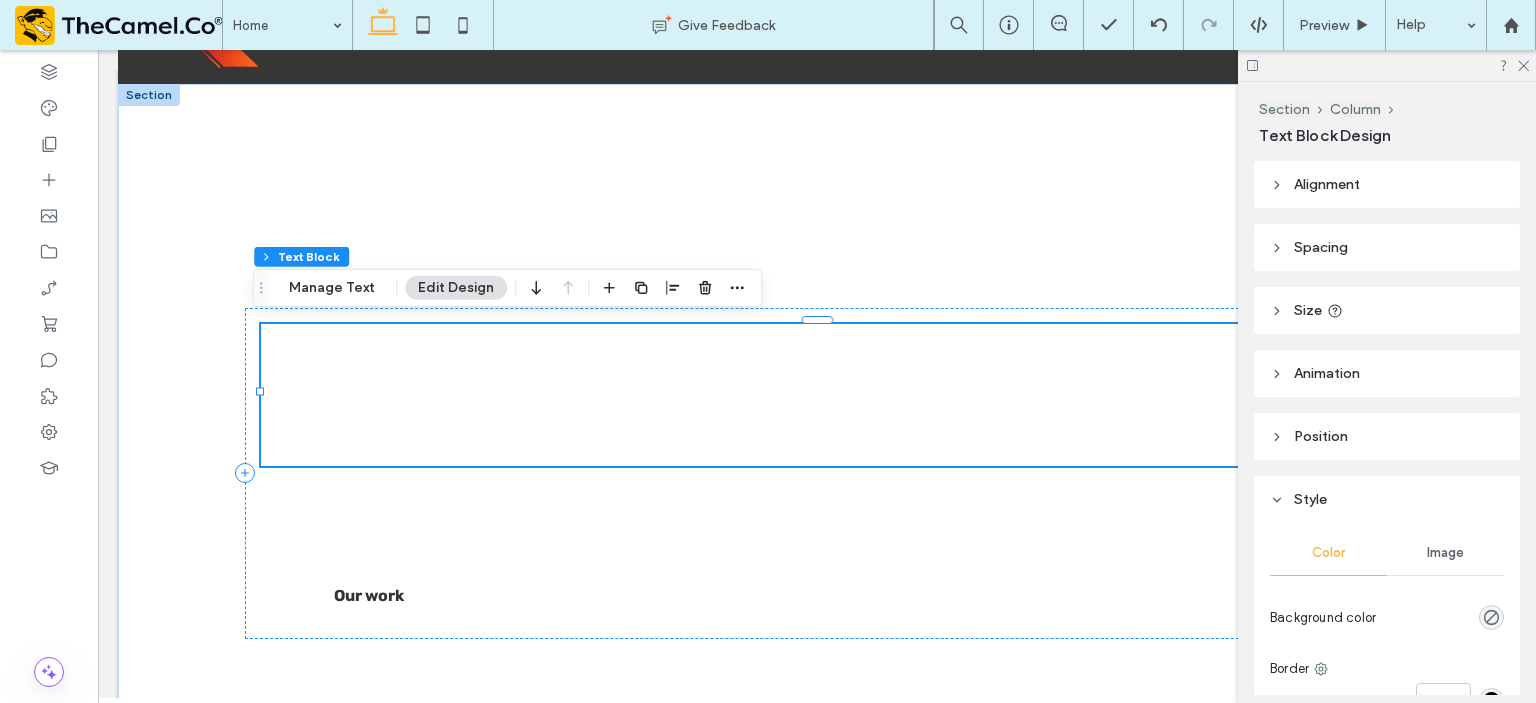 click on "Let's create something outstanding together." at bounding box center (787, 395) 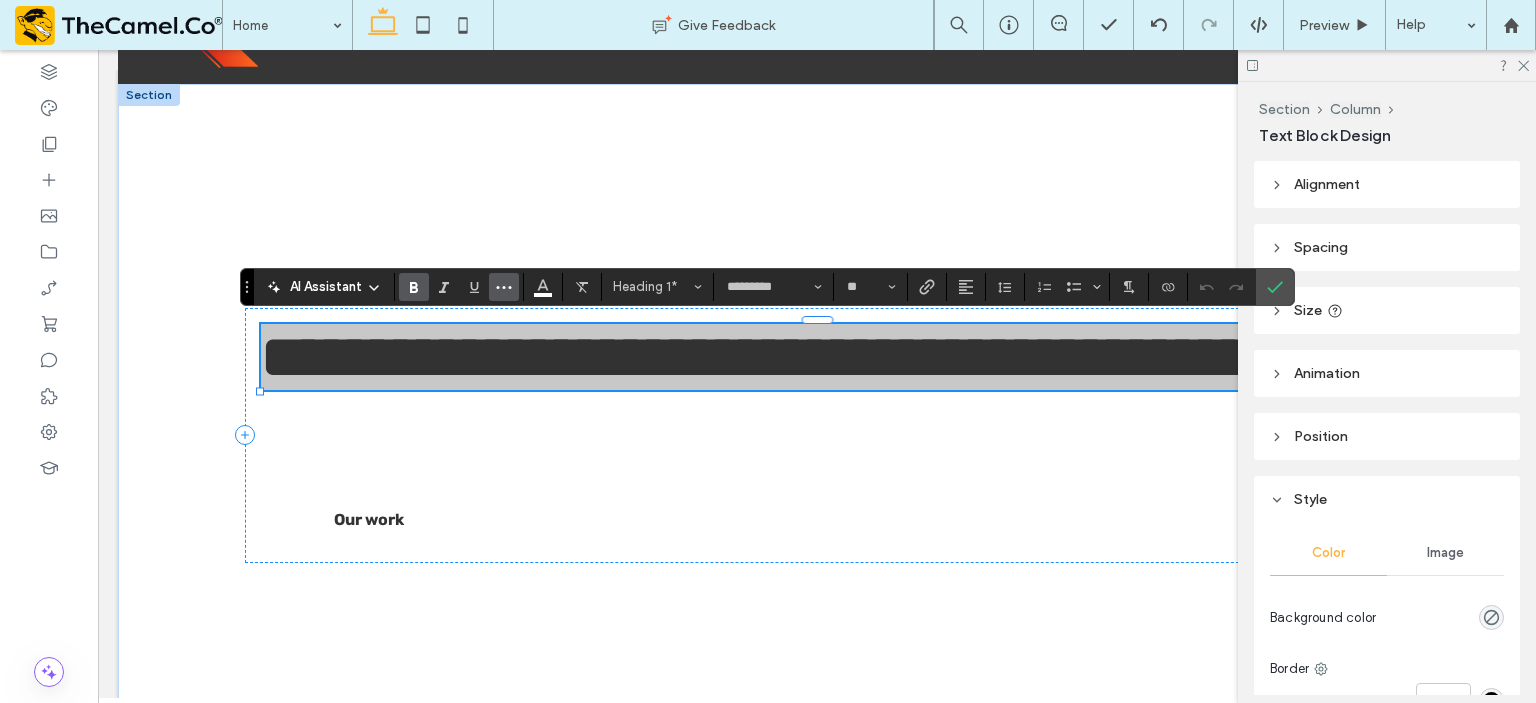 click at bounding box center [504, 287] 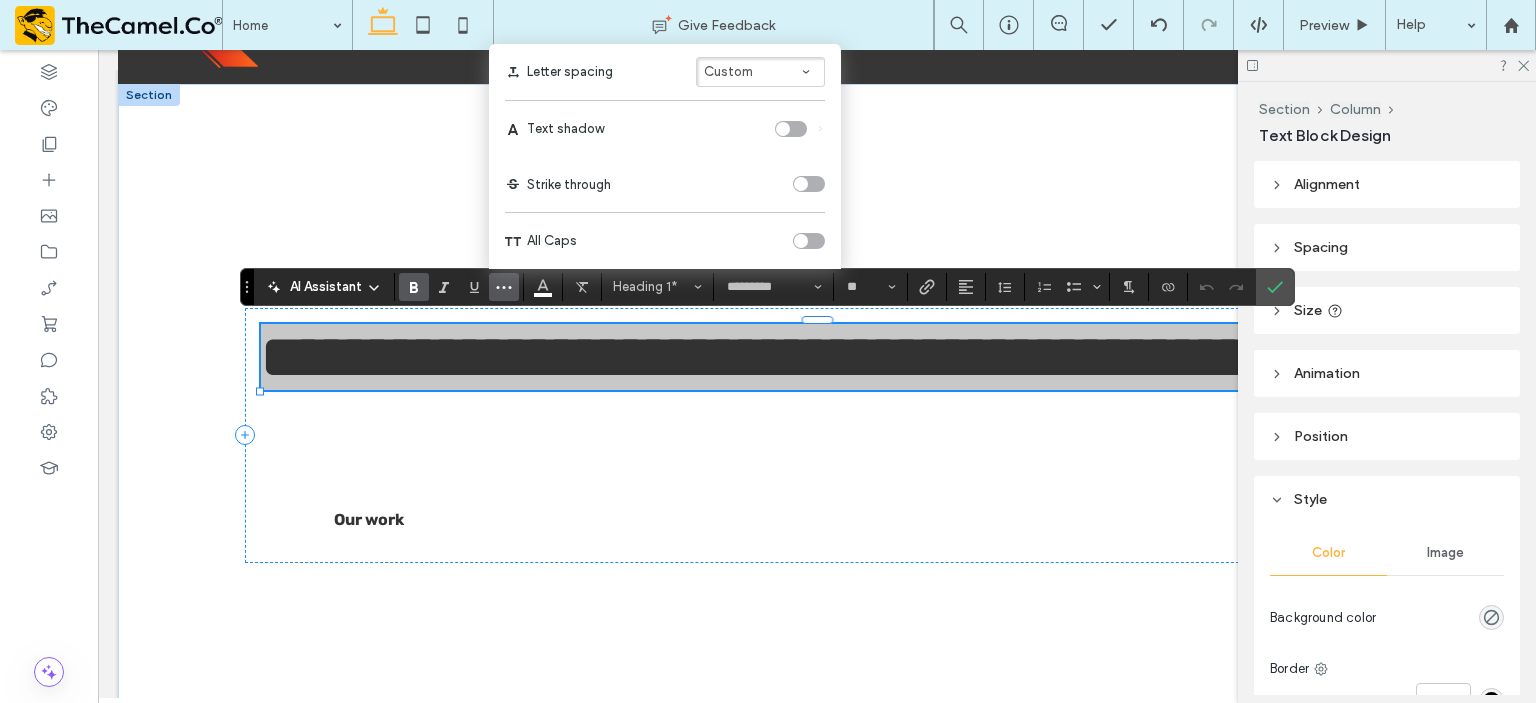 click at bounding box center (783, 129) 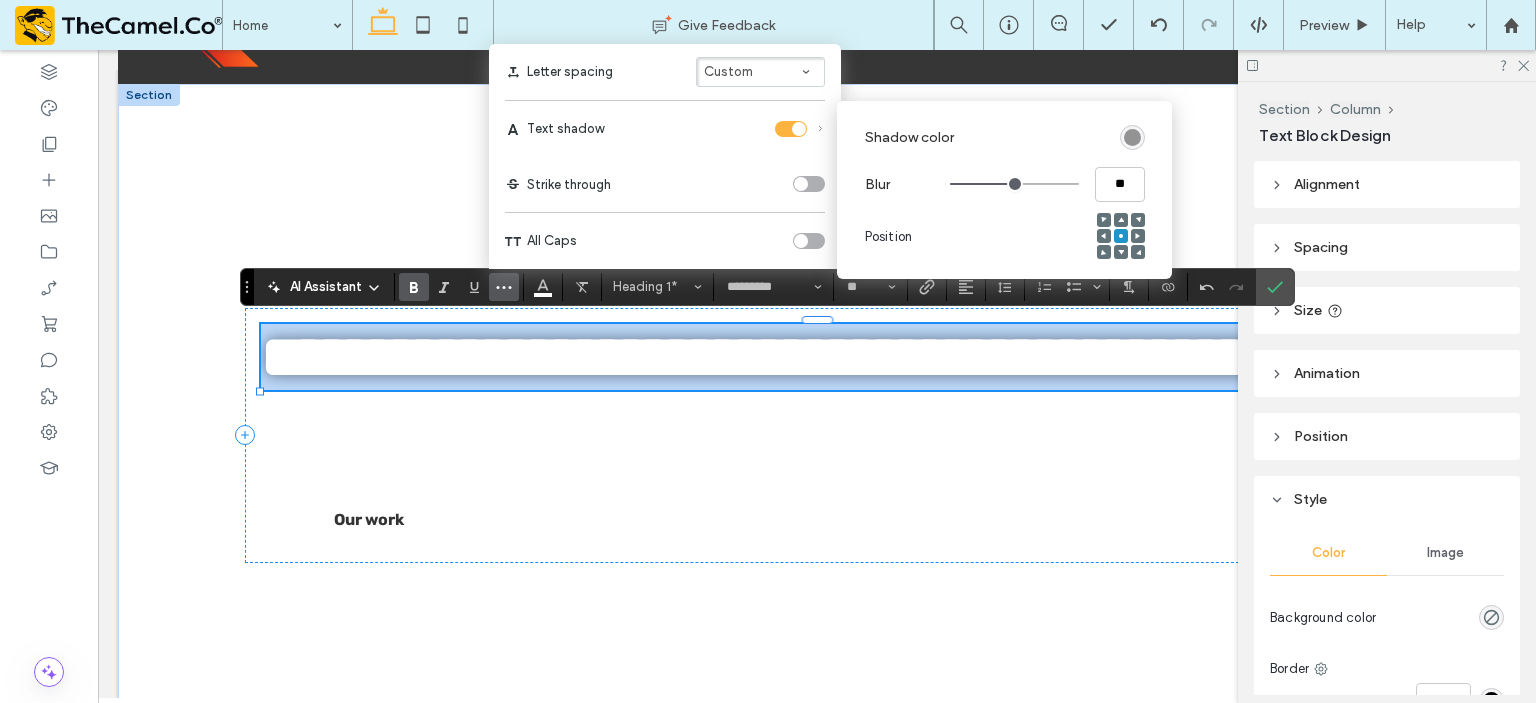 click on "**********" at bounding box center (768, 357) 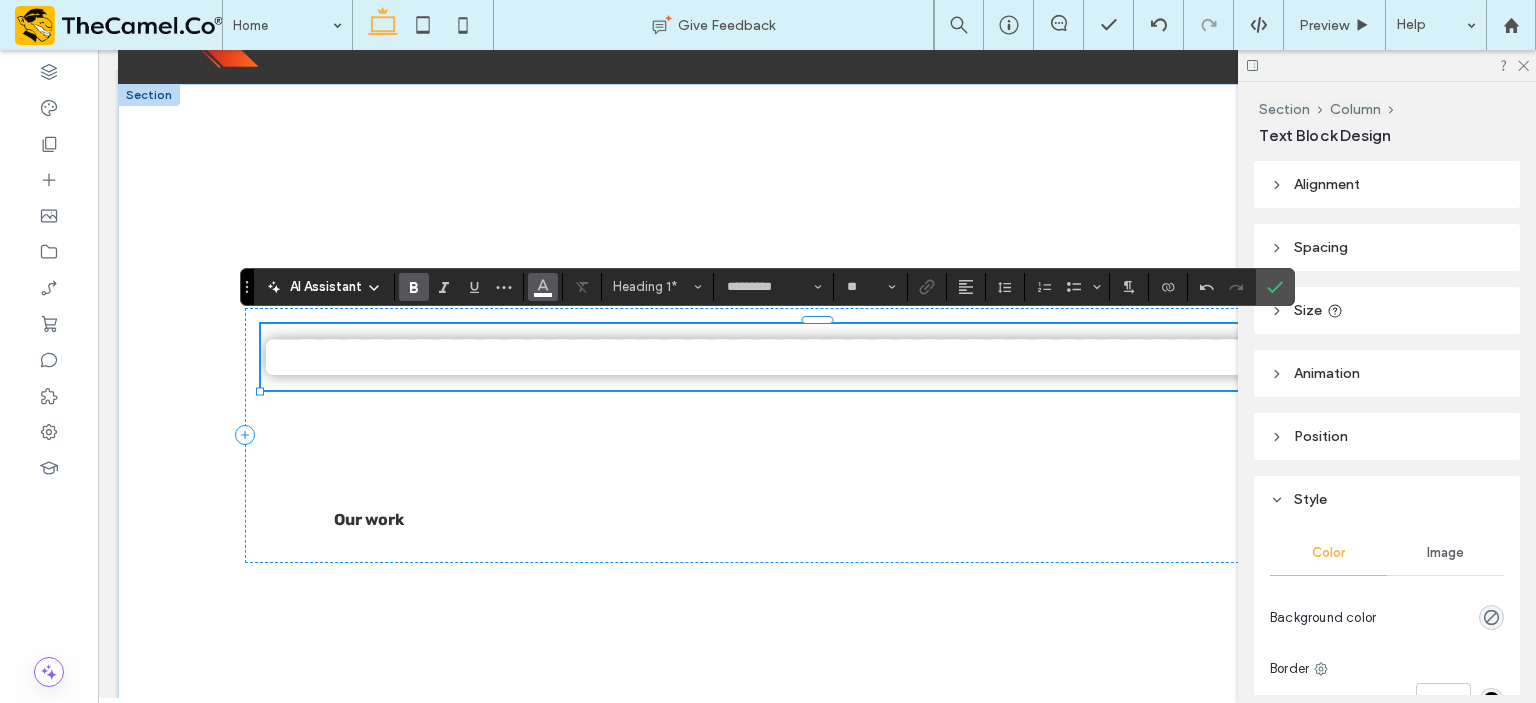 click 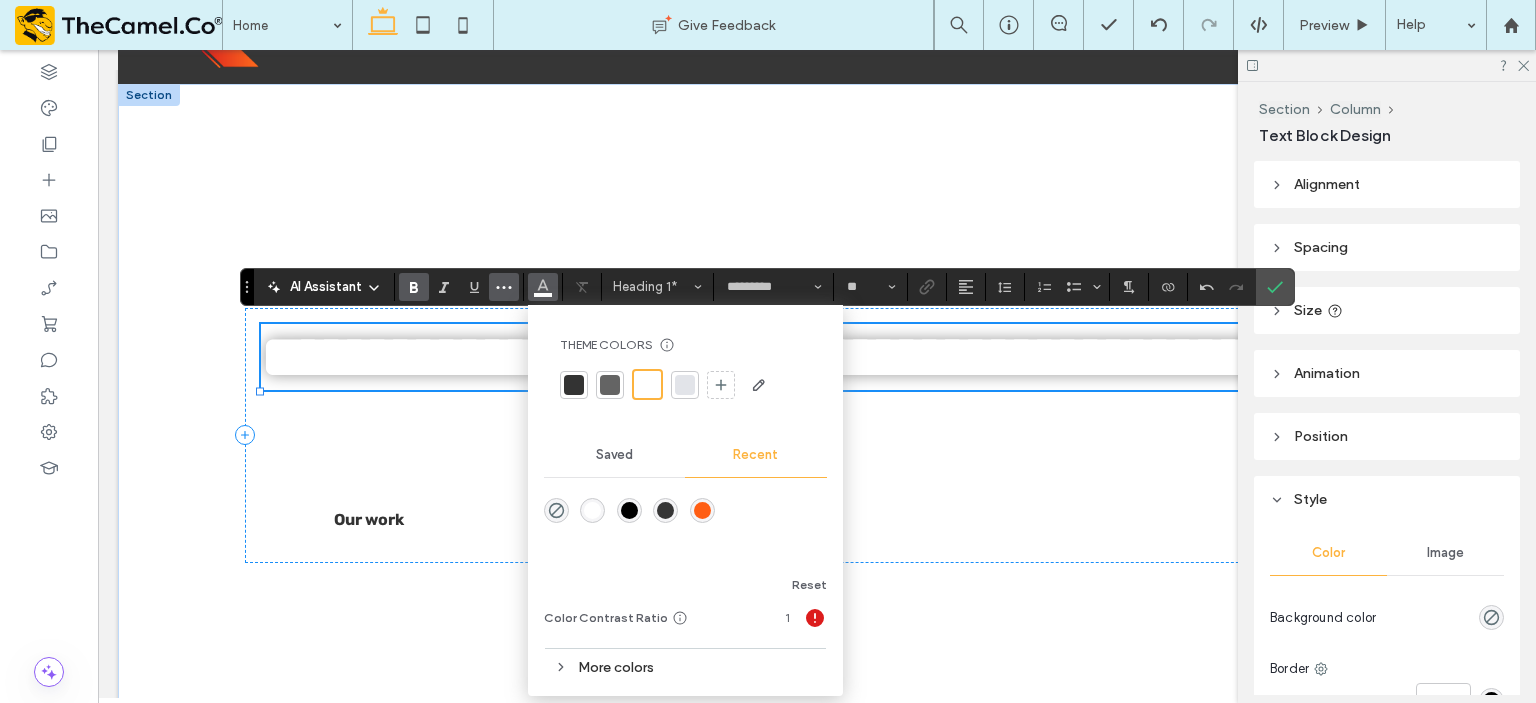 click at bounding box center (504, 287) 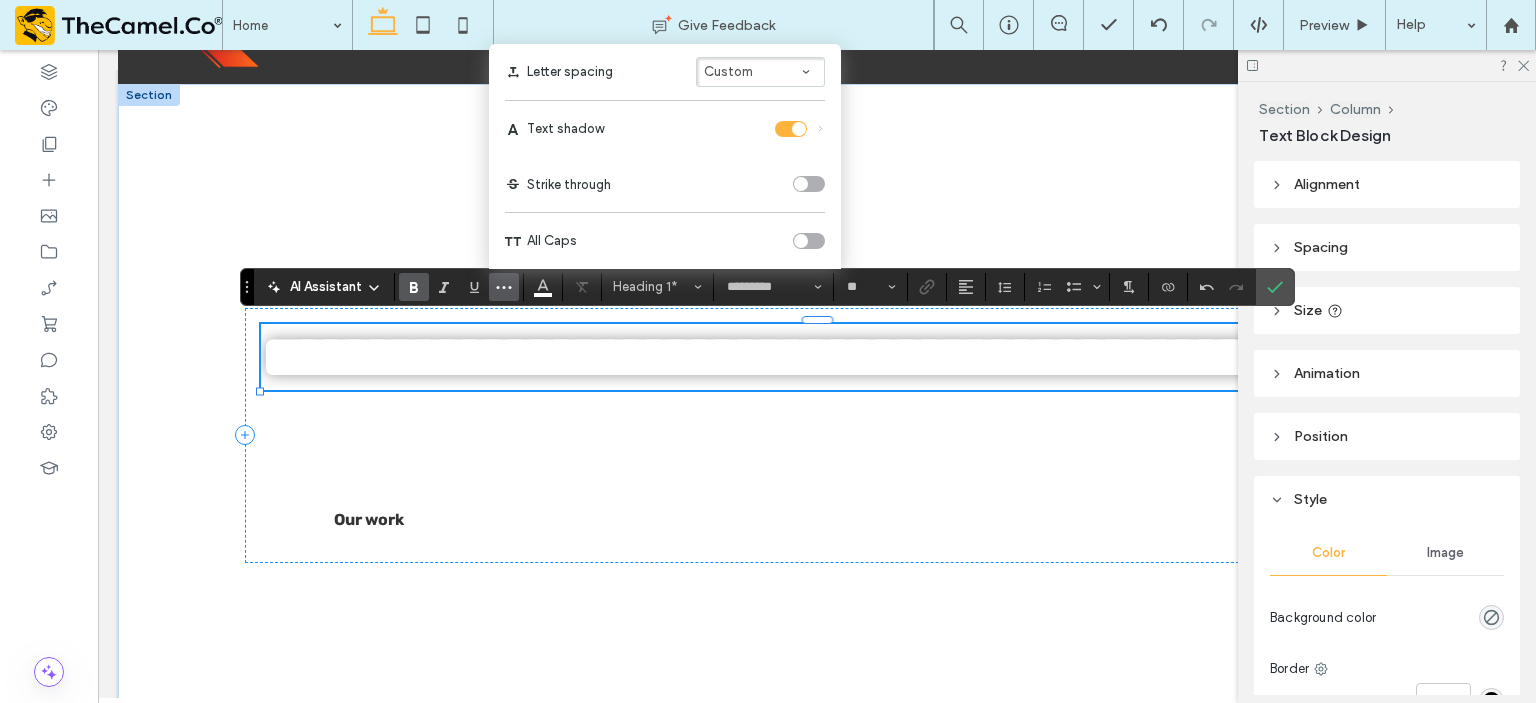 click 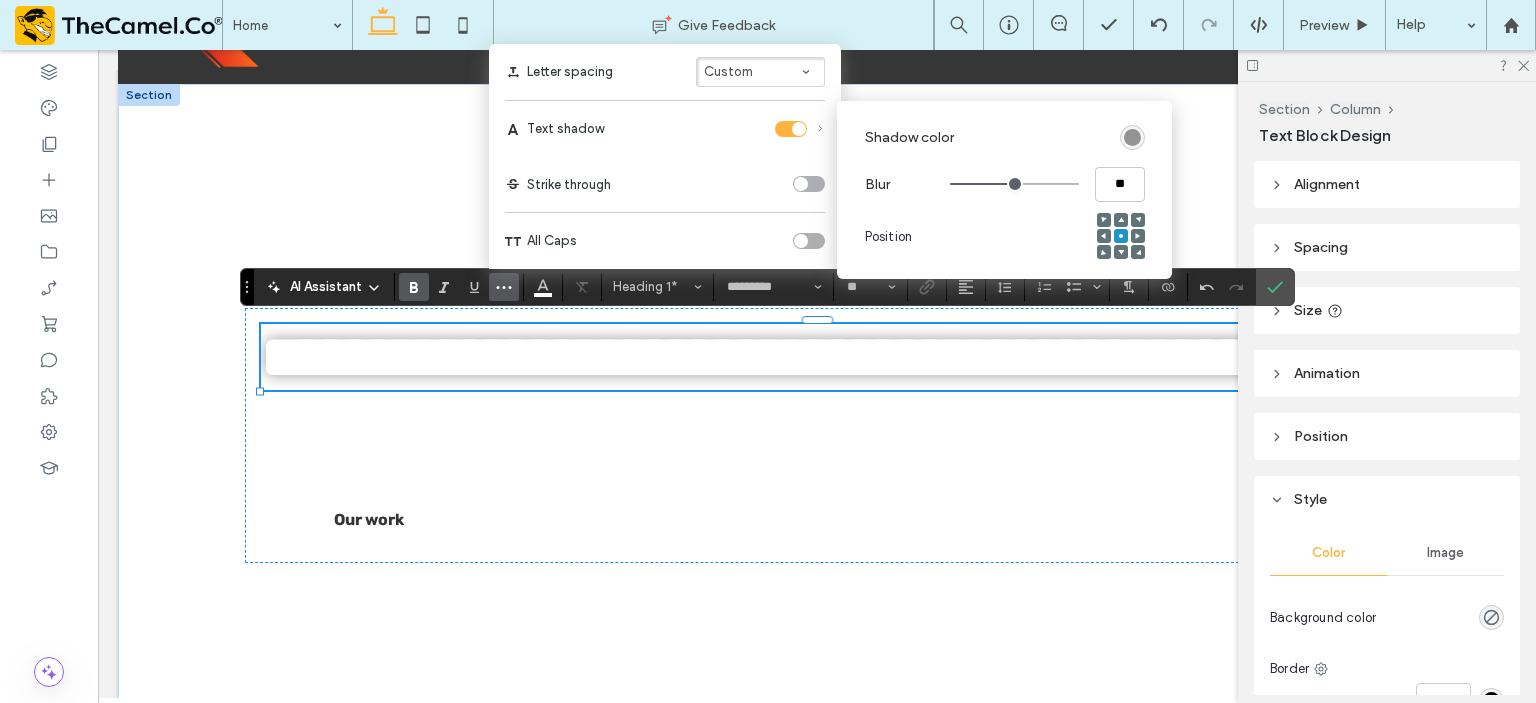 click at bounding box center (1138, 252) 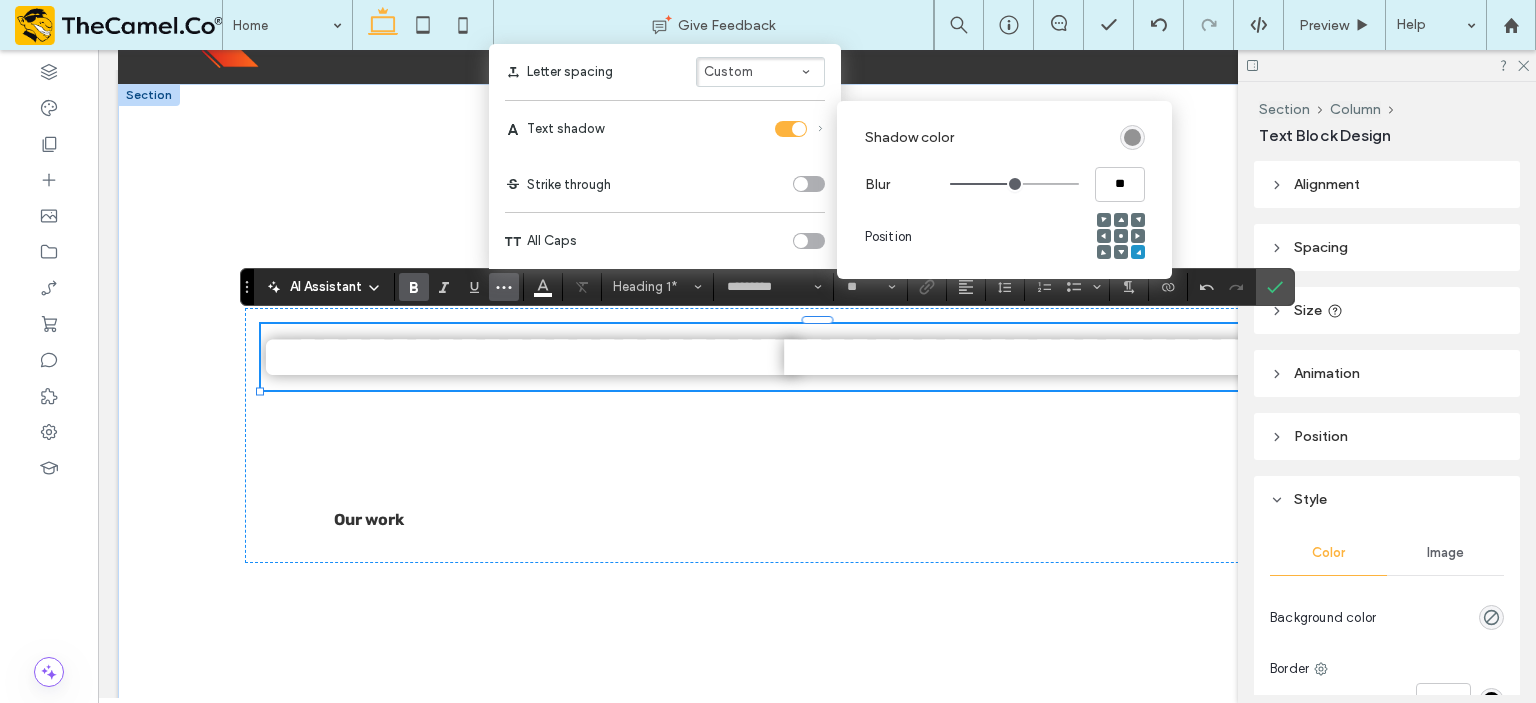 type on "****" 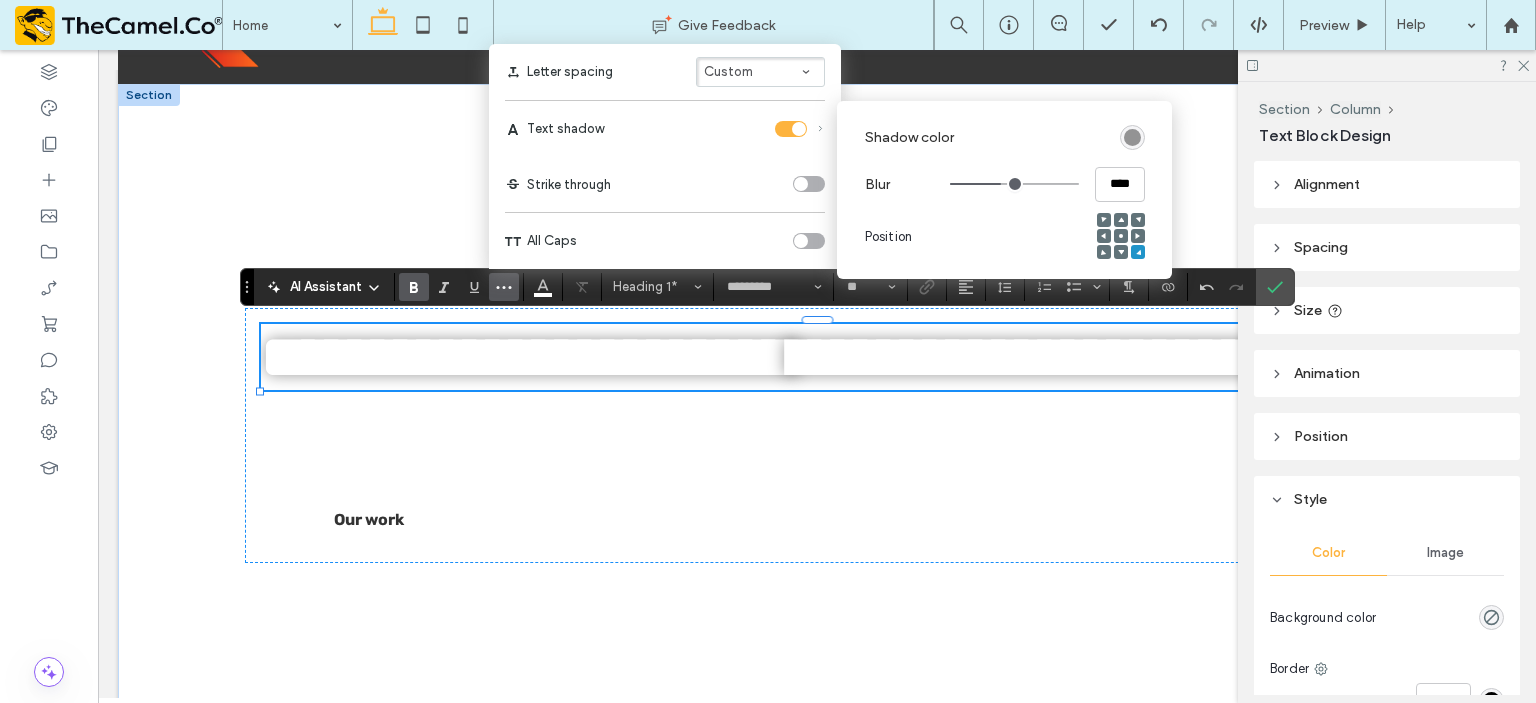 click at bounding box center [1014, 184] 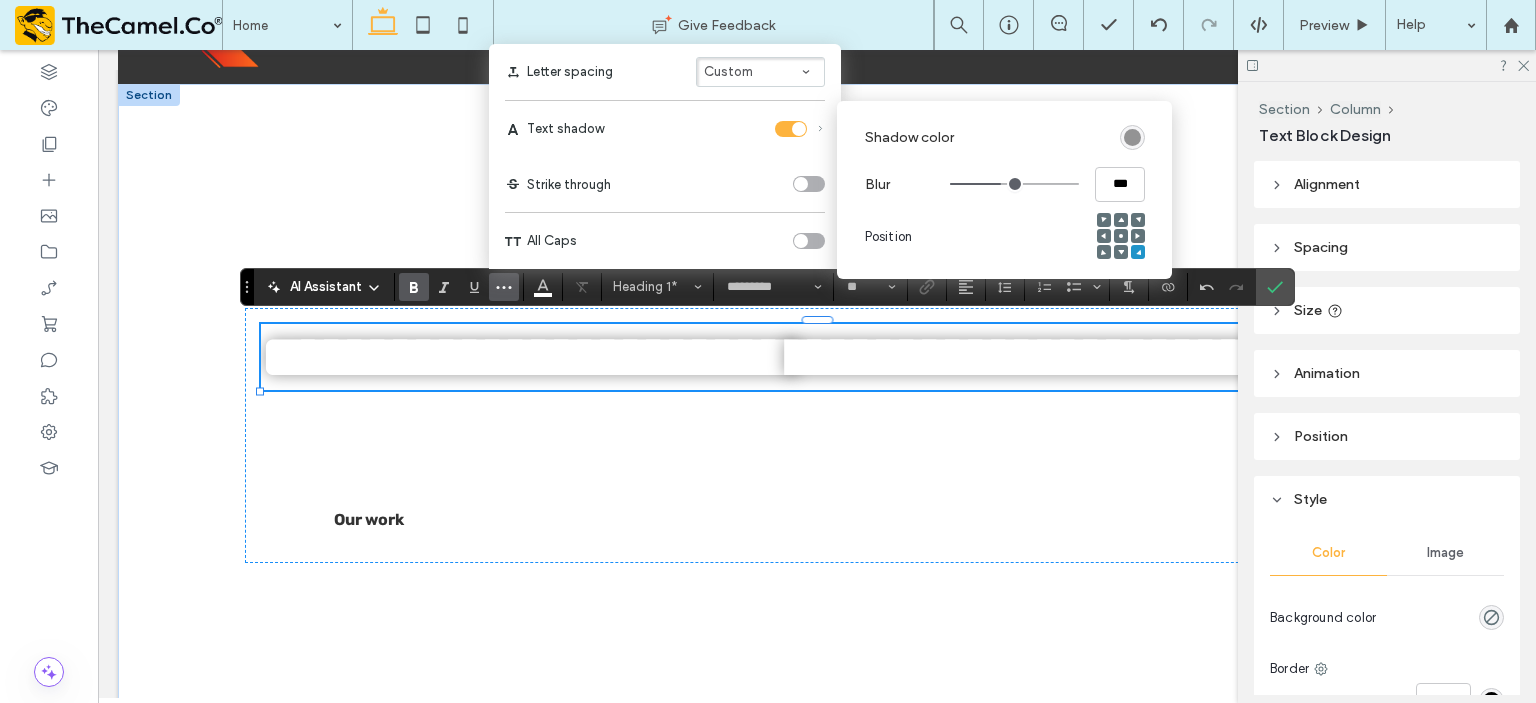 click at bounding box center [1014, 184] 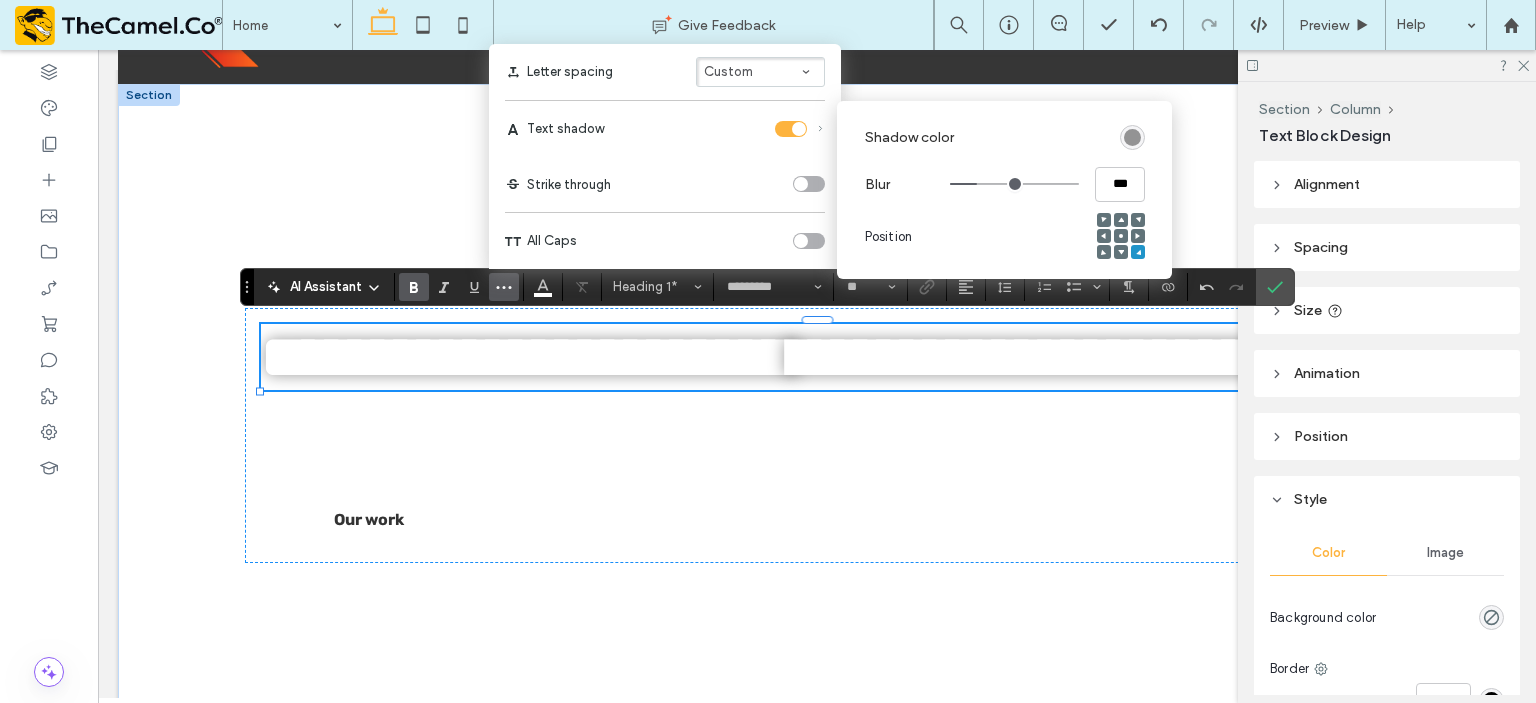 click at bounding box center (1014, 184) 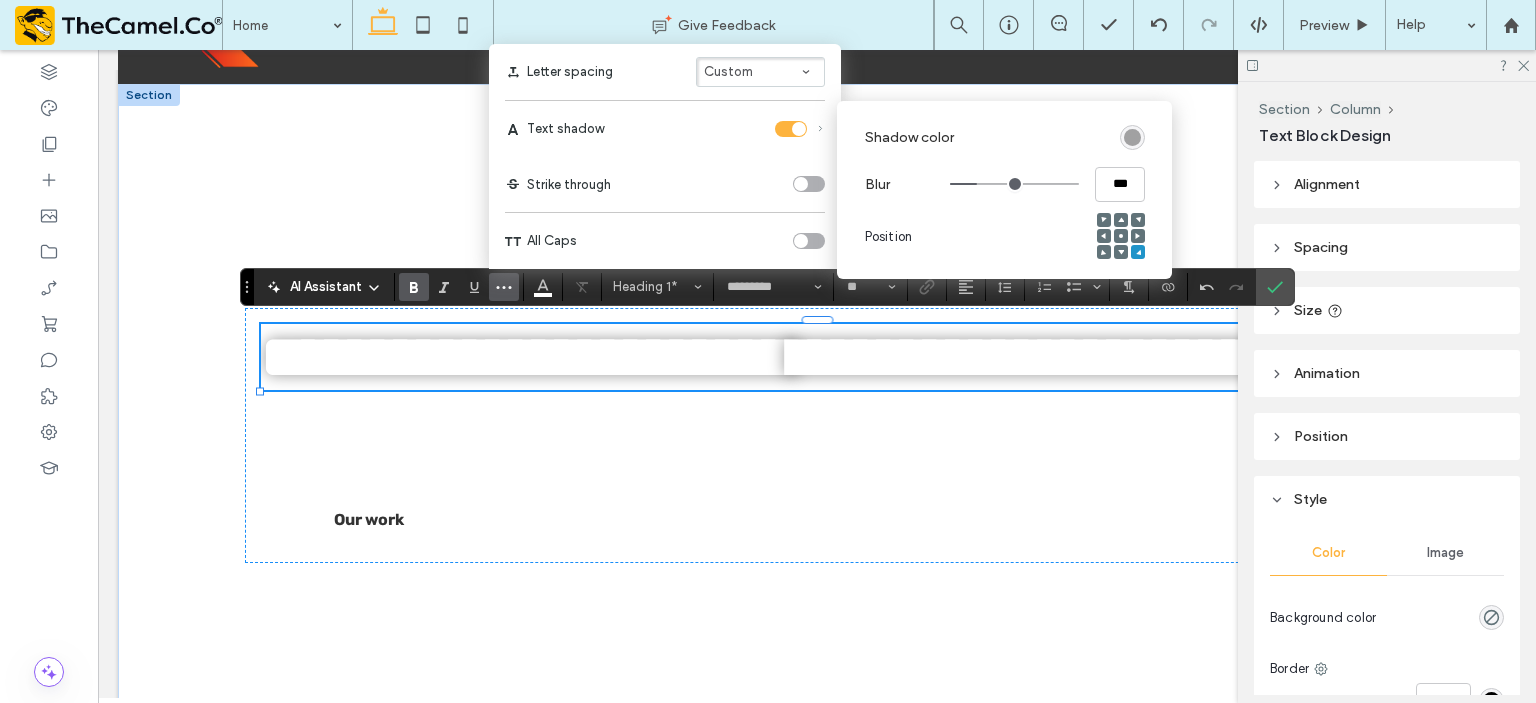 click at bounding box center [1132, 137] 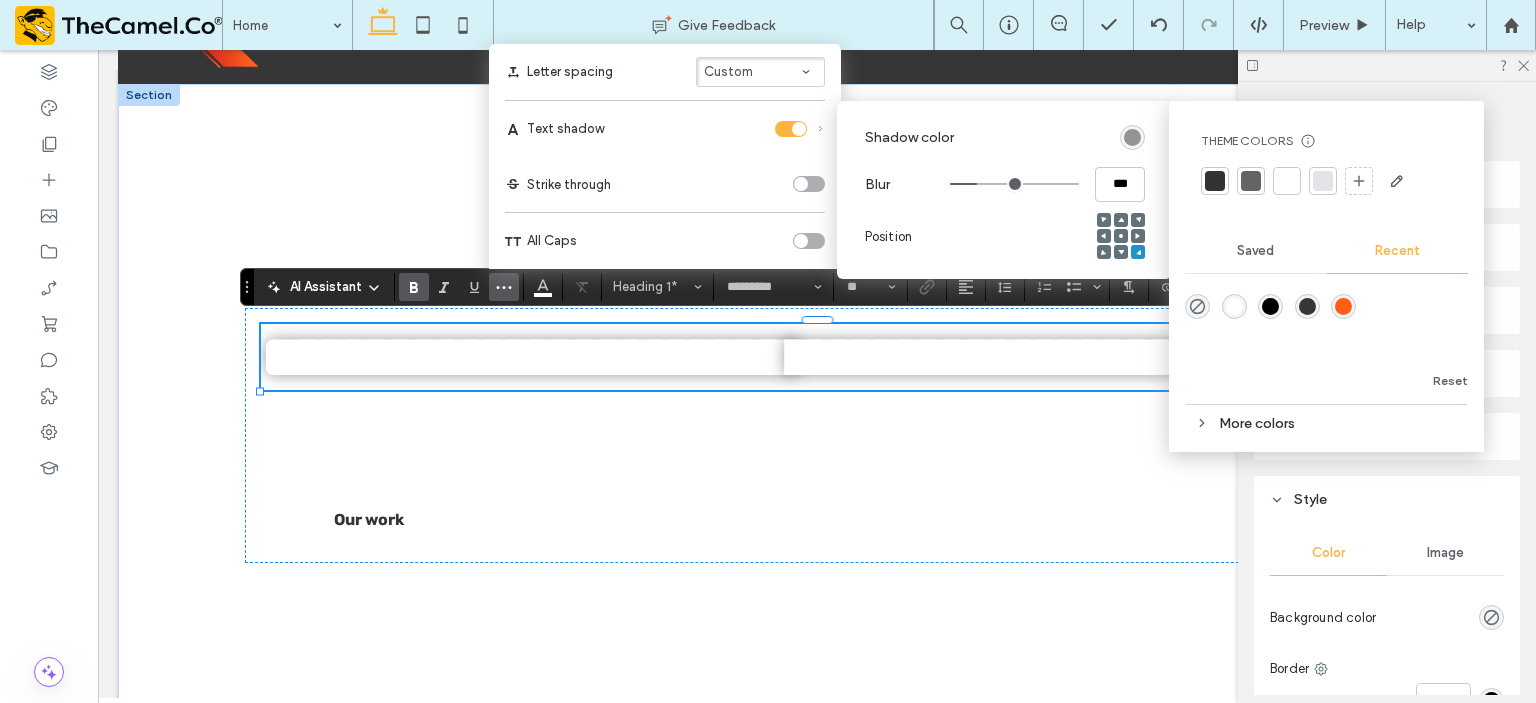 click at bounding box center (1326, 181) 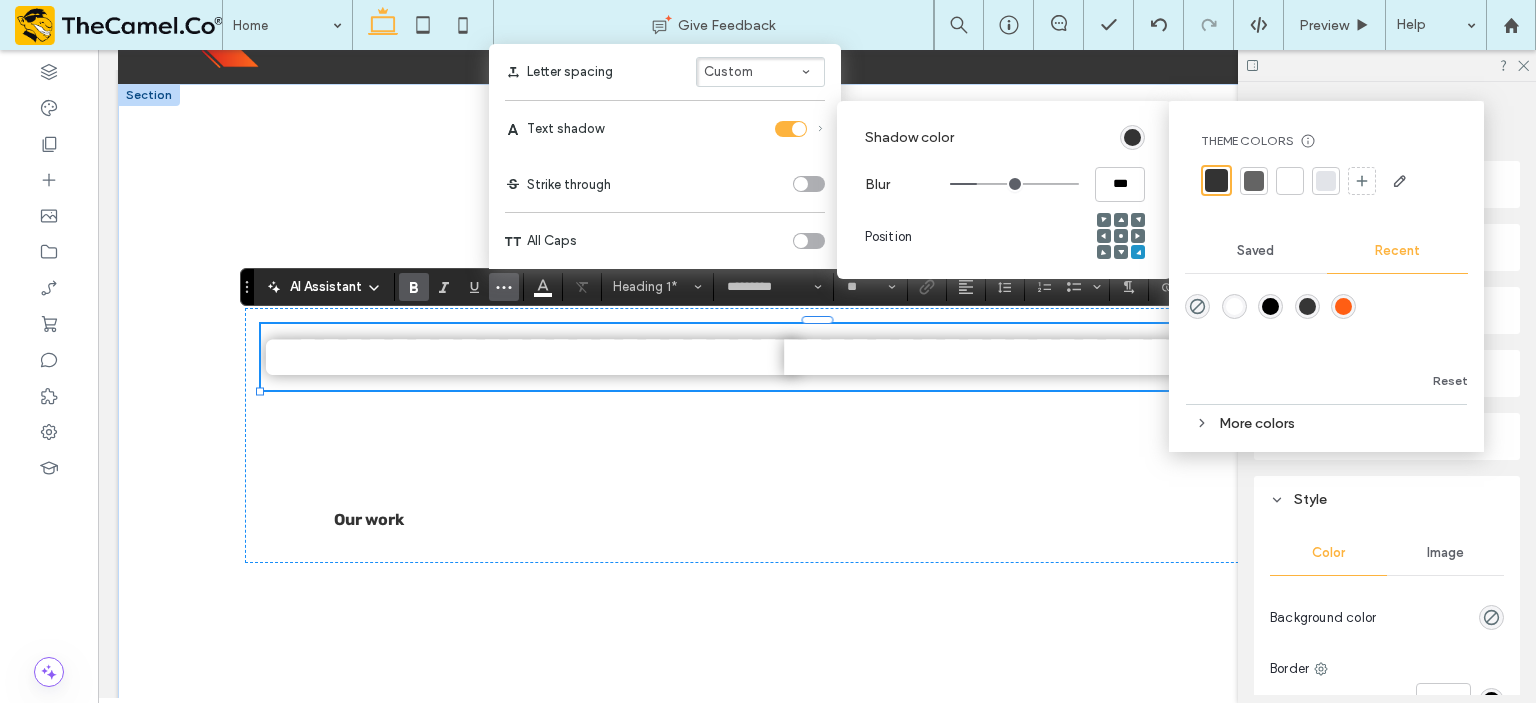 click at bounding box center [1270, 306] 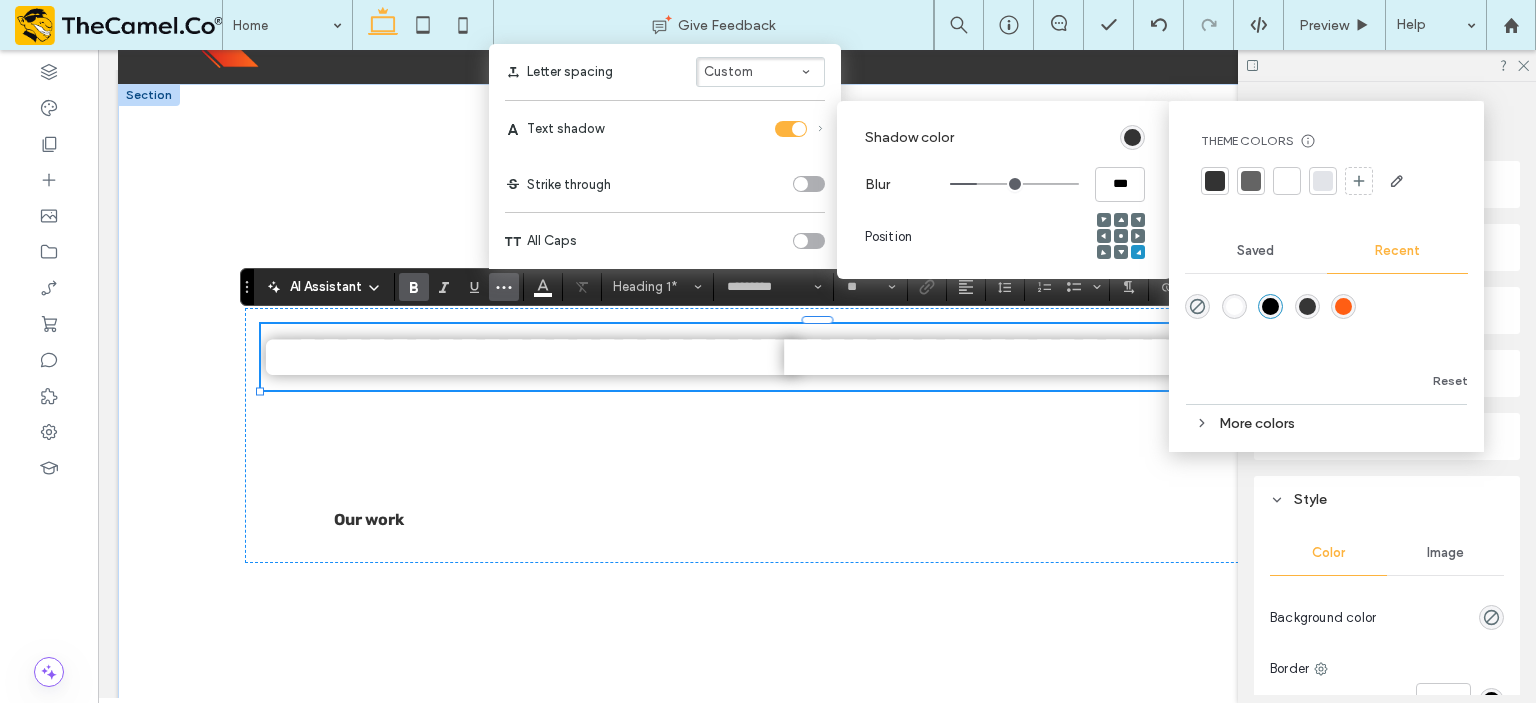 type on "****" 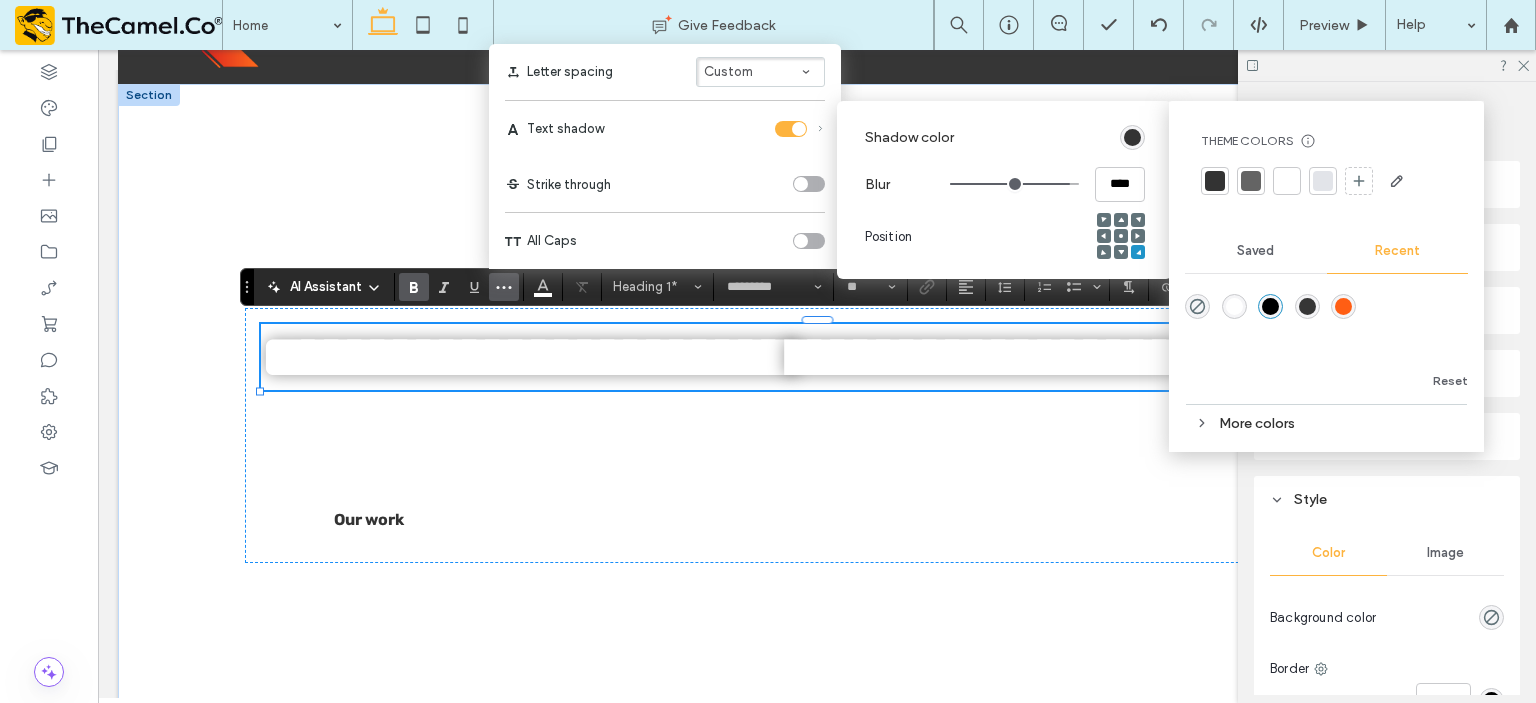 click at bounding box center (1014, 184) 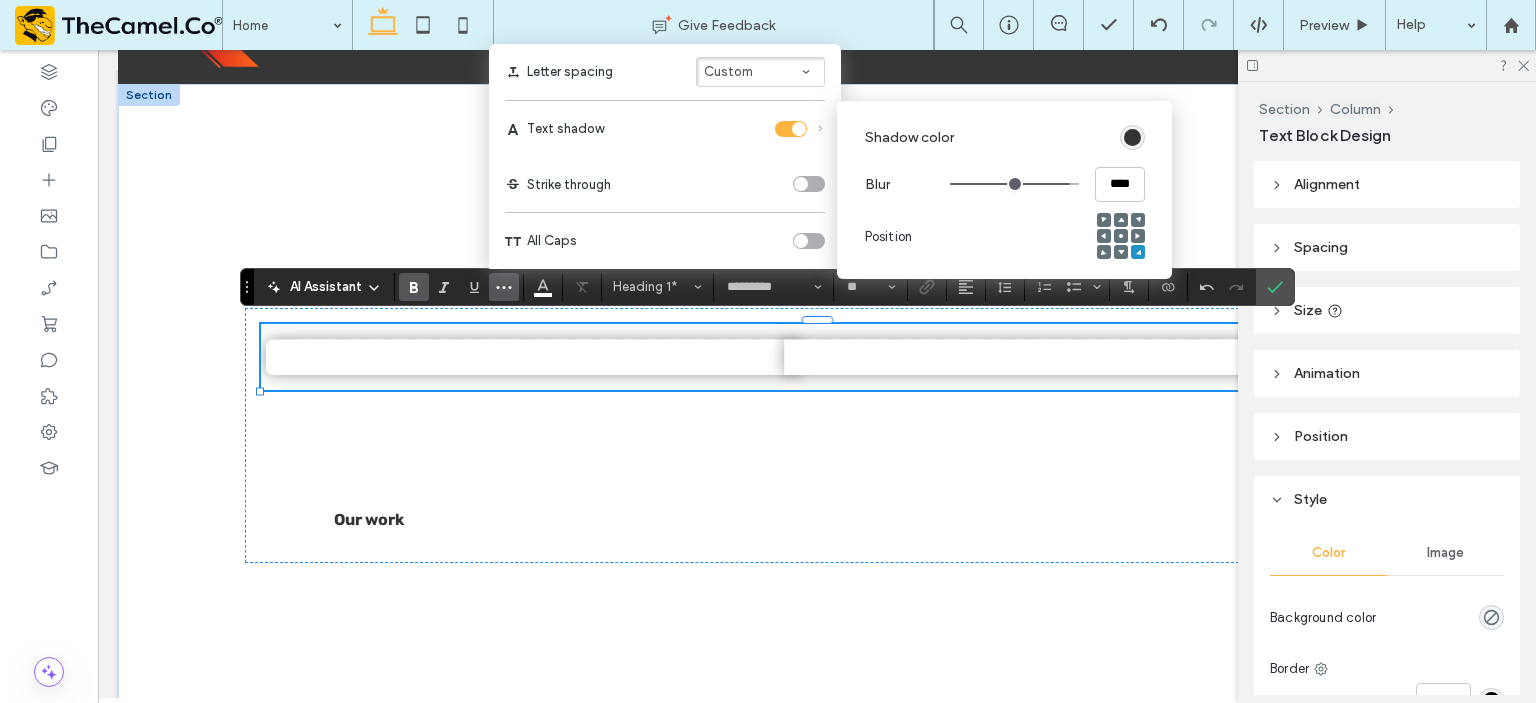 type on "****" 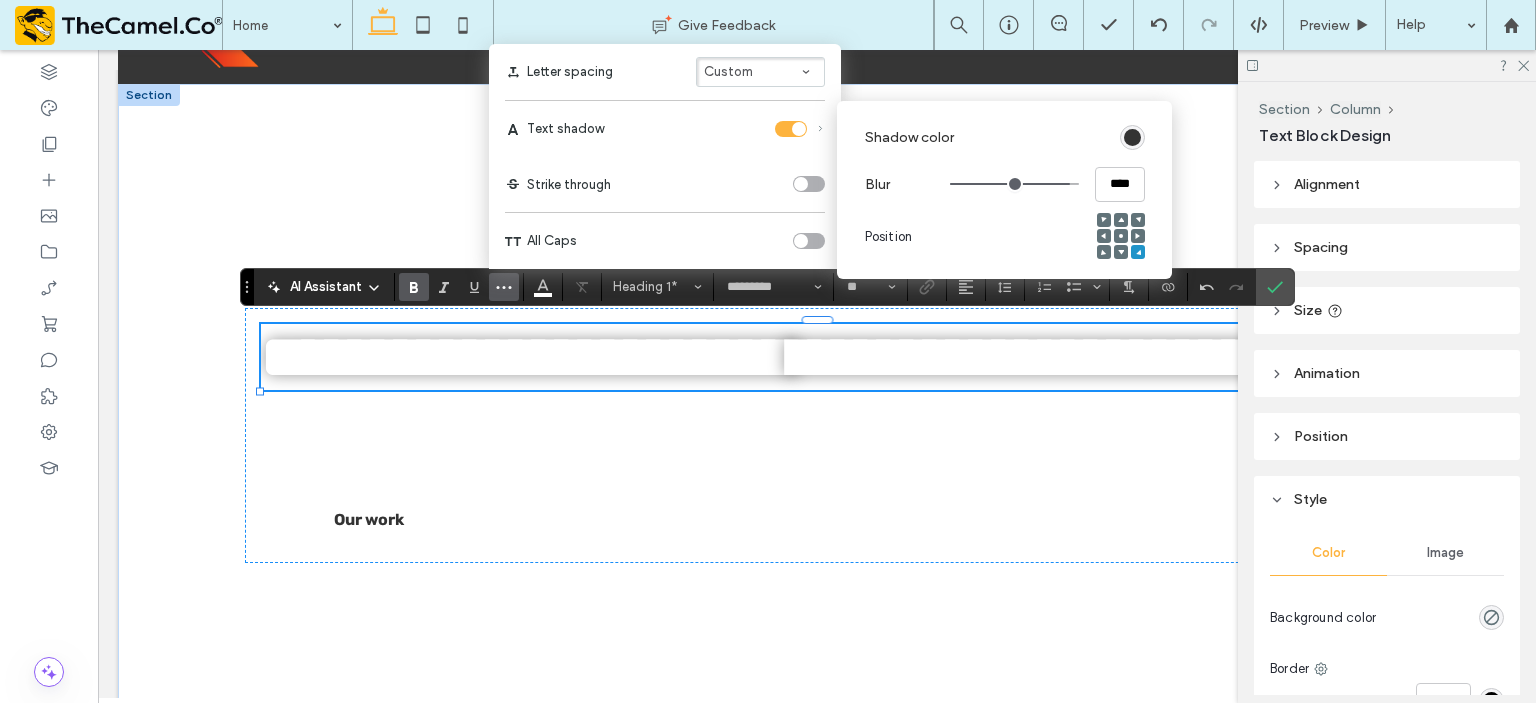 type on "****" 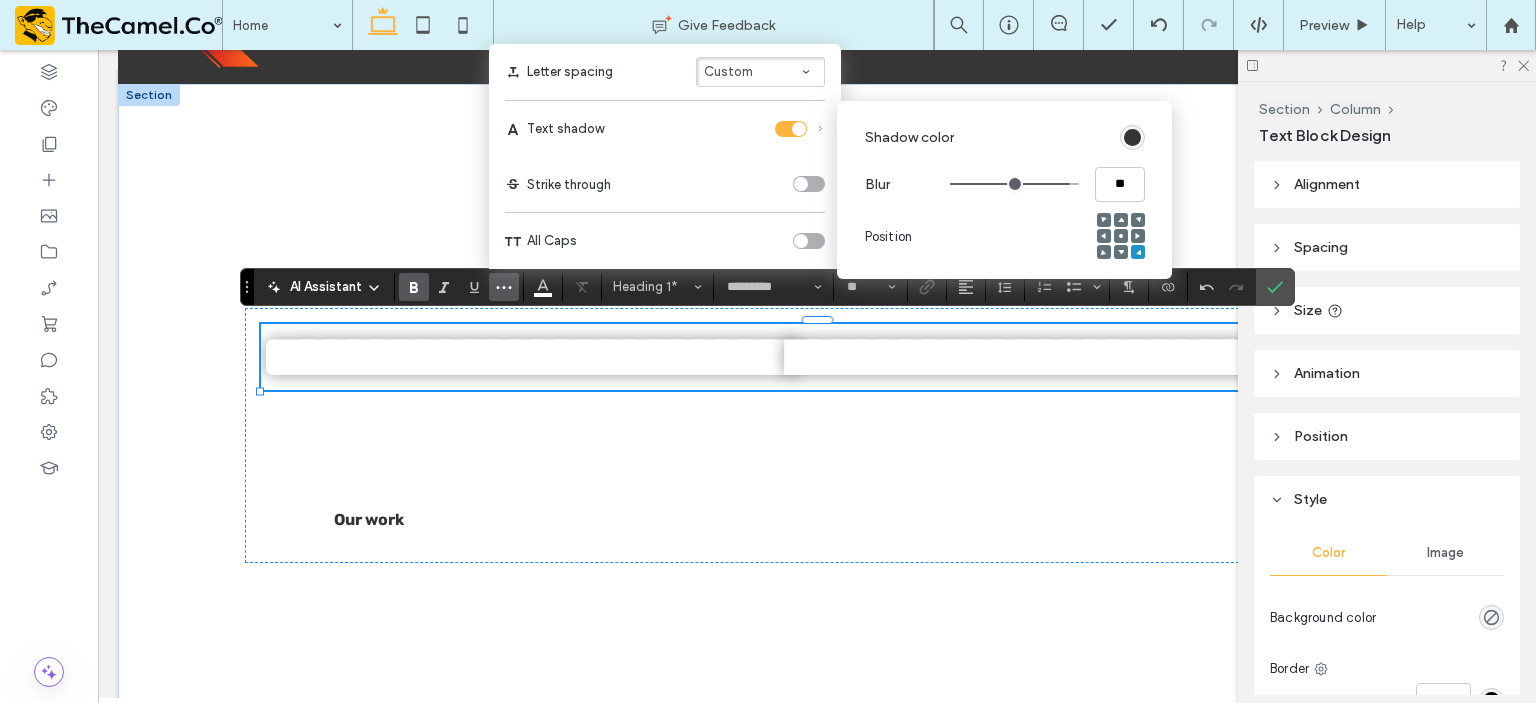 type on "****" 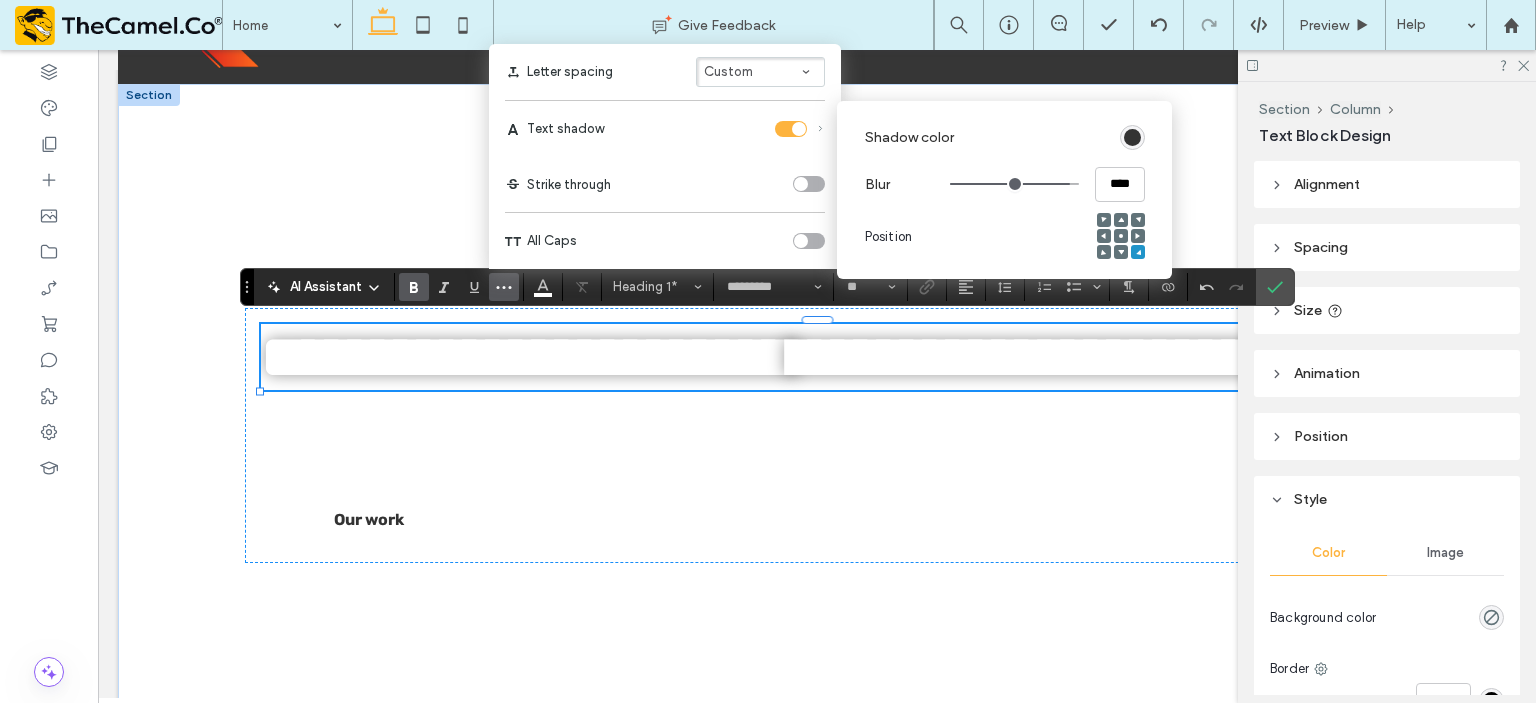 type on "****" 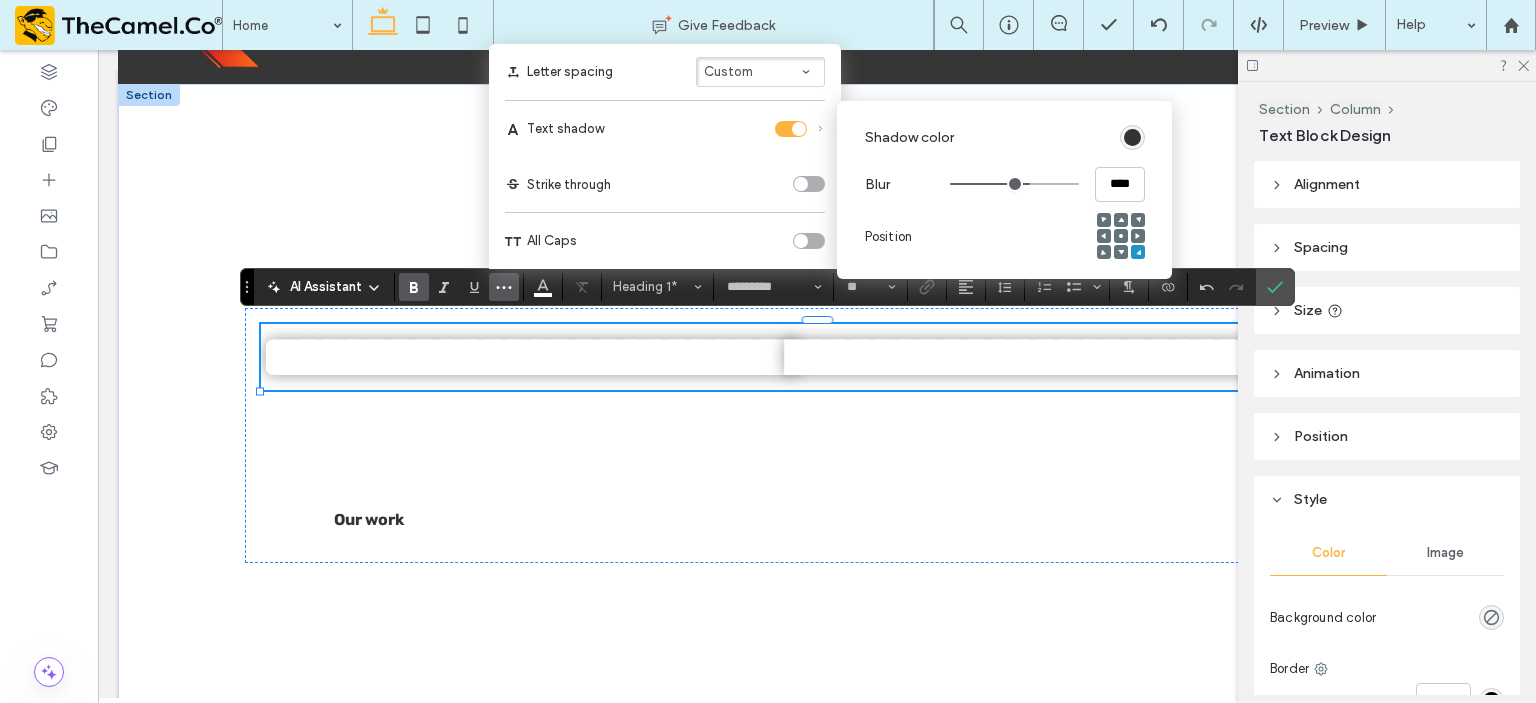 type on "****" 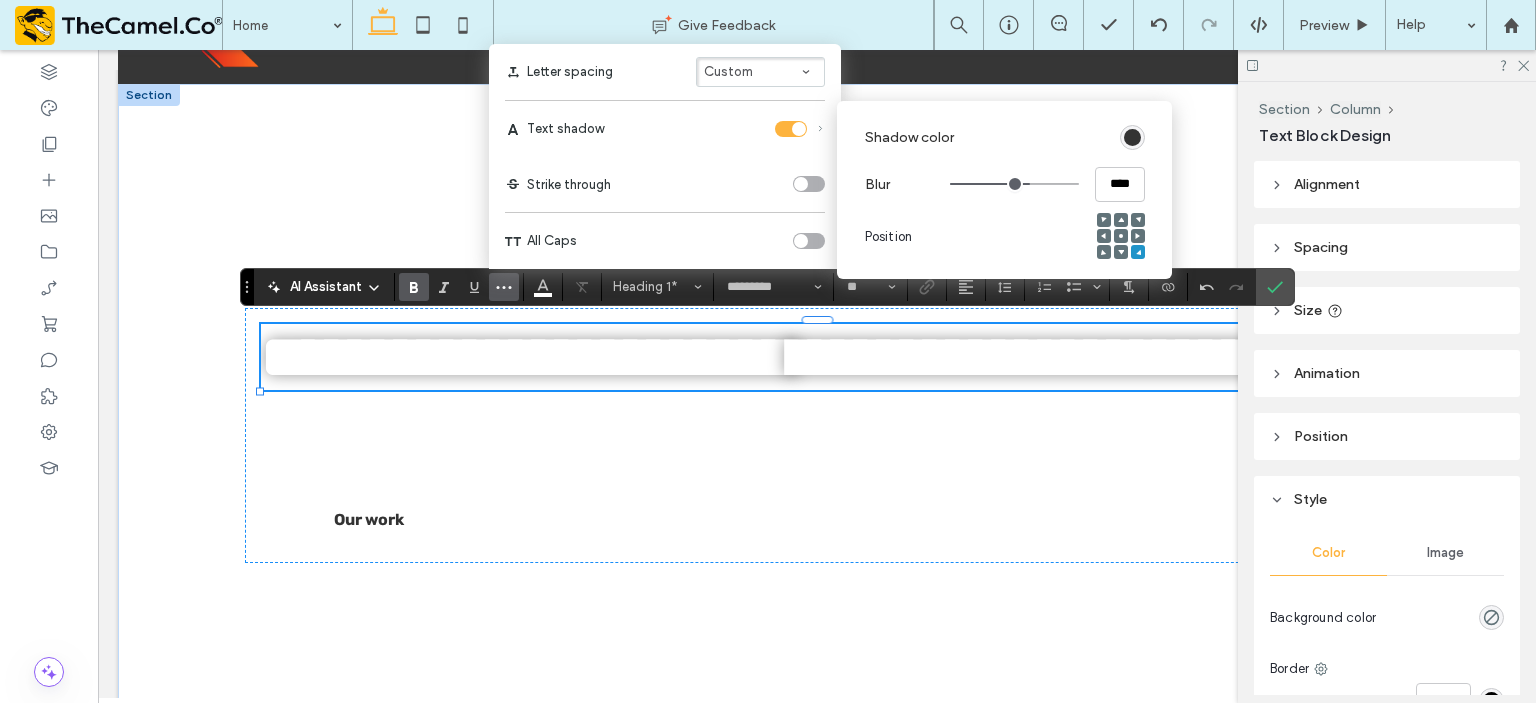type on "****" 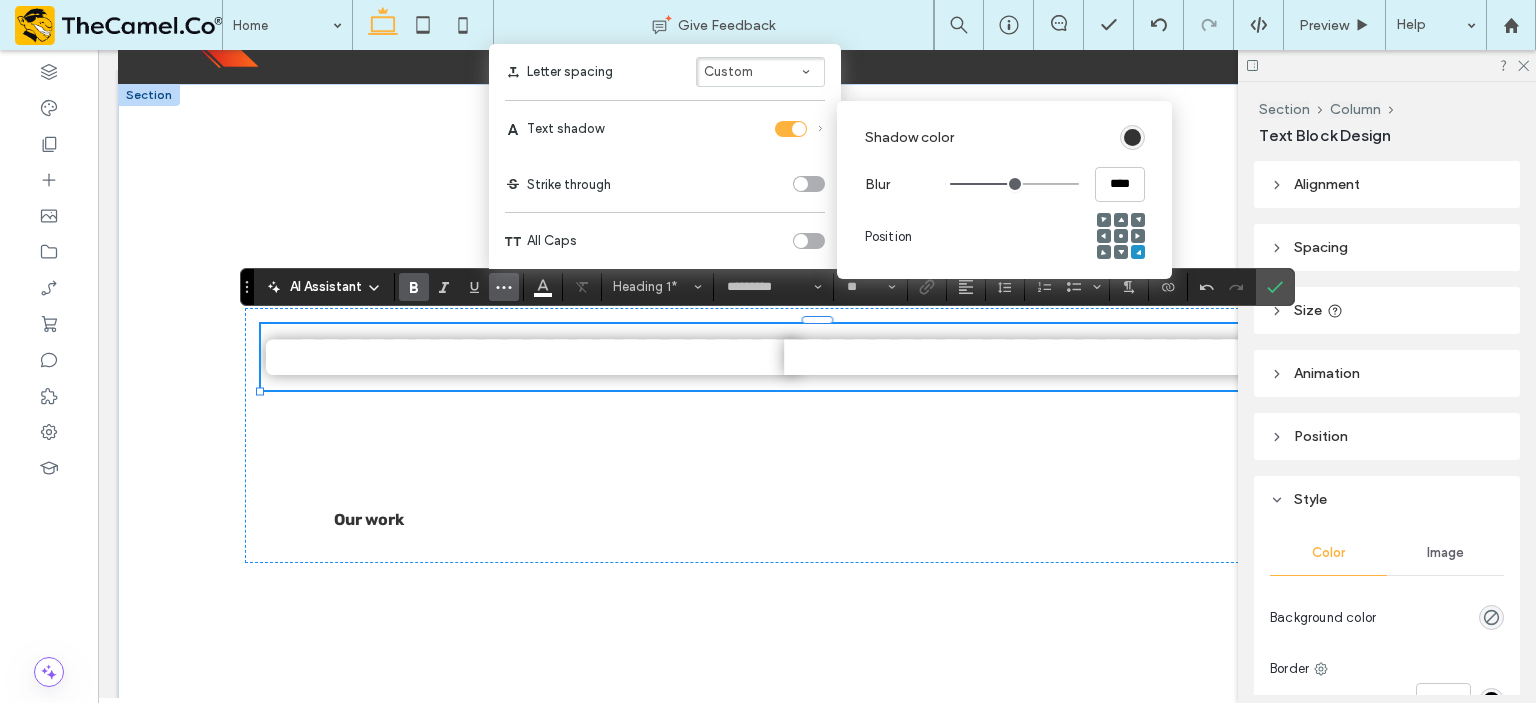 type on "****" 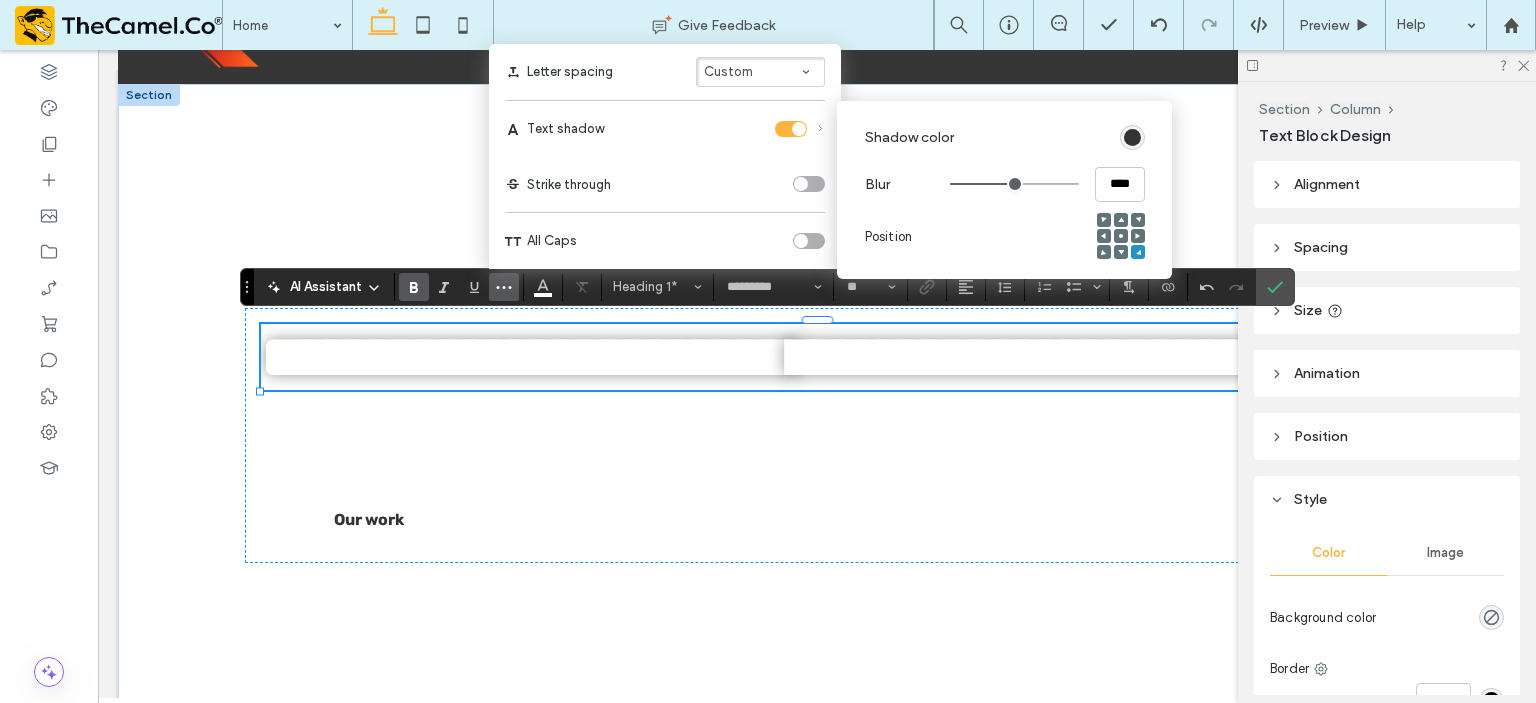 type on "****" 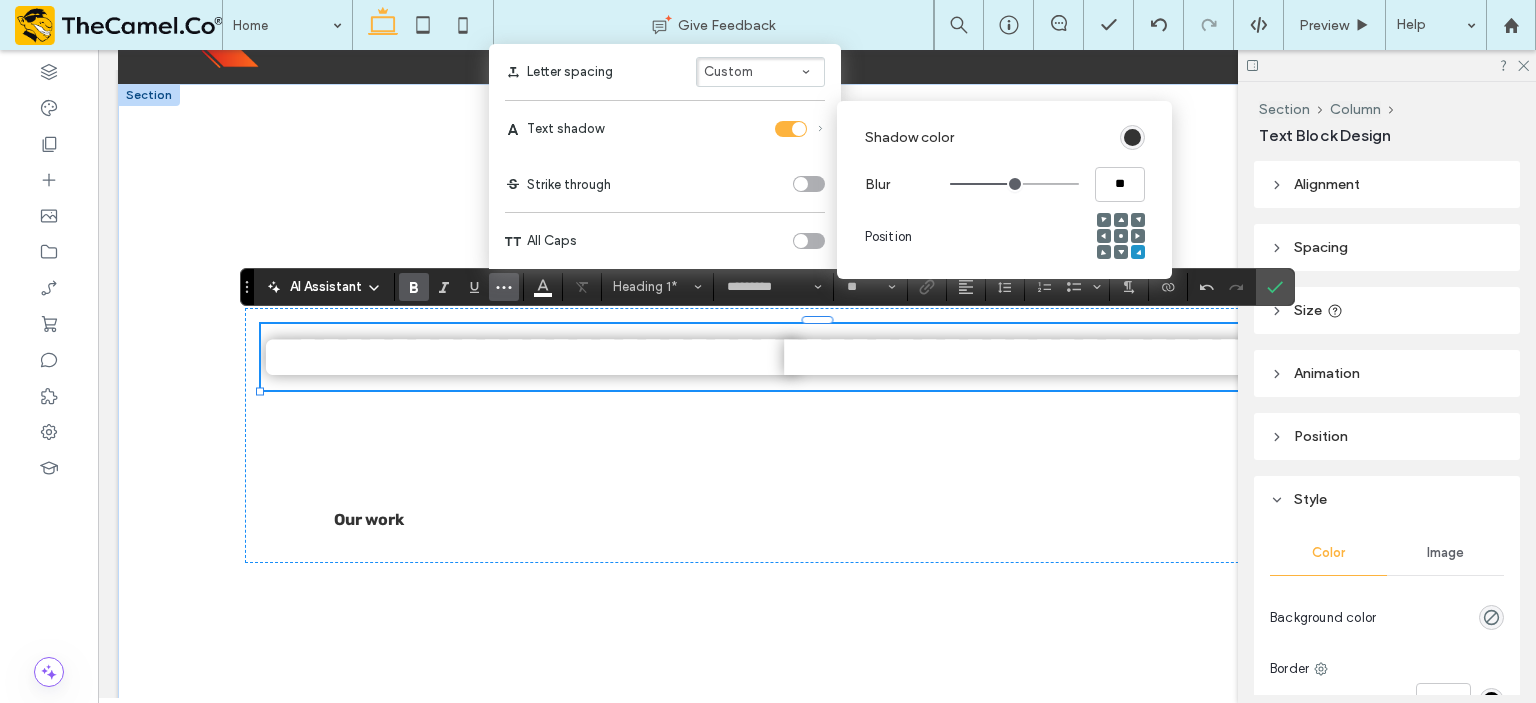 type on "****" 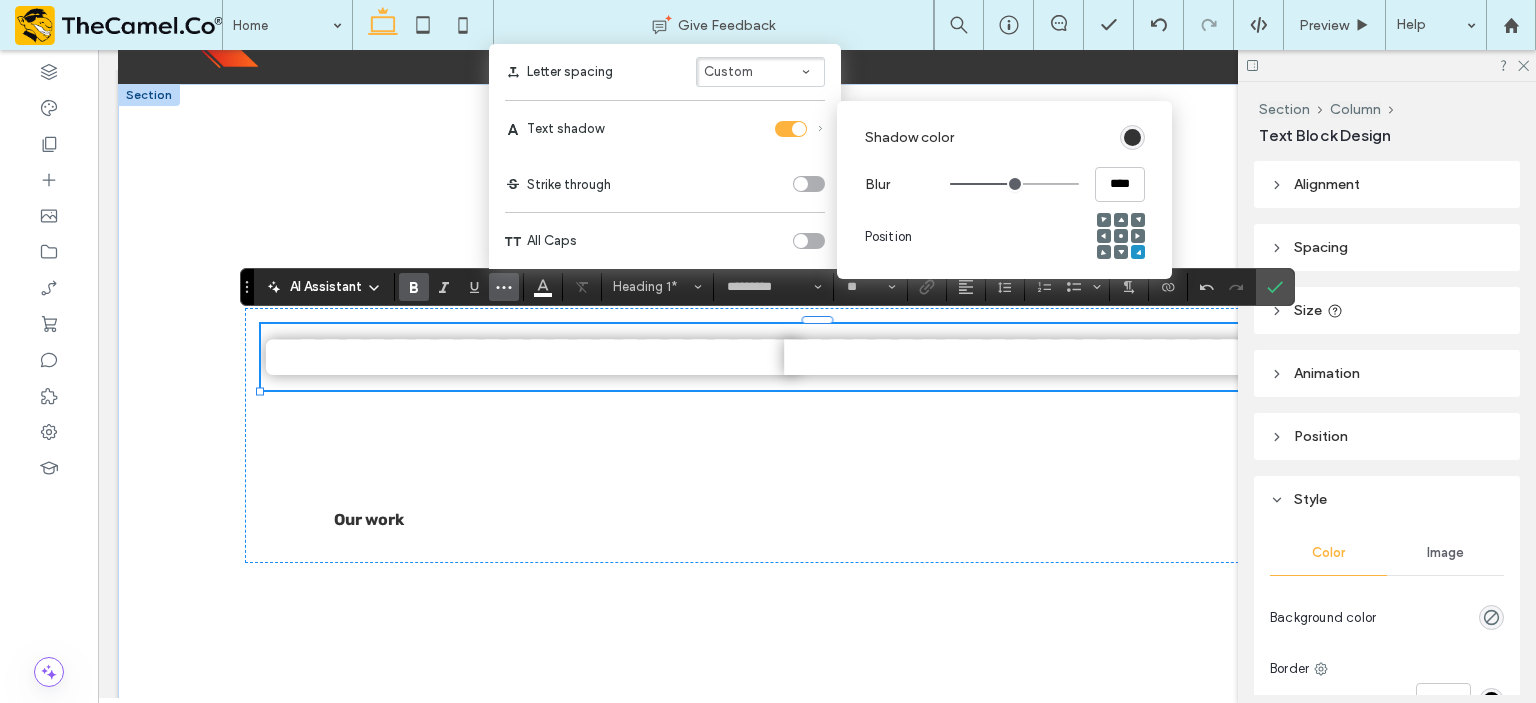 type on "***" 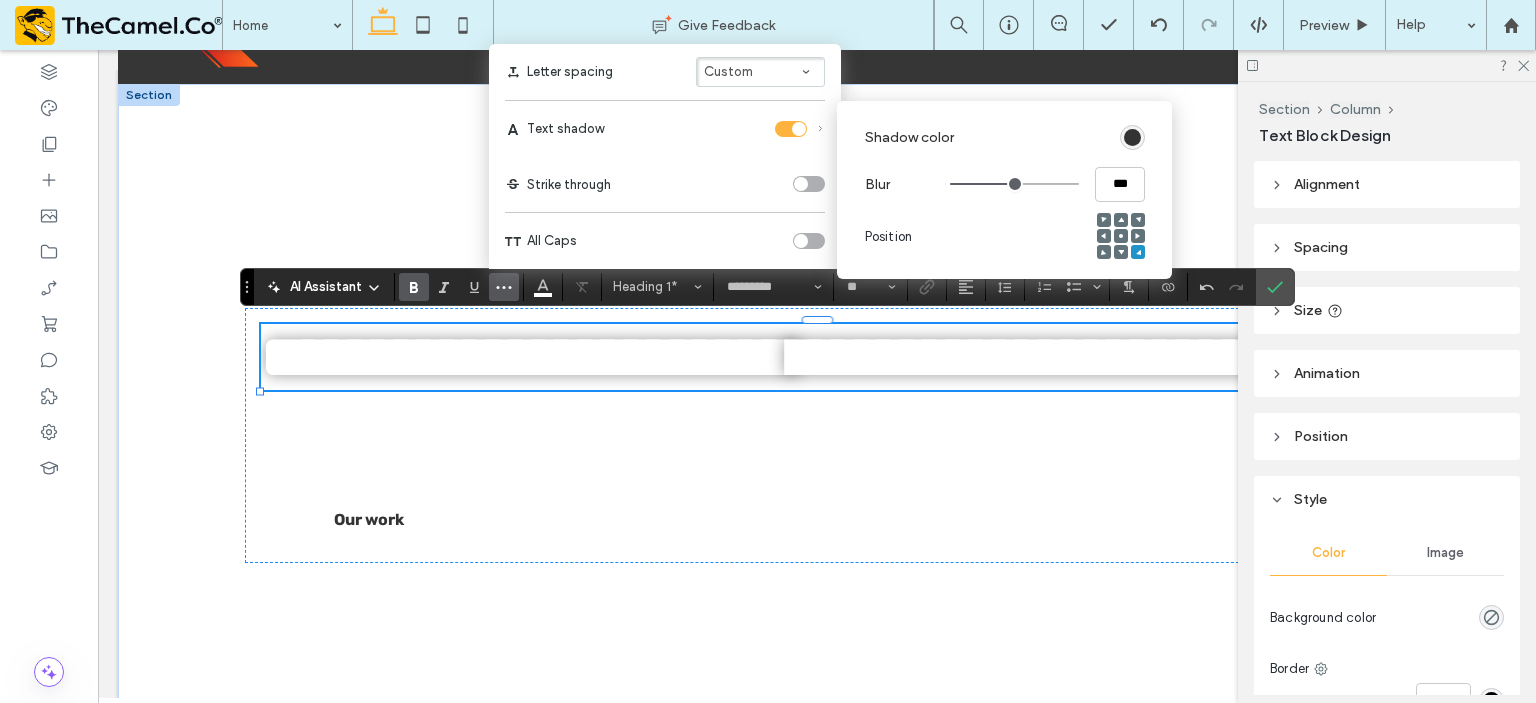 type on "***" 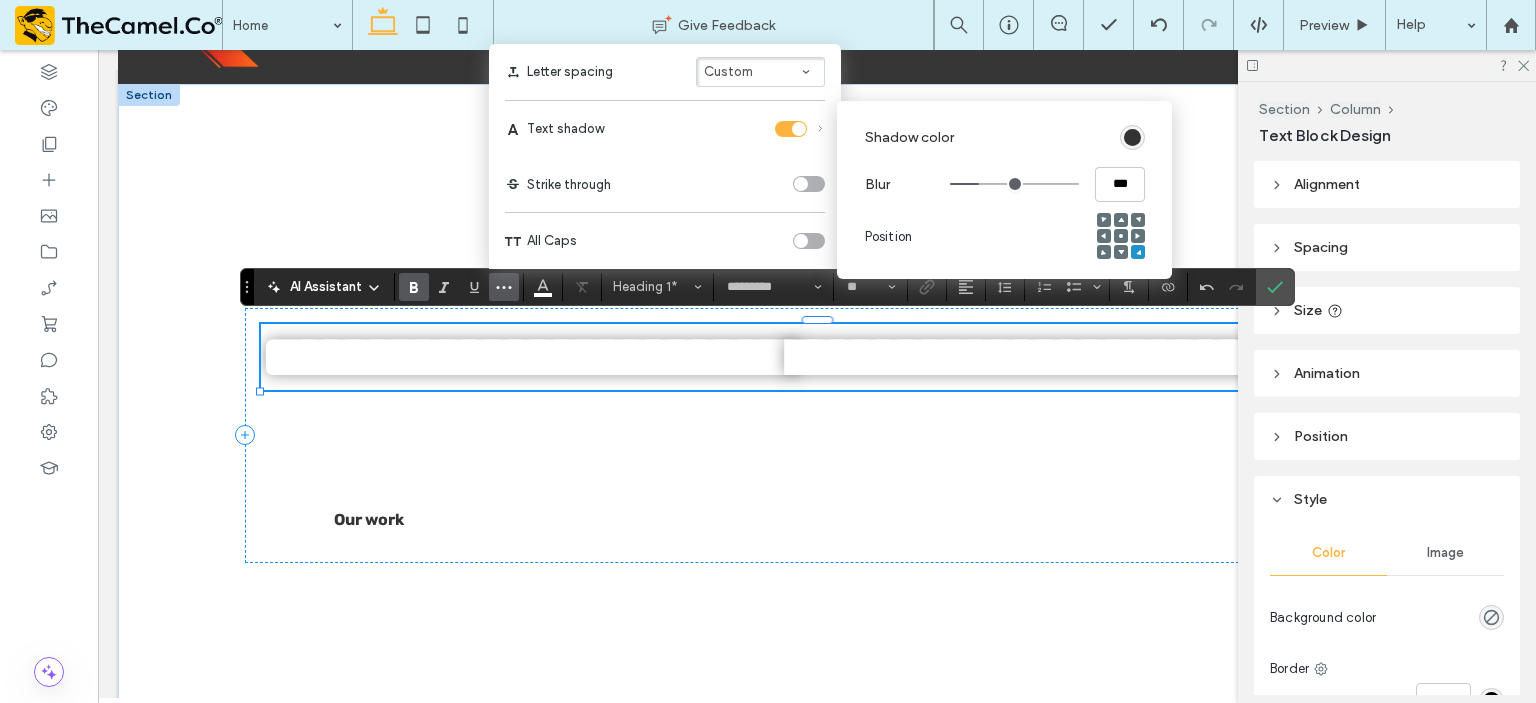 type on "**" 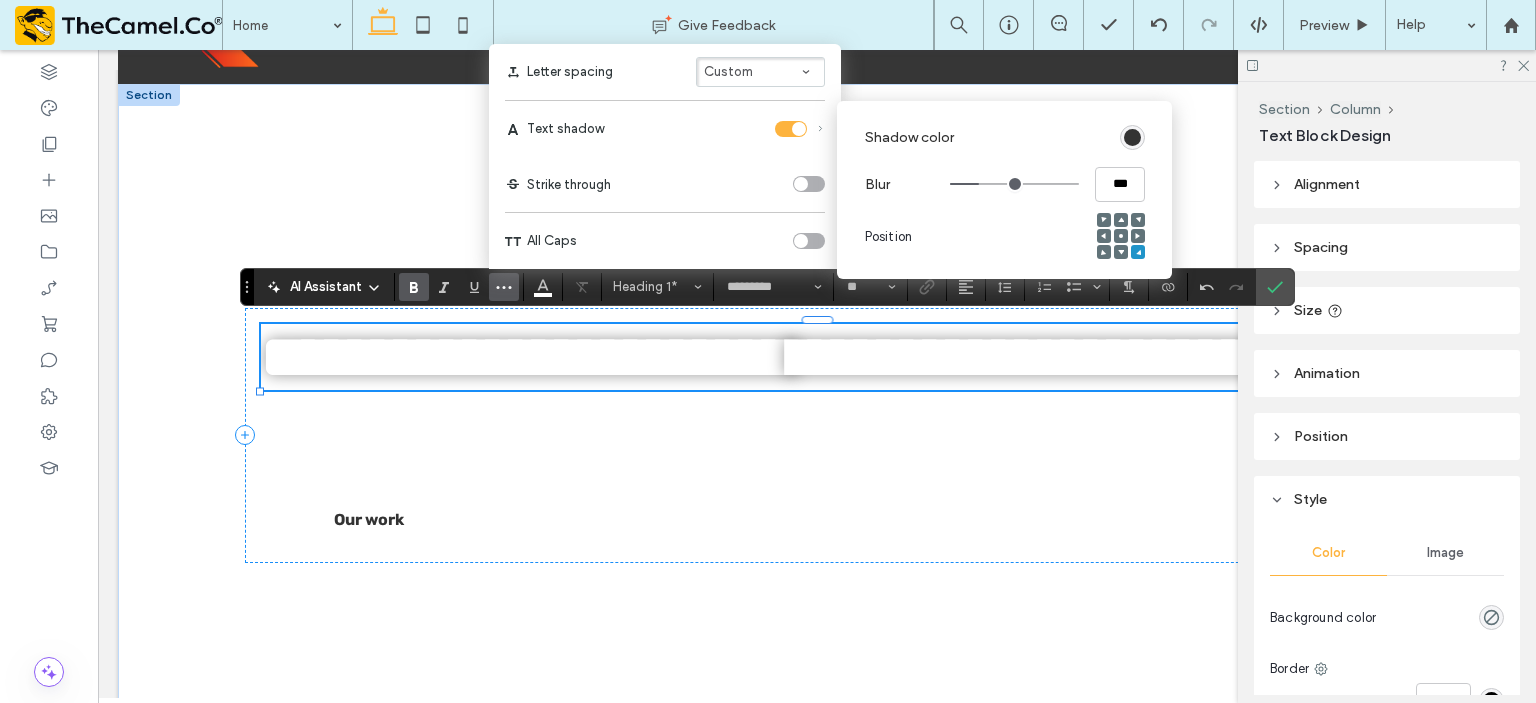 type on "**" 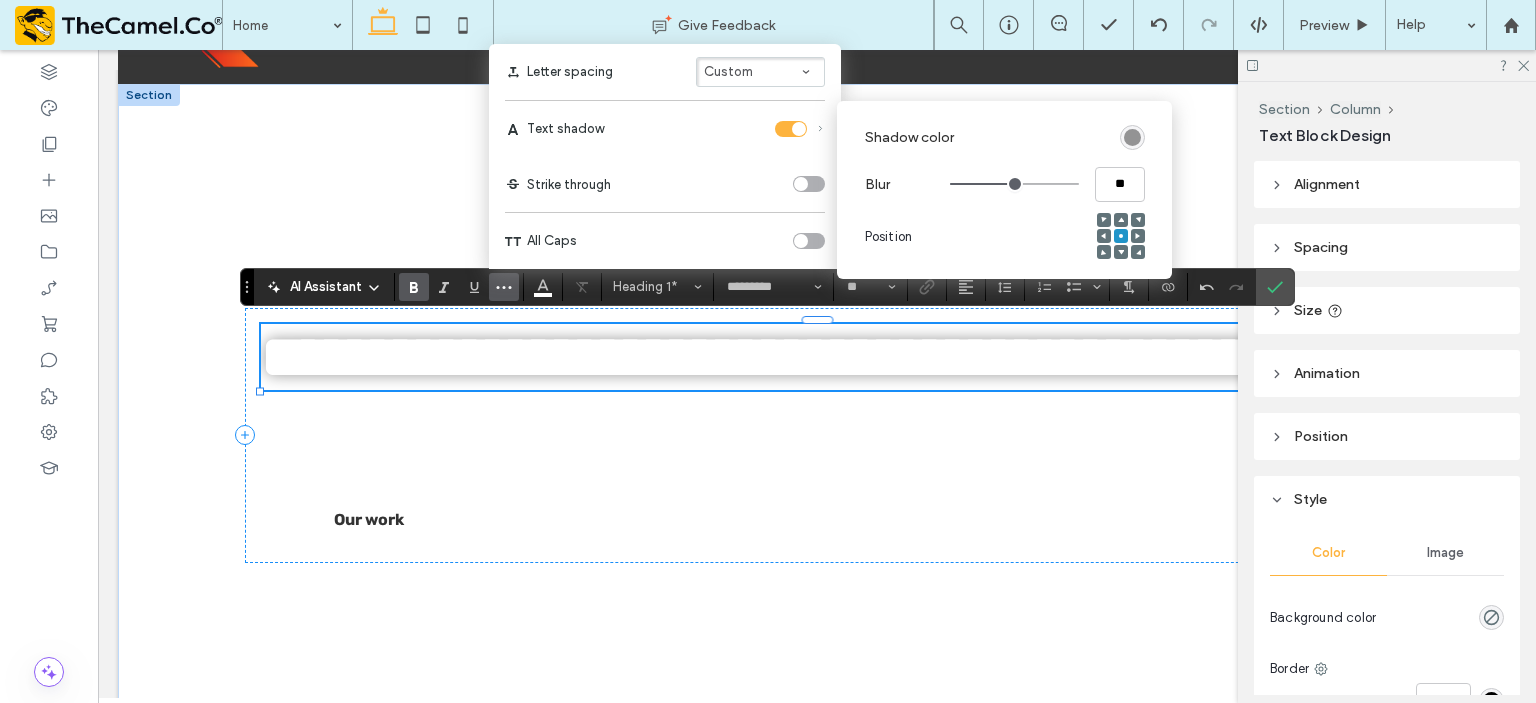click on "**********" at bounding box center [768, 357] 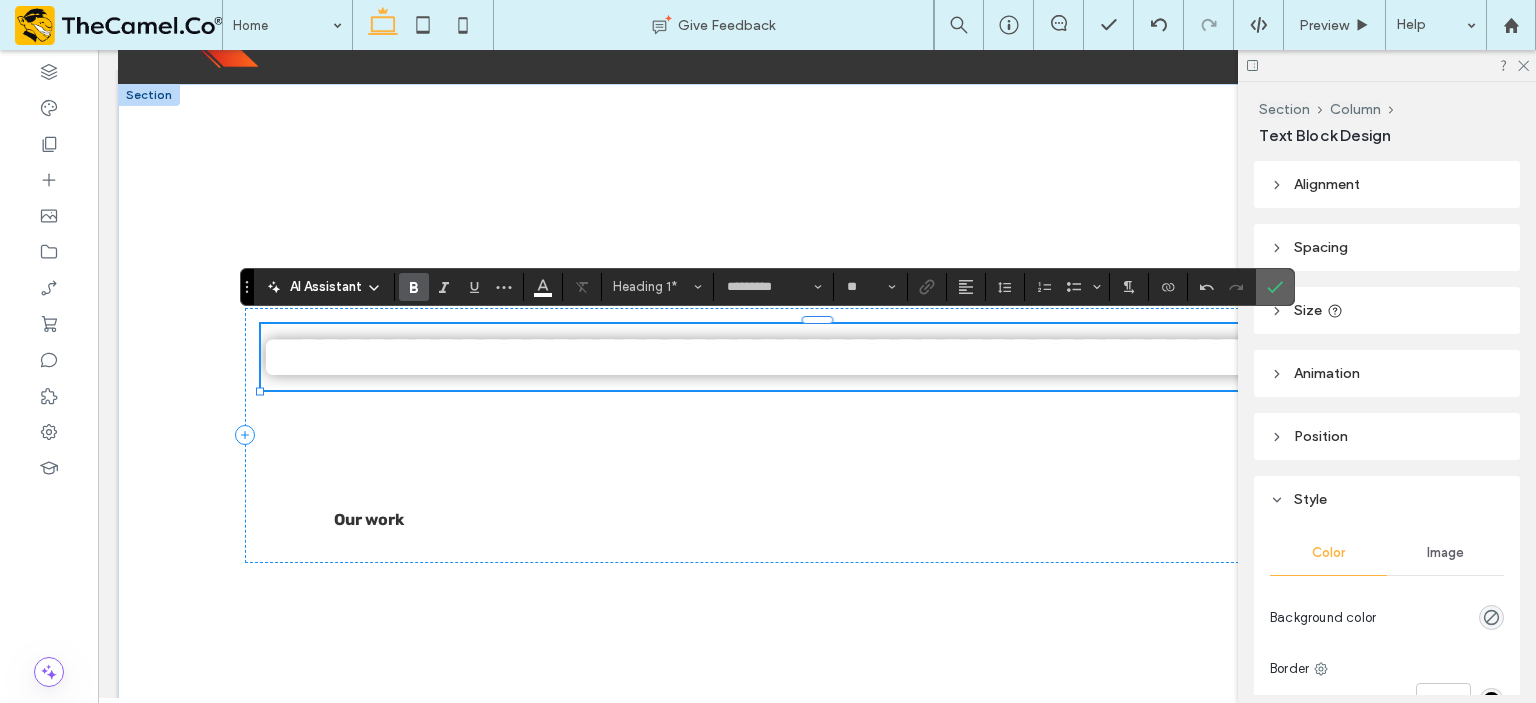 click 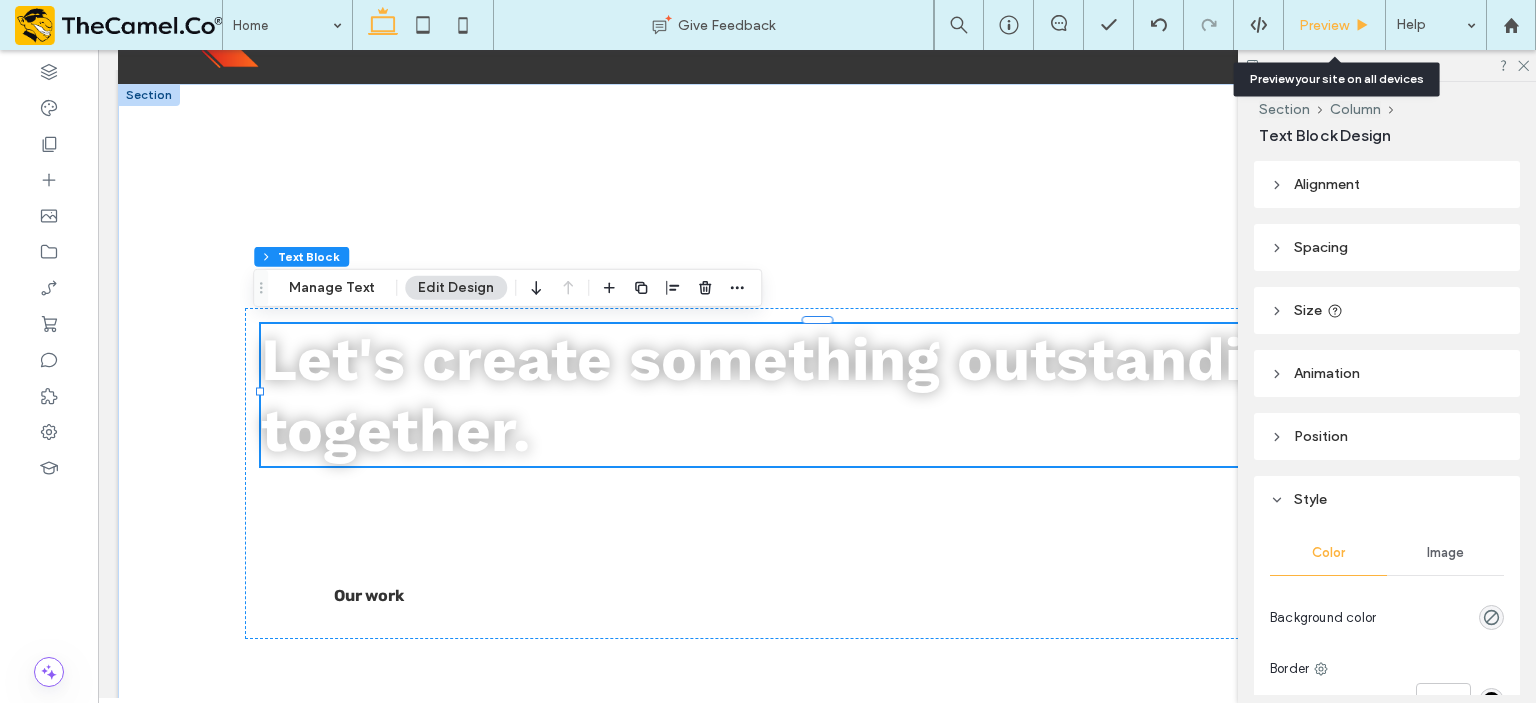click on "Preview" at bounding box center [1335, 25] 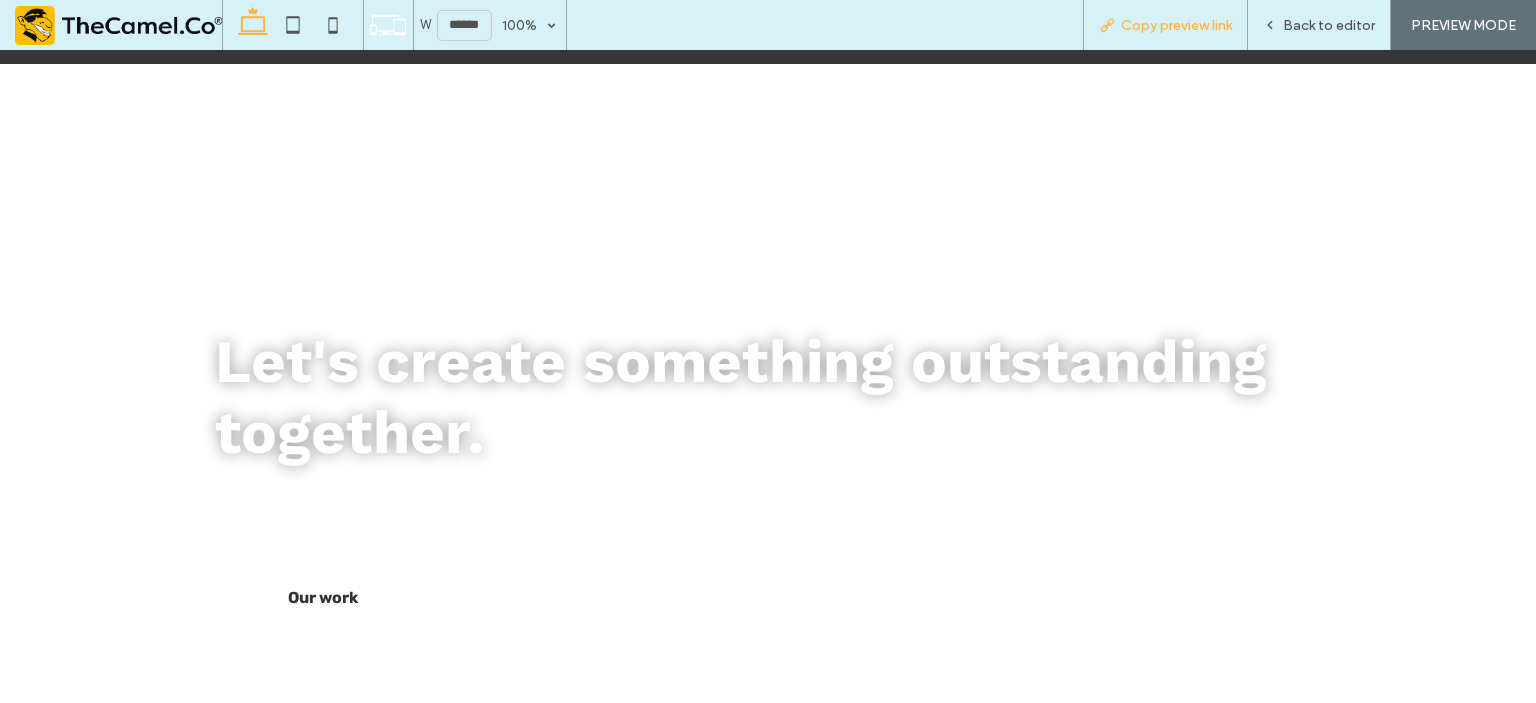 click on "Copy preview link" at bounding box center (1176, 25) 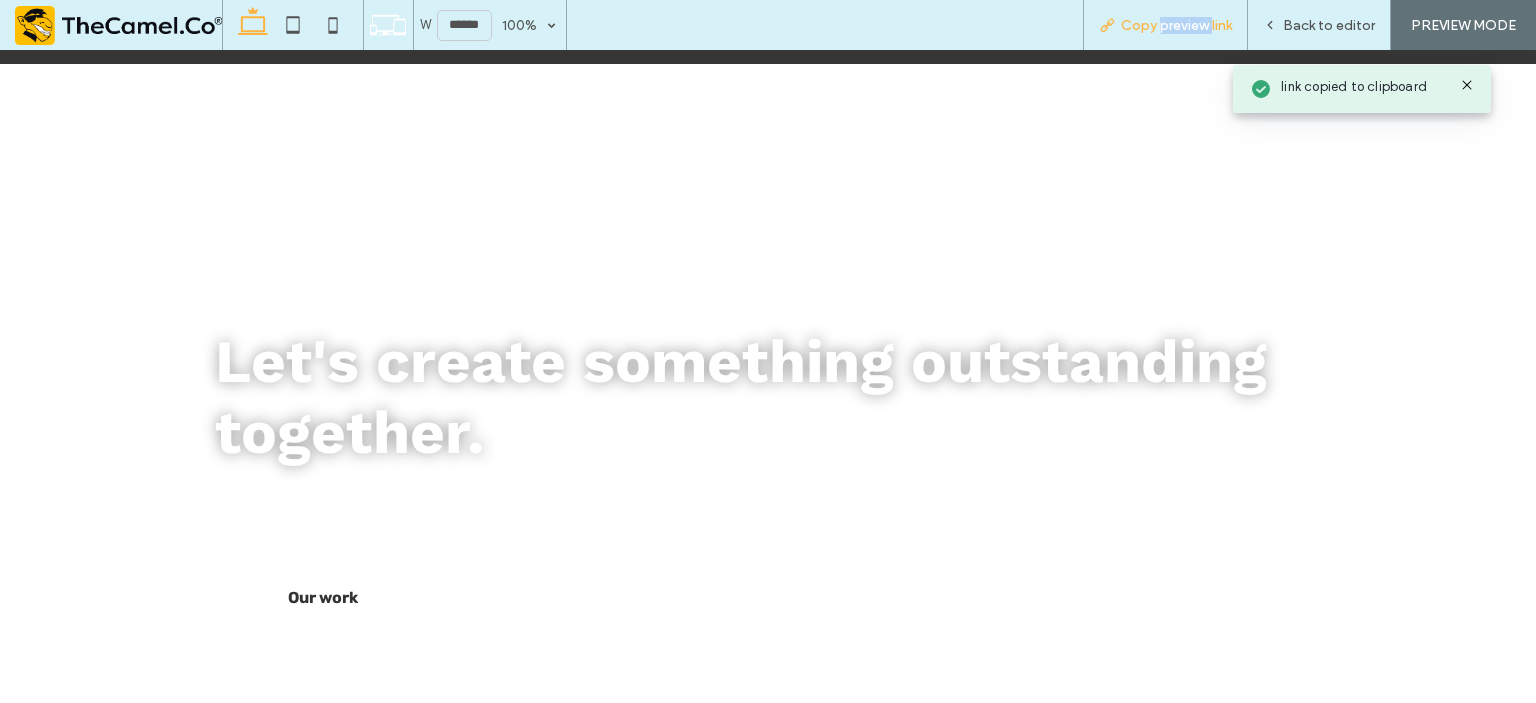 click on "Copy preview link" at bounding box center (1176, 25) 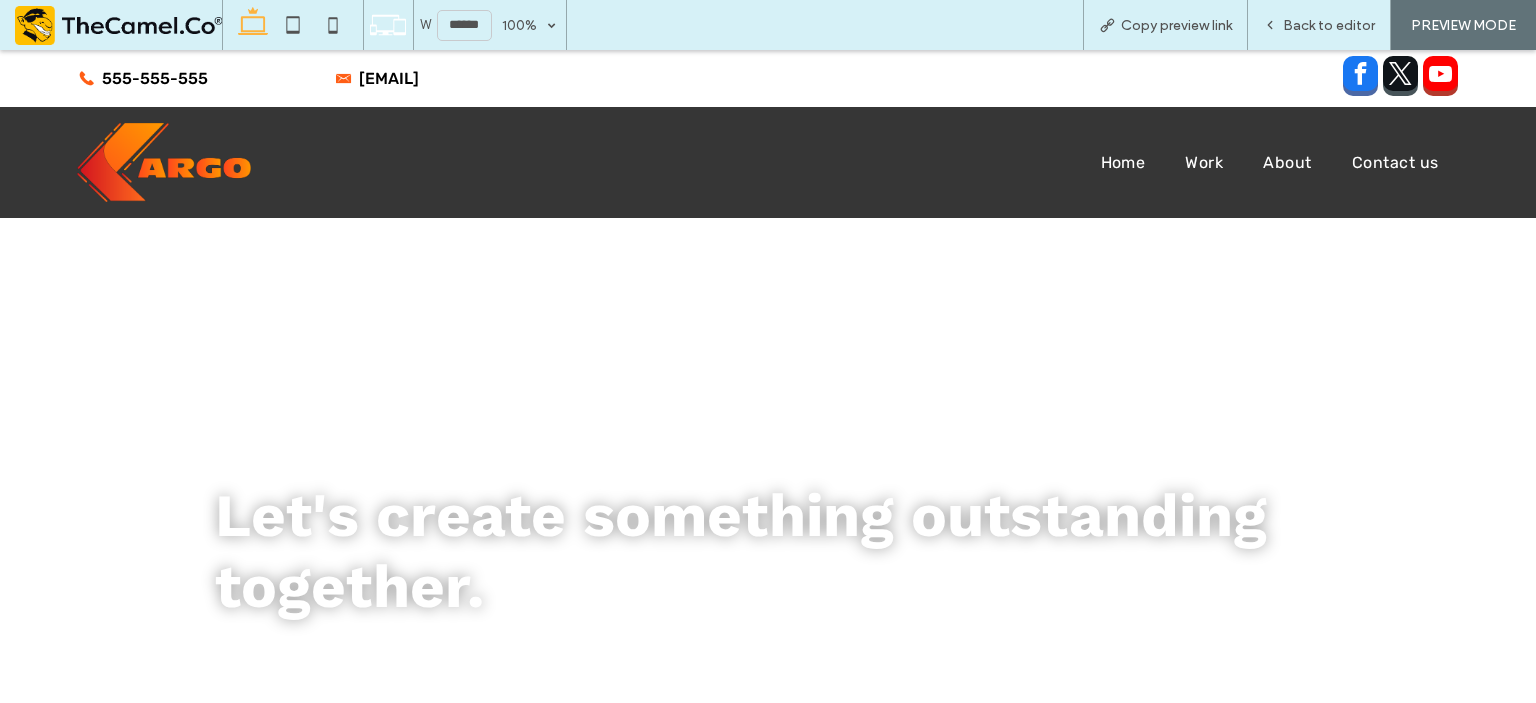 scroll, scrollTop: 0, scrollLeft: 0, axis: both 